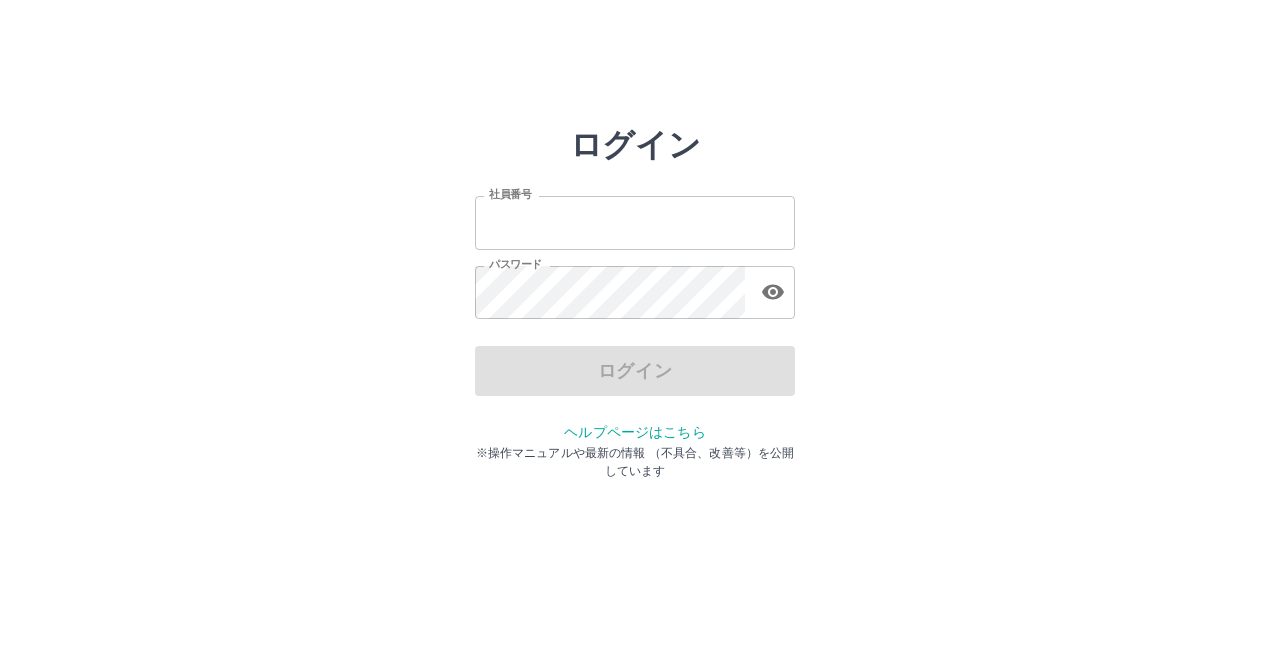 scroll, scrollTop: 0, scrollLeft: 0, axis: both 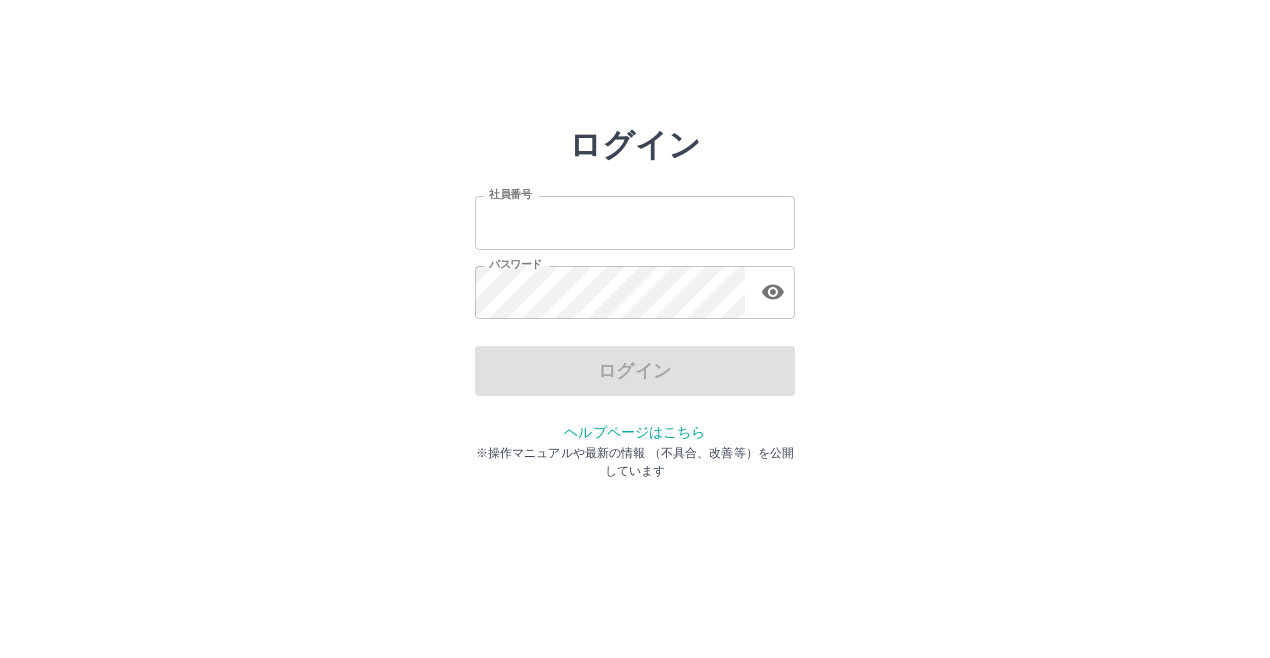 type on "*******" 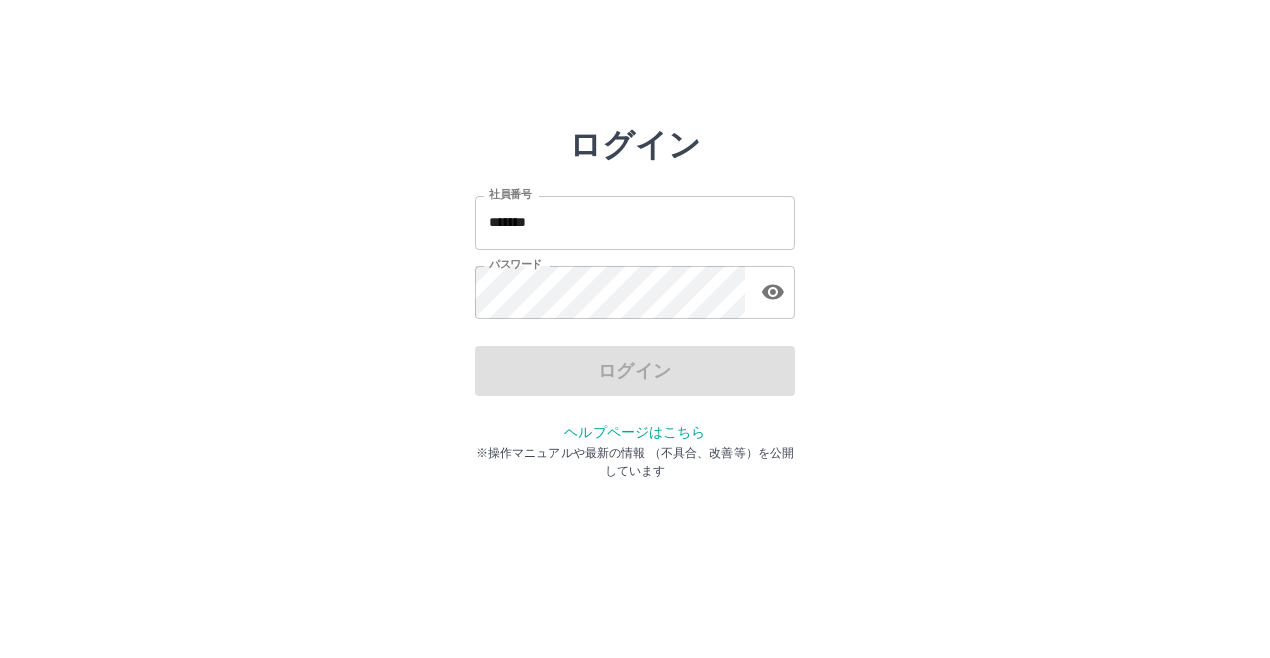 click on "ログイン" at bounding box center (635, 371) 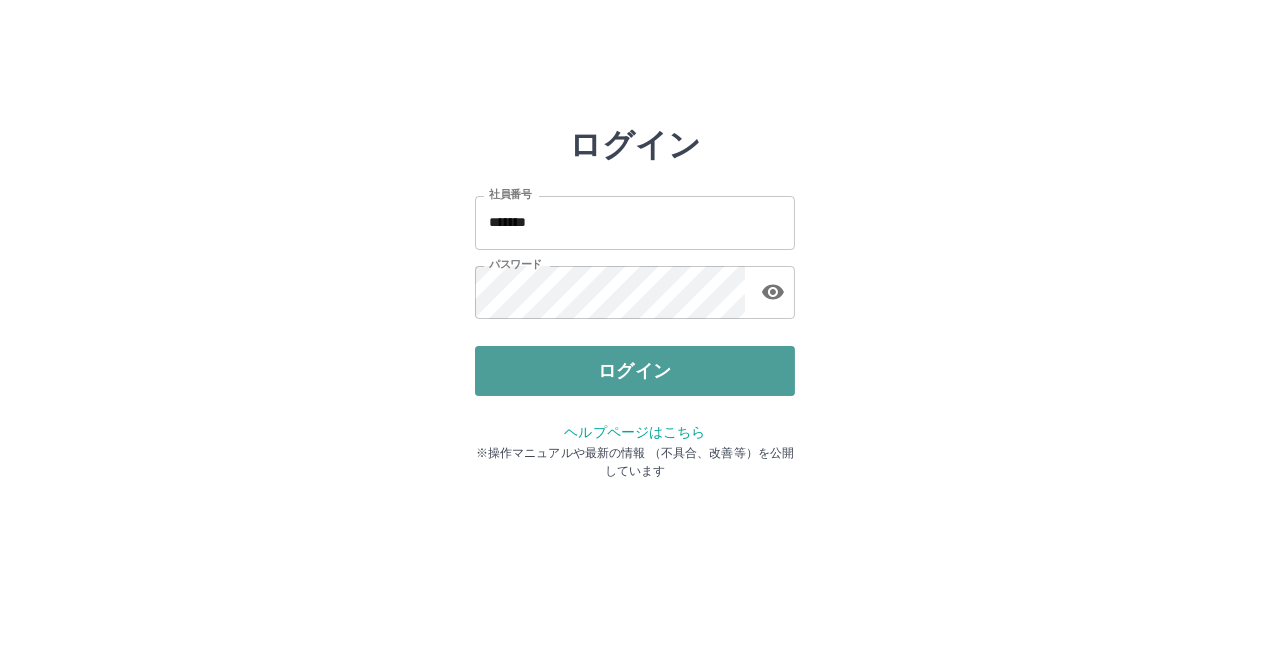 click on "ログイン" at bounding box center (635, 371) 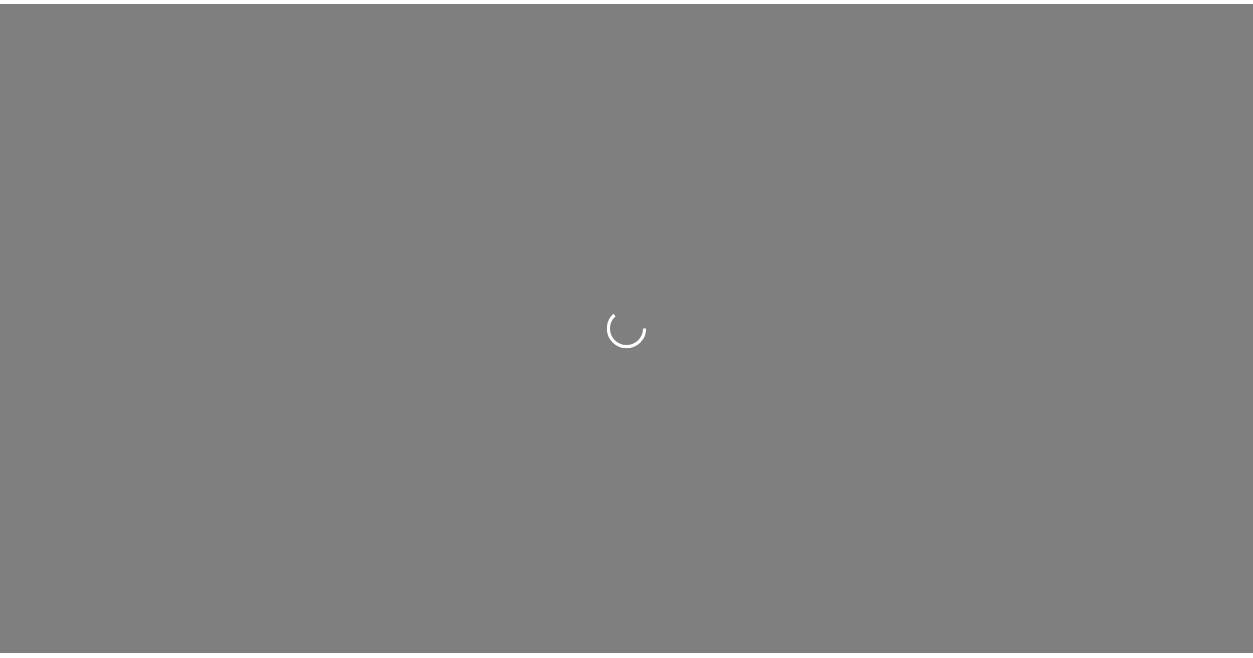 scroll, scrollTop: 0, scrollLeft: 0, axis: both 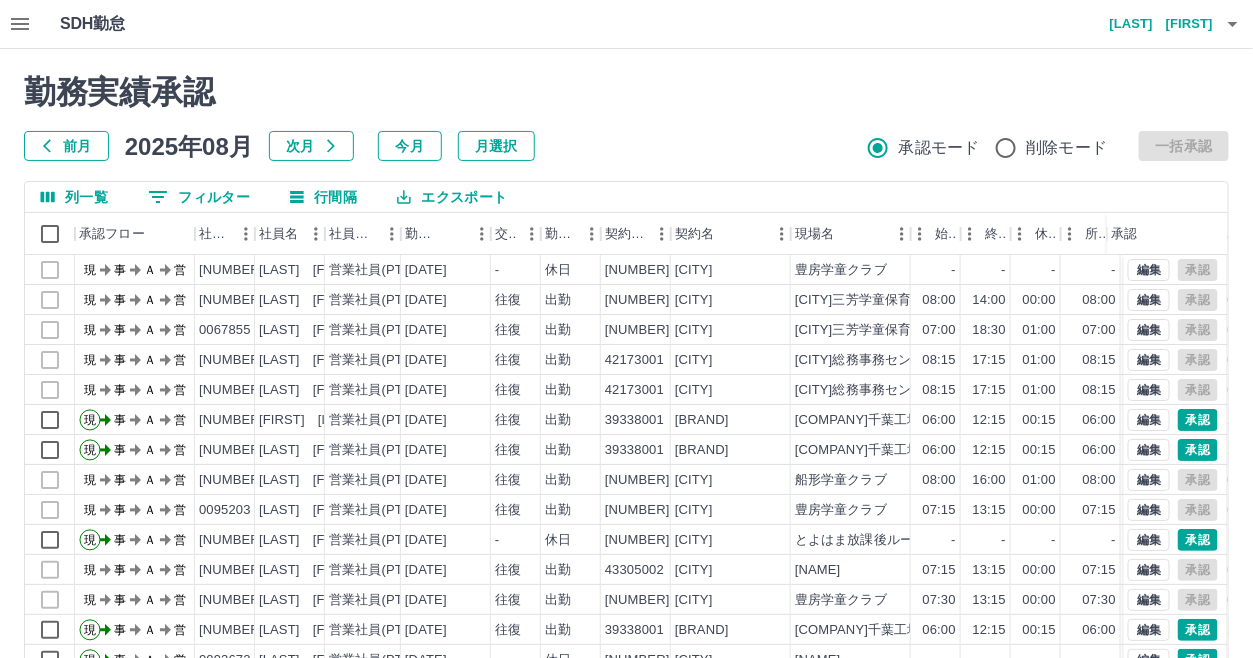click on "前月" at bounding box center (66, 146) 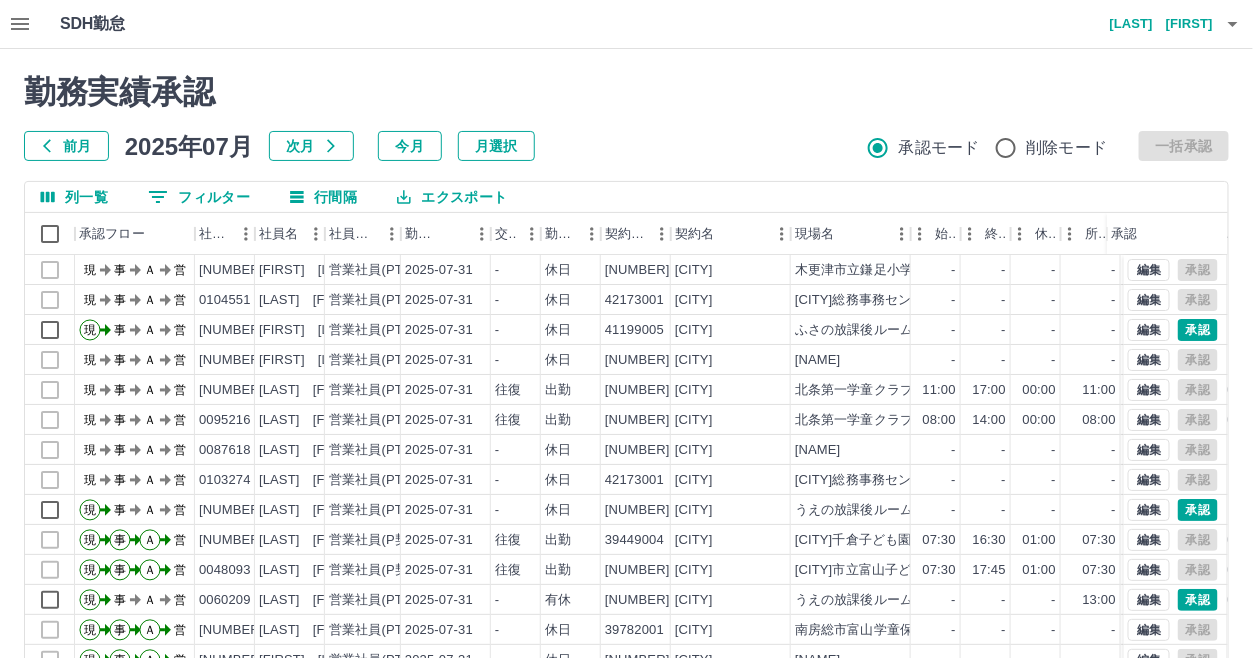 click 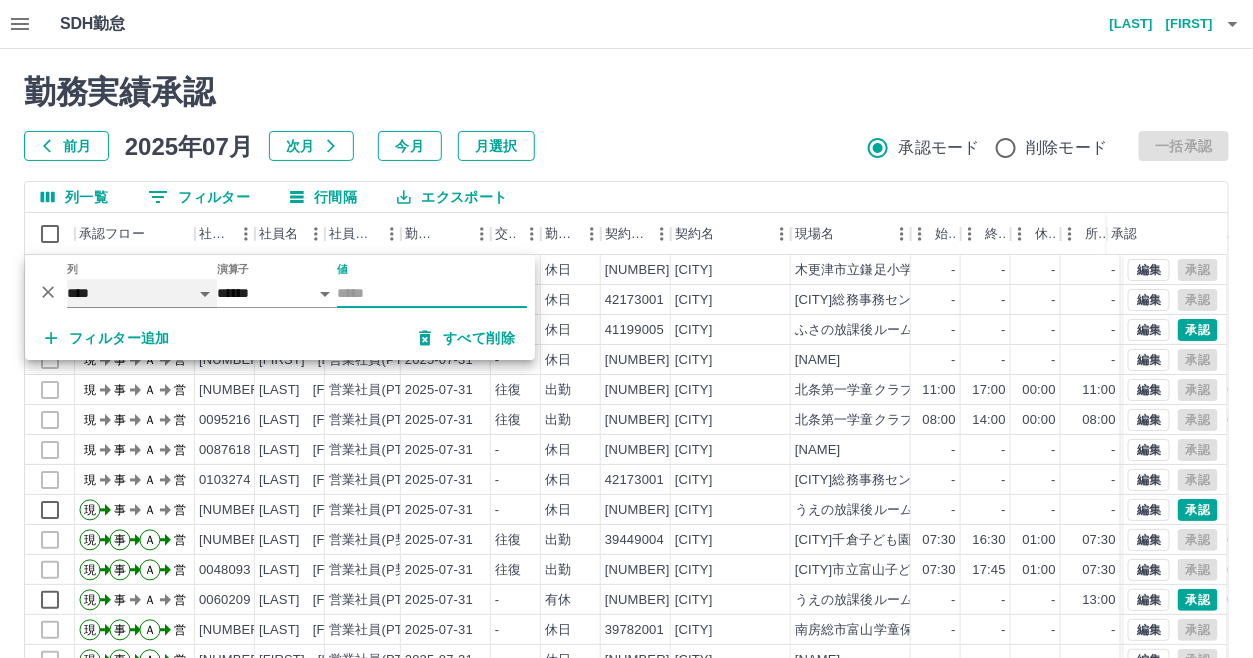 drag, startPoint x: 199, startPoint y: 291, endPoint x: 172, endPoint y: 291, distance: 27 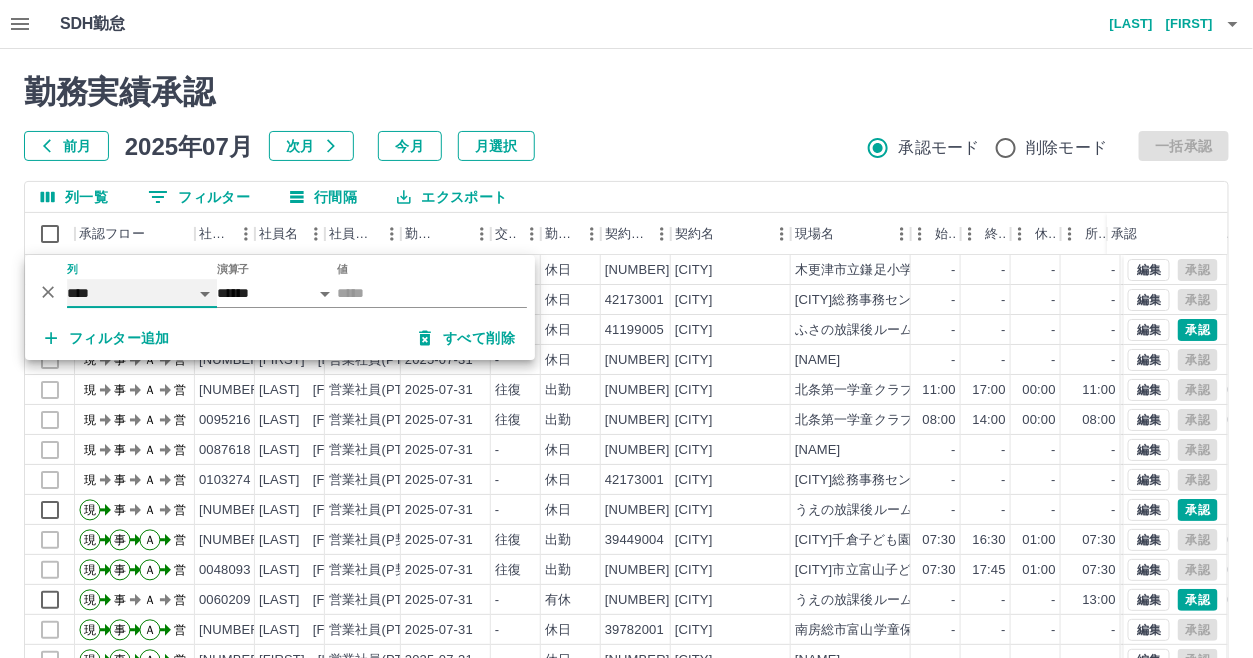click on "**** *** **** *** *** **** ***** *** *** ** ** ** **** **** **** ** ** *** **** *****" at bounding box center (142, 293) 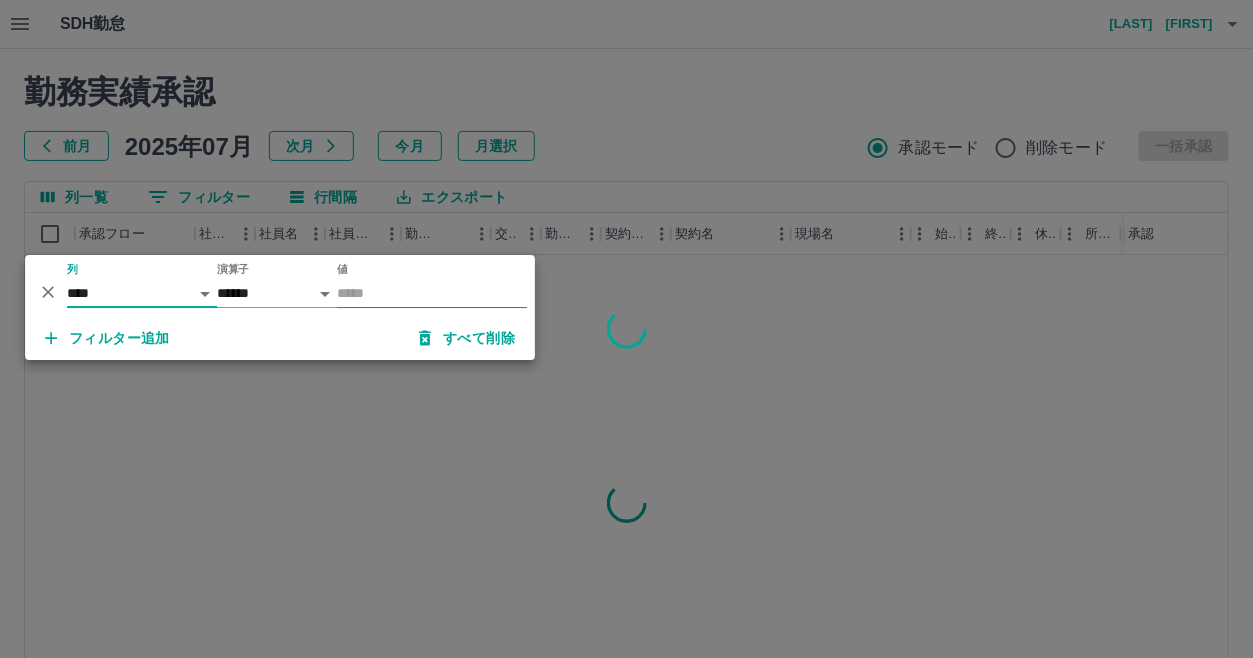 click on "値" at bounding box center (432, 293) 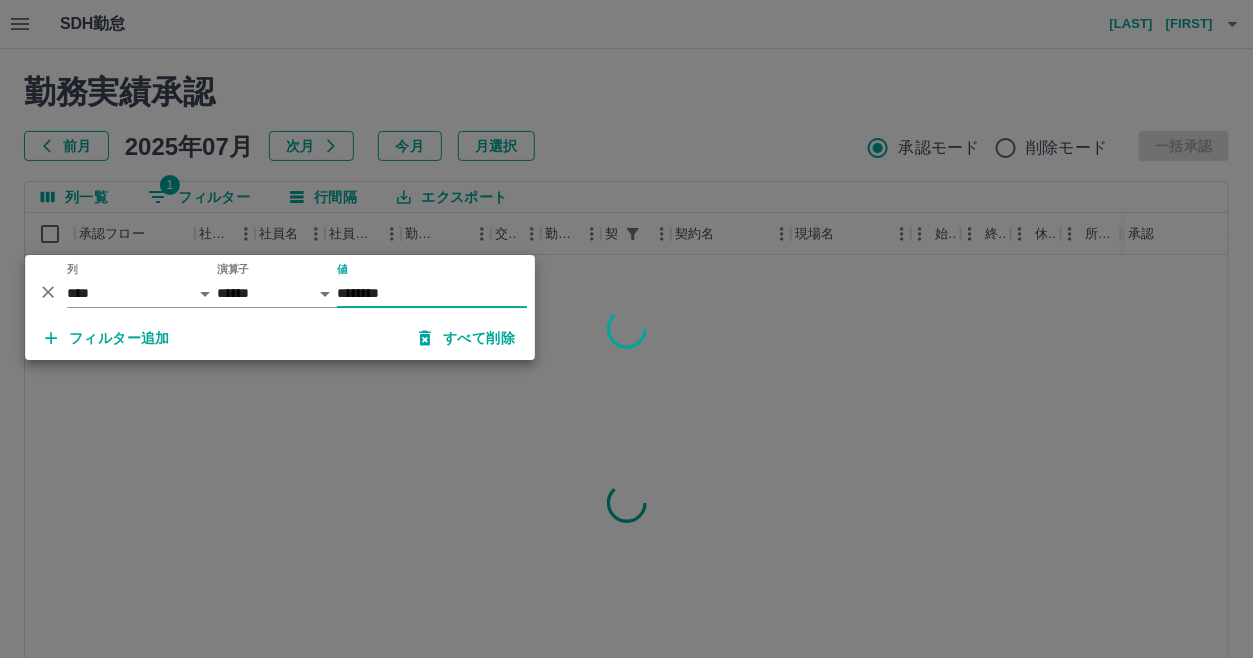 type on "********" 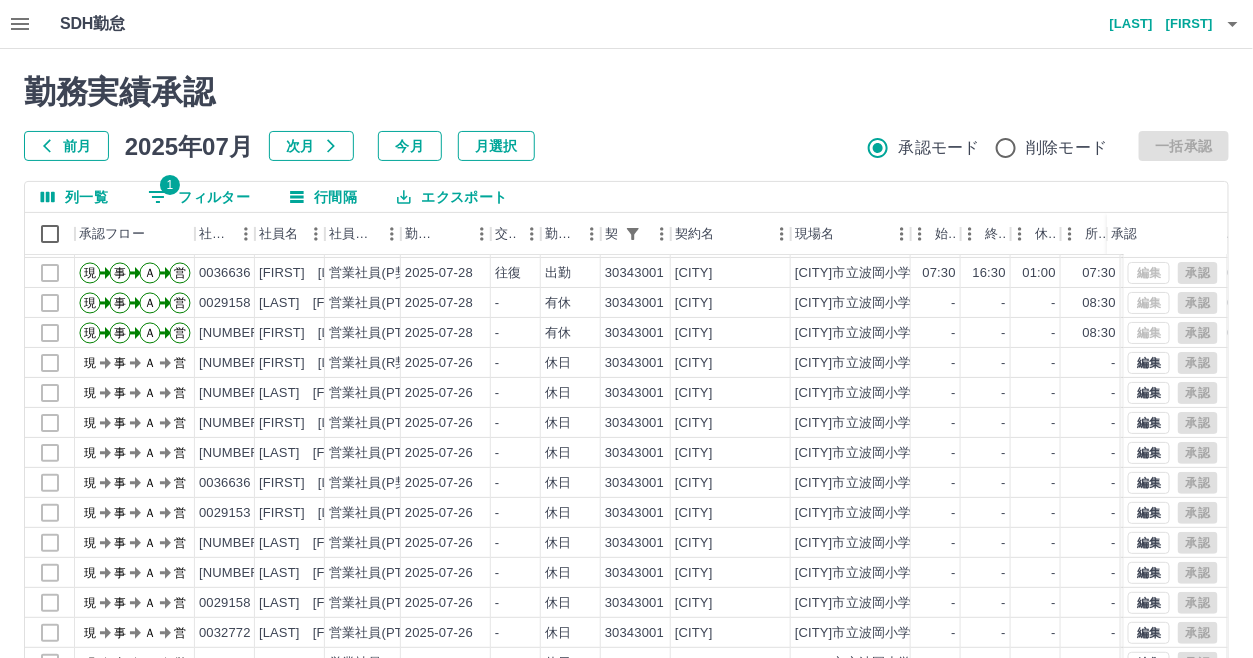 scroll, scrollTop: 103, scrollLeft: 0, axis: vertical 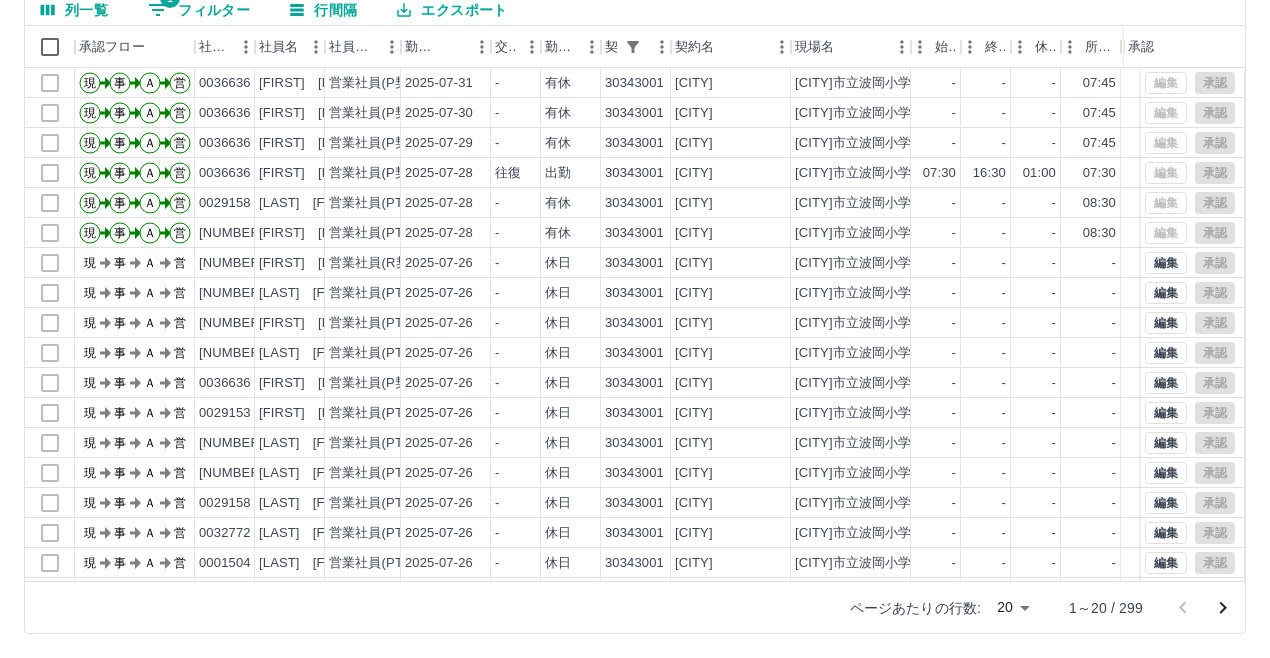 click on "SDH勤怠 太田　順子 勤務実績承認 前月 2025年07月 次月 今月 月選択 承認モード 削除モード 一括承認 列一覧 1 フィルター 行間隔 エクスポート 承認フロー 社員番号 社員名 社員区分 勤務日 交通費 勤務区分 契約コード 契約名 現場名 始業 終業 休憩 所定開始 所定終業 所定休憩 拘束 勤務 遅刻等 承認 現 事 Ａ 営 [NUMBER] 鈴木　香奈枝 営業社員(P契約) [DATE]  -  有休 [NUMBER] 木更津市 木更津市立波岡小学校 - - - 07:45 16:45 01:00 00:00 00:00 00:00 現 事 Ａ 営 [NUMBER] 鈴木　香奈枝 営業社員(P契約) [DATE]  -  有休 [NUMBER] 木更津市 木更津市立波岡小学校 - - - 07:45 16:45 01:00 00:00 00:00 00:00 現 事 Ａ 営 [NUMBER] 鈴木　香奈枝 営業社員(P契約) [DATE]  -  有休 [NUMBER] 木更津市 木更津市立波岡小学校 - - - 07:45 16:45 01:00 00:00 00:00 00:00 現 事 Ａ 営 [NUMBER] 鈴木　香奈枝 営業社員(P契約) [DATE]" at bounding box center (635, 235) 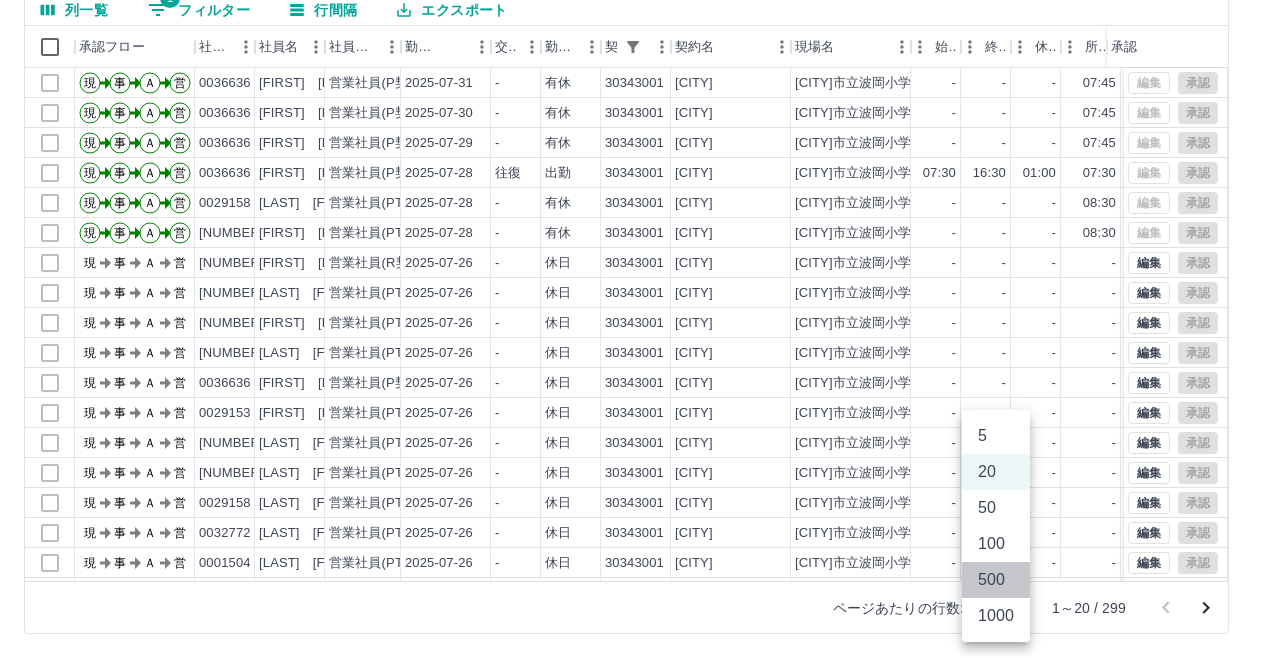 click on "500" at bounding box center [996, 580] 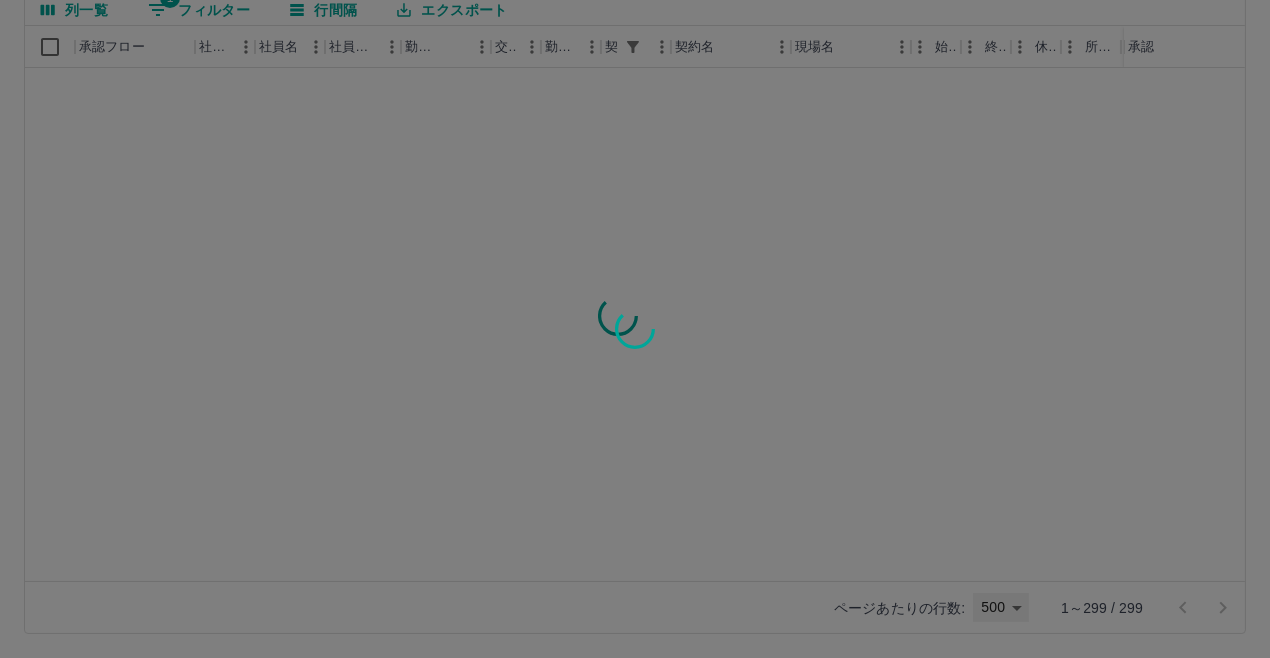 type on "***" 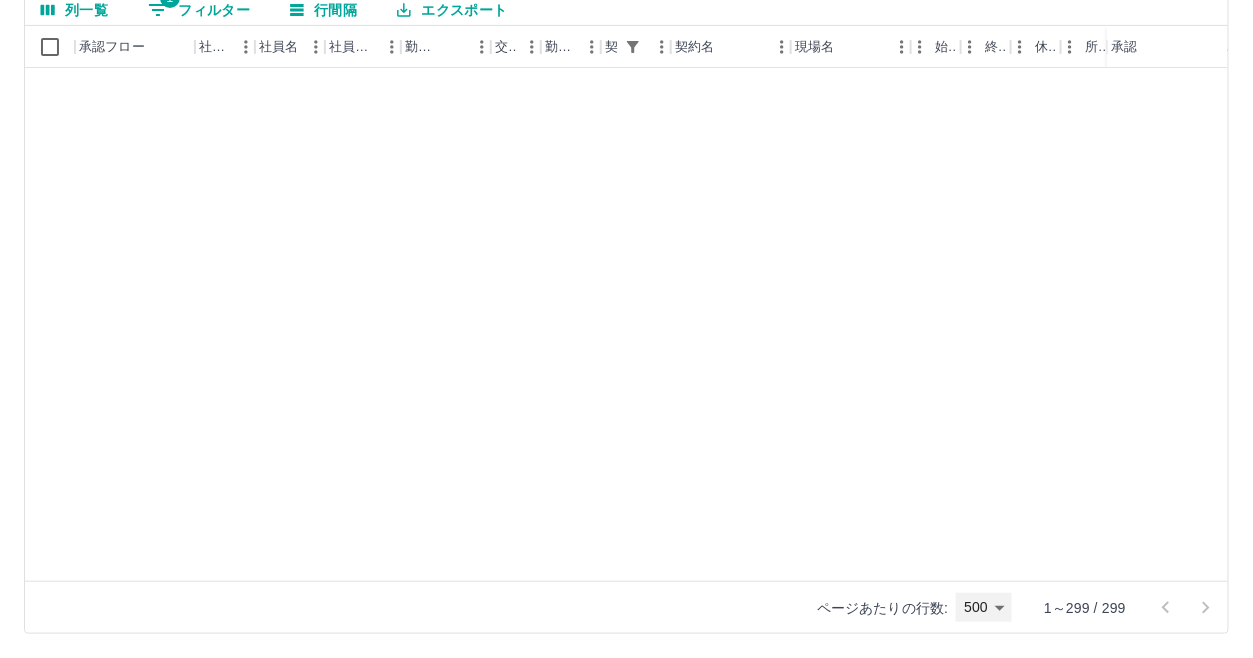 scroll, scrollTop: 285, scrollLeft: 0, axis: vertical 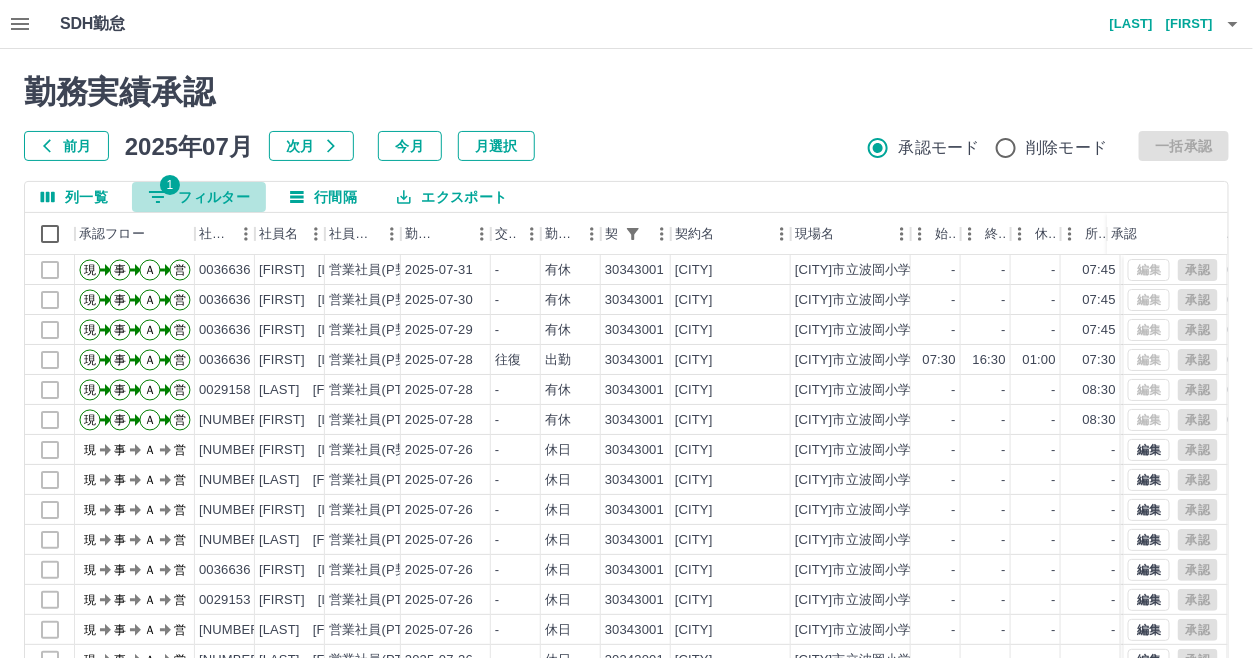 click on "1 フィルター" at bounding box center (199, 197) 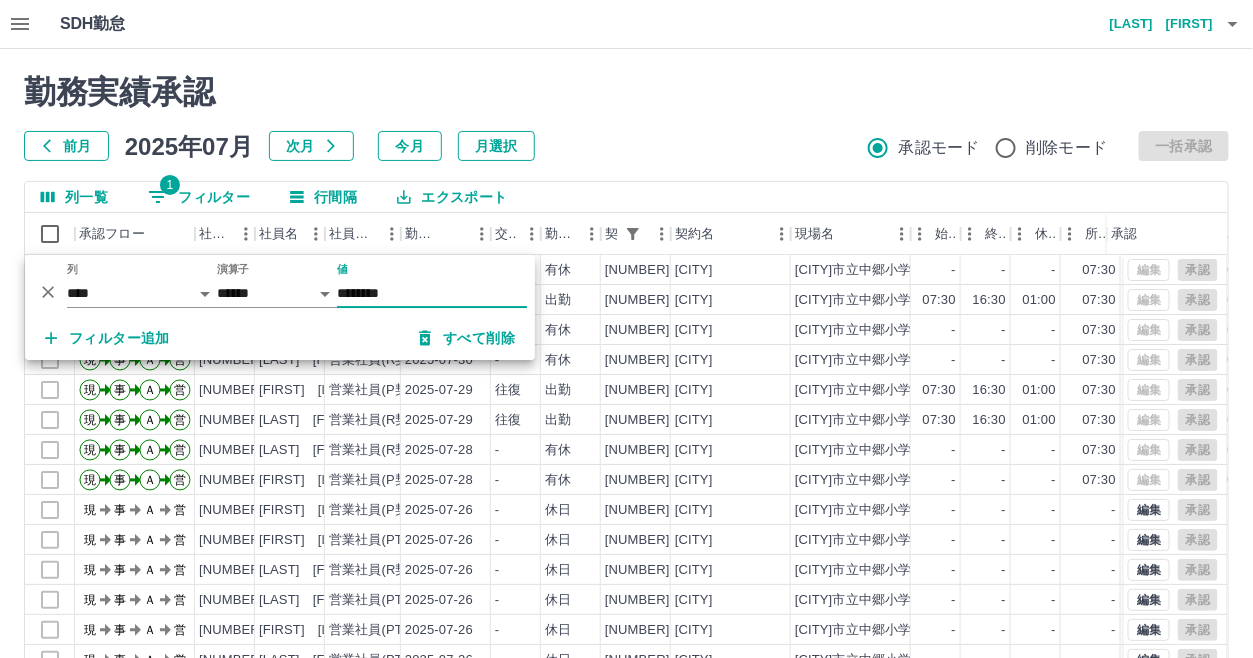 type on "********" 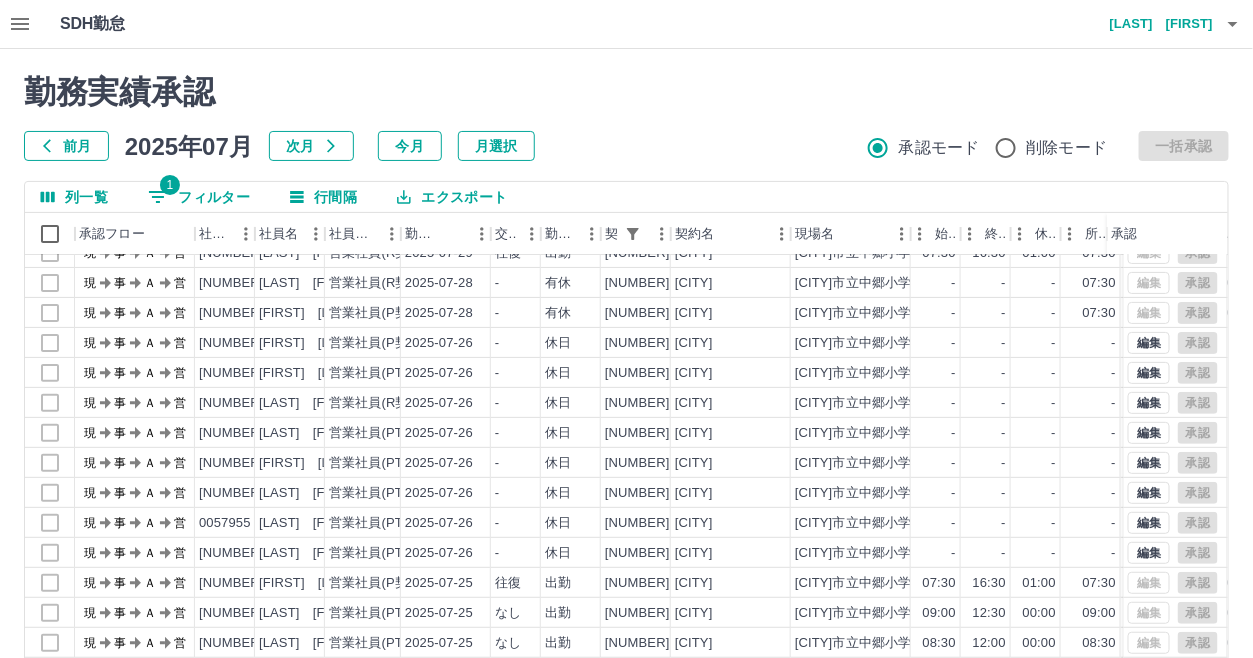 scroll, scrollTop: 0, scrollLeft: 0, axis: both 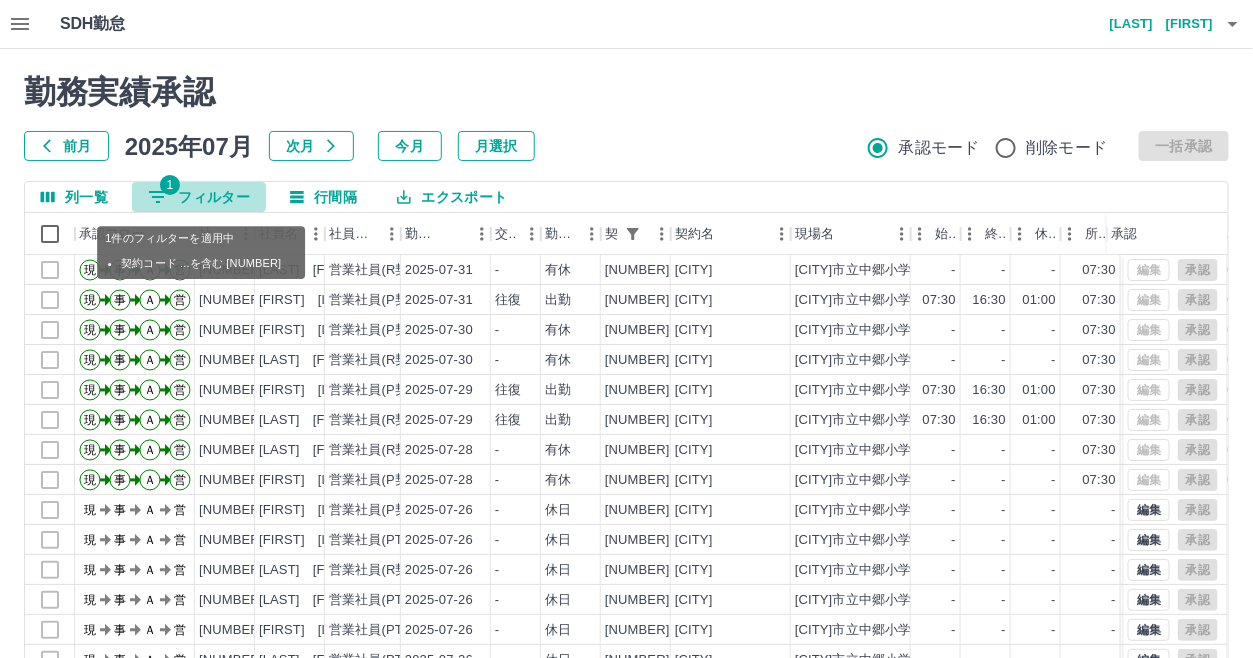 click on "1 フィルター" at bounding box center (199, 197) 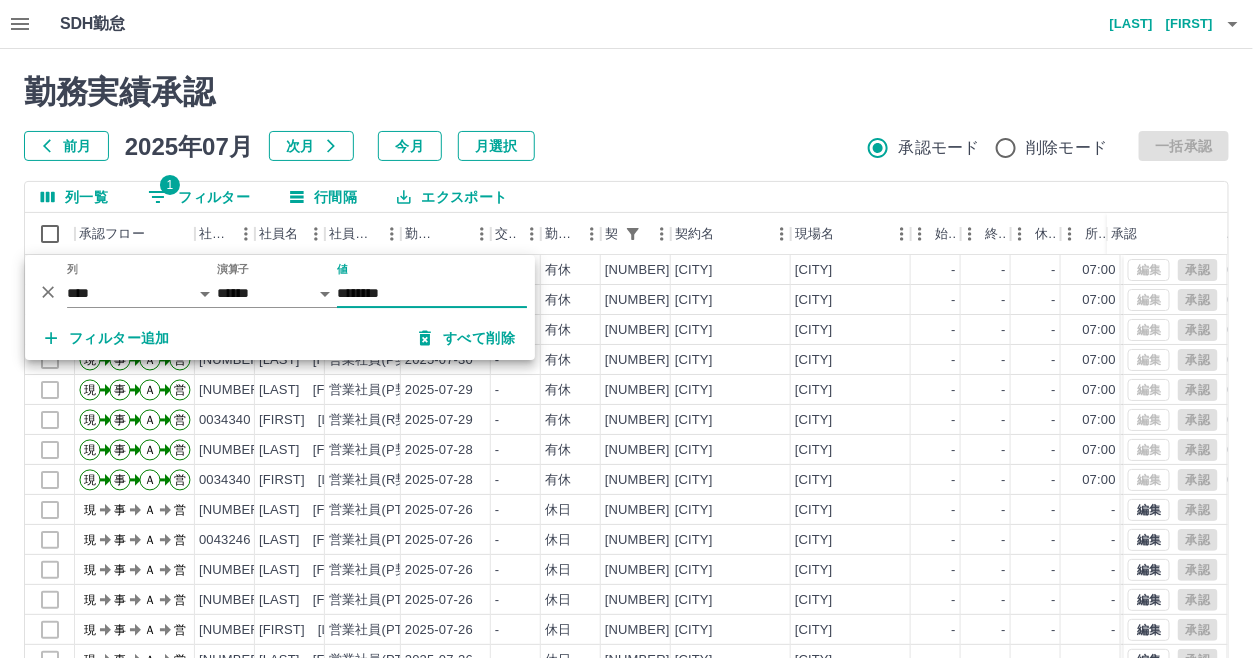 type on "********" 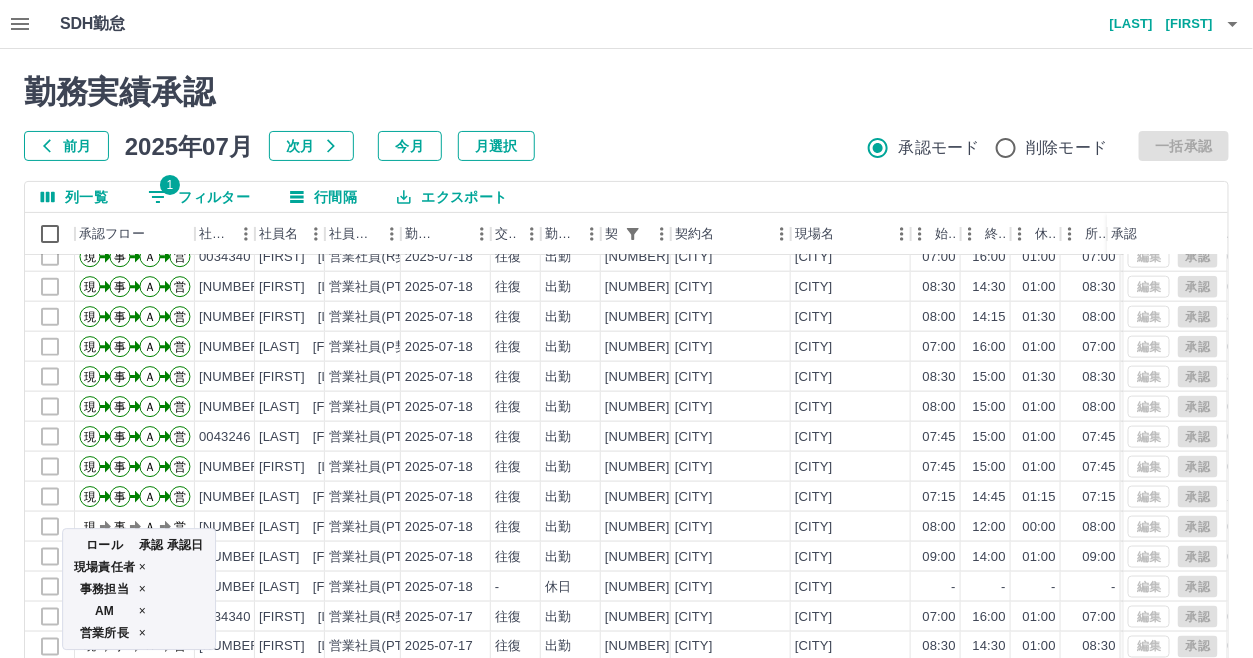 scroll, scrollTop: 3070, scrollLeft: 0, axis: vertical 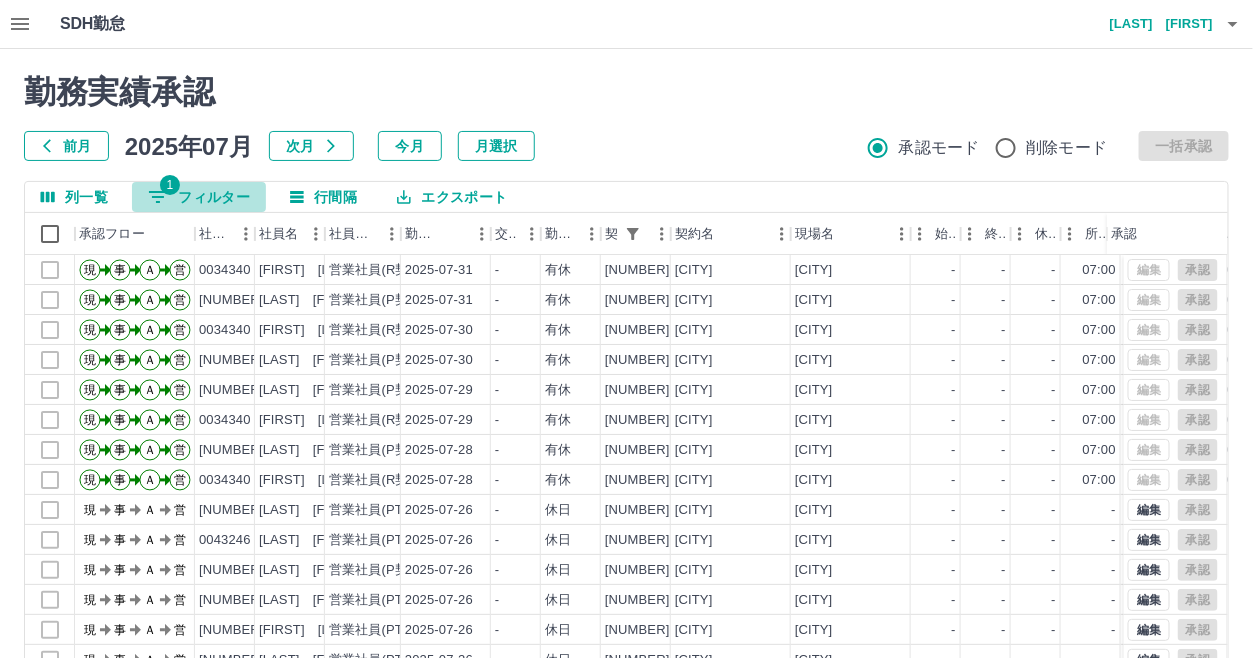 click on "1 フィルター" at bounding box center [199, 197] 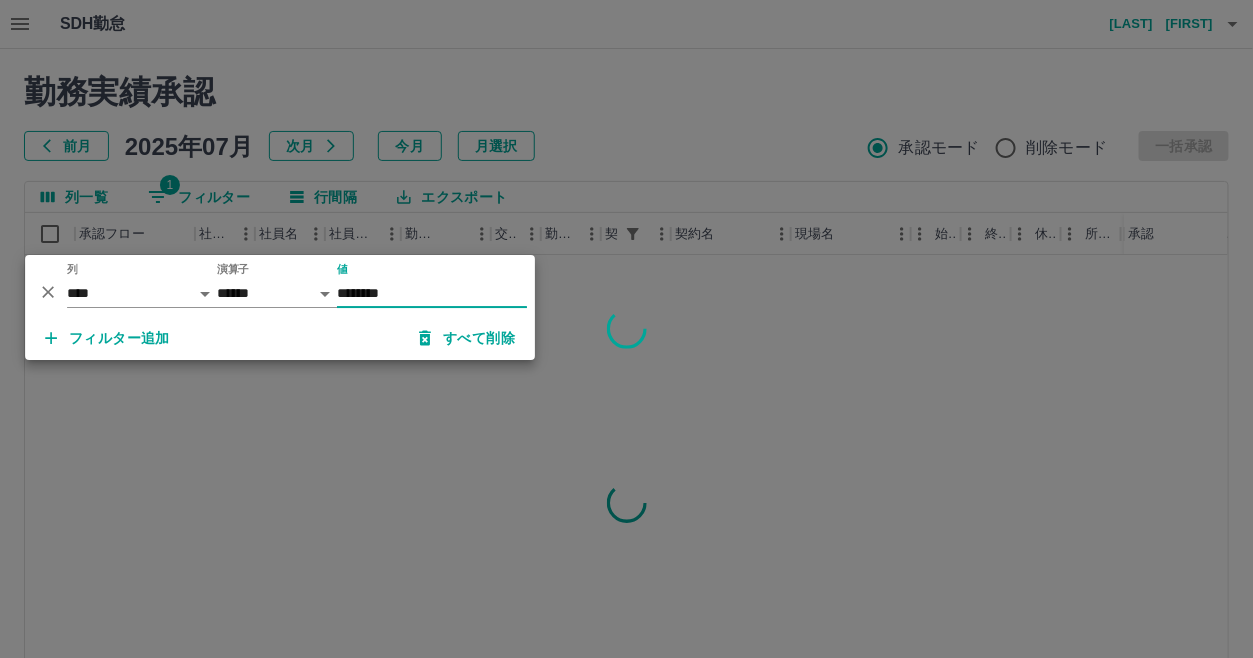 type on "********" 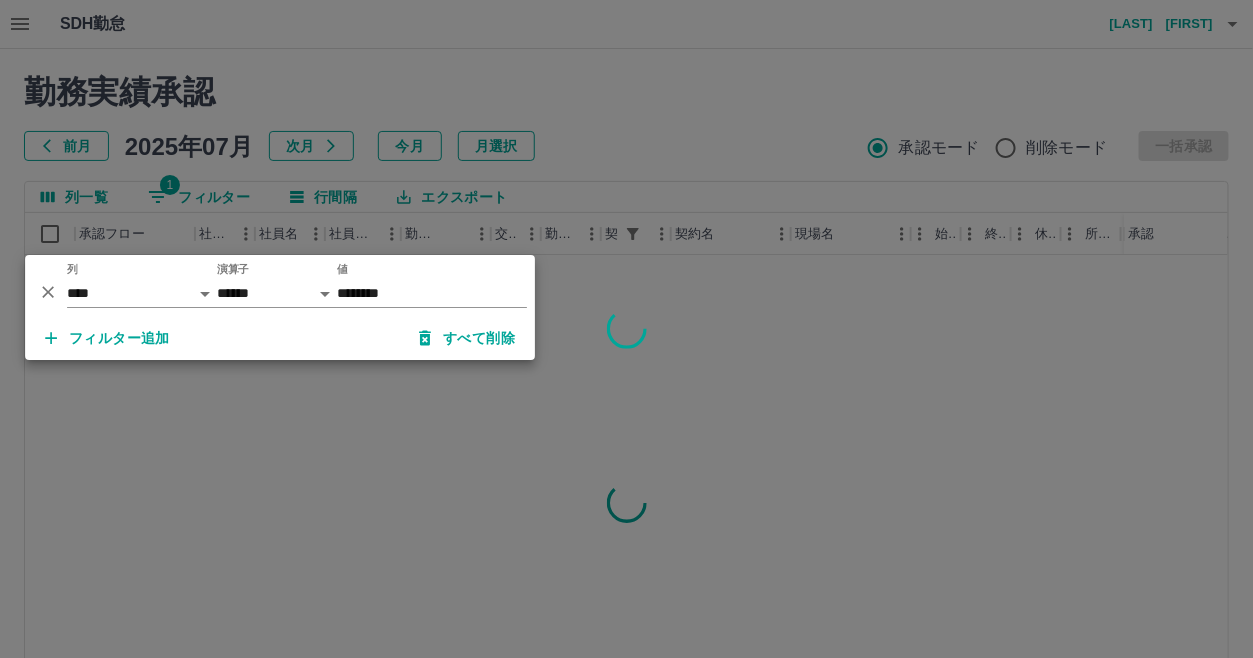 click at bounding box center (626, 329) 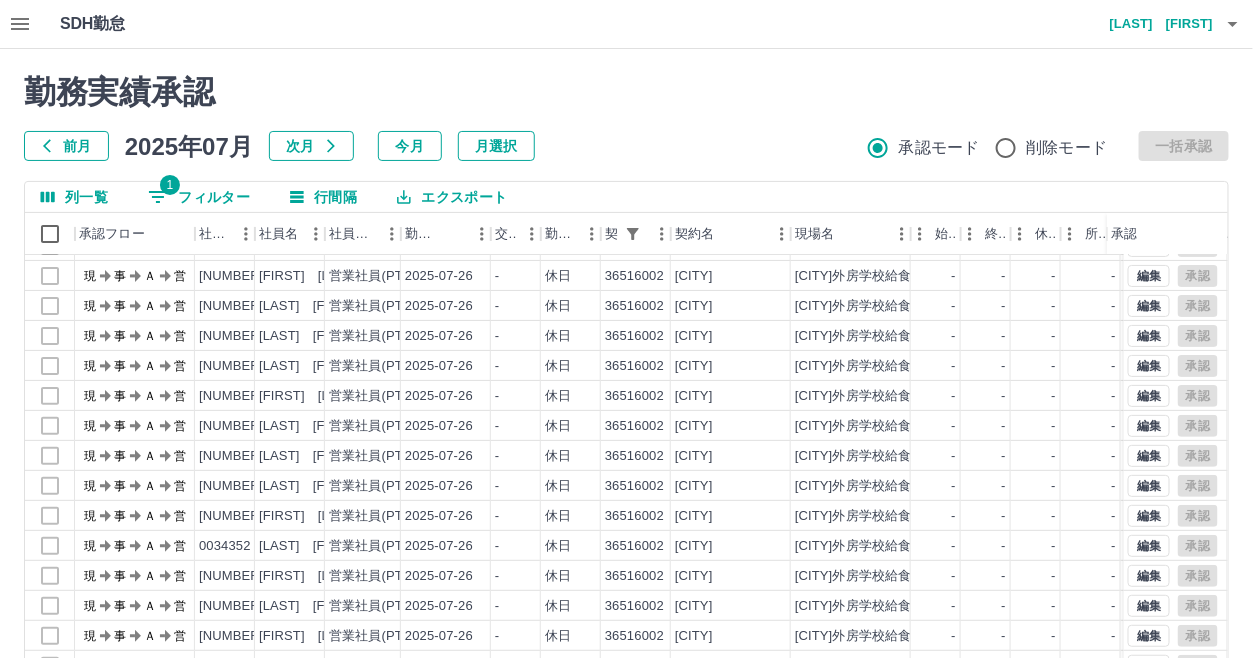 scroll, scrollTop: 0, scrollLeft: 0, axis: both 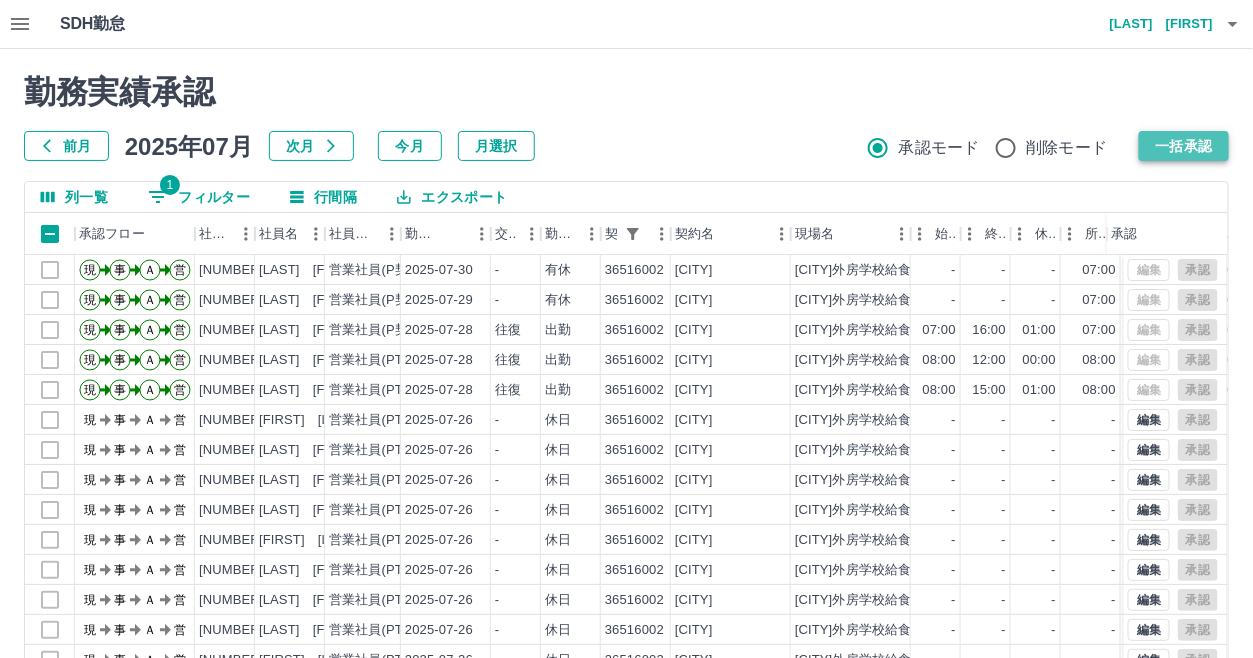 click on "一括承認" at bounding box center [1184, 146] 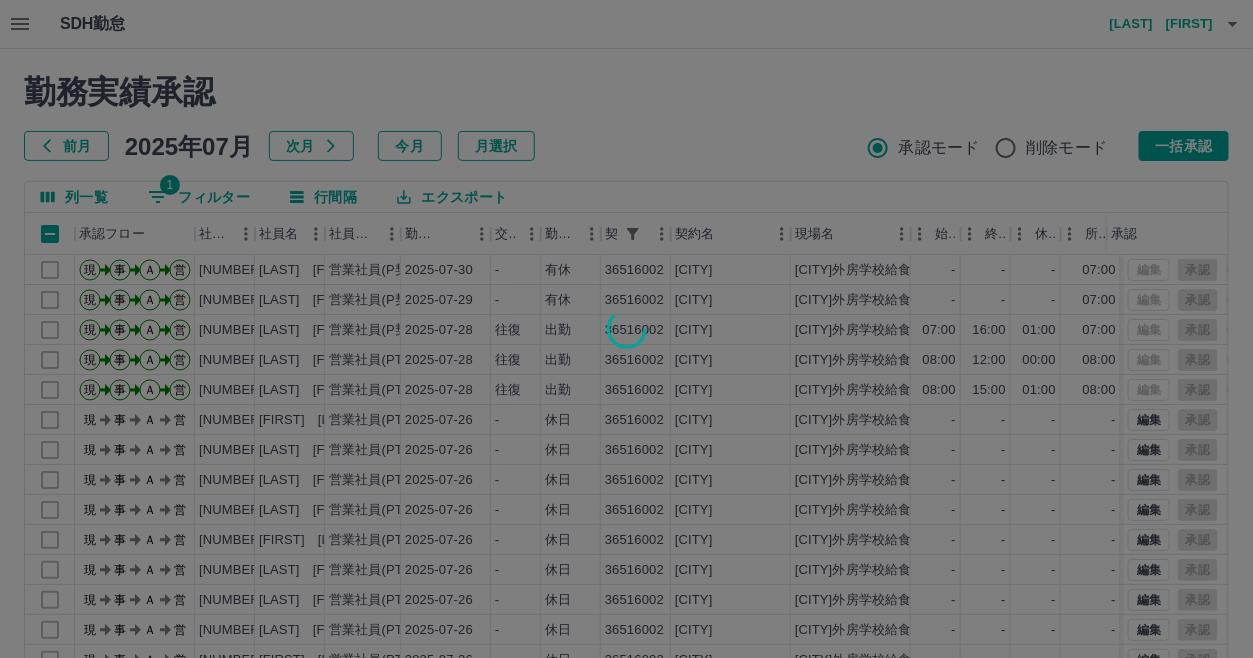 click at bounding box center (626, 329) 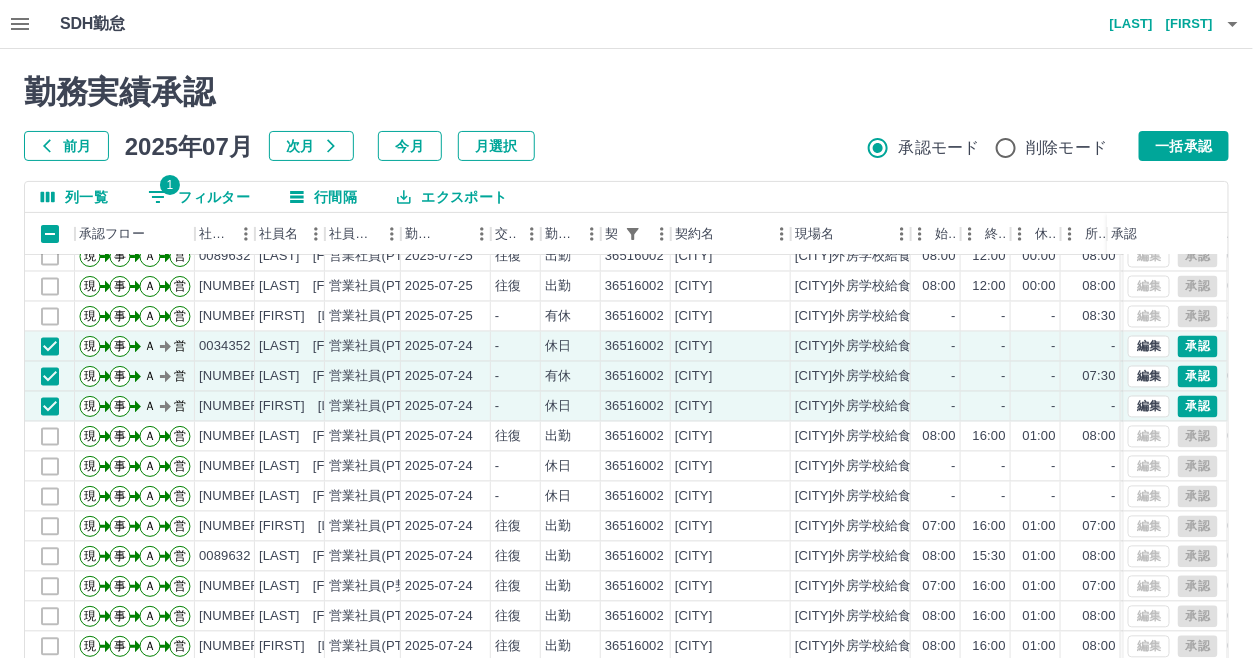 scroll, scrollTop: 1200, scrollLeft: 0, axis: vertical 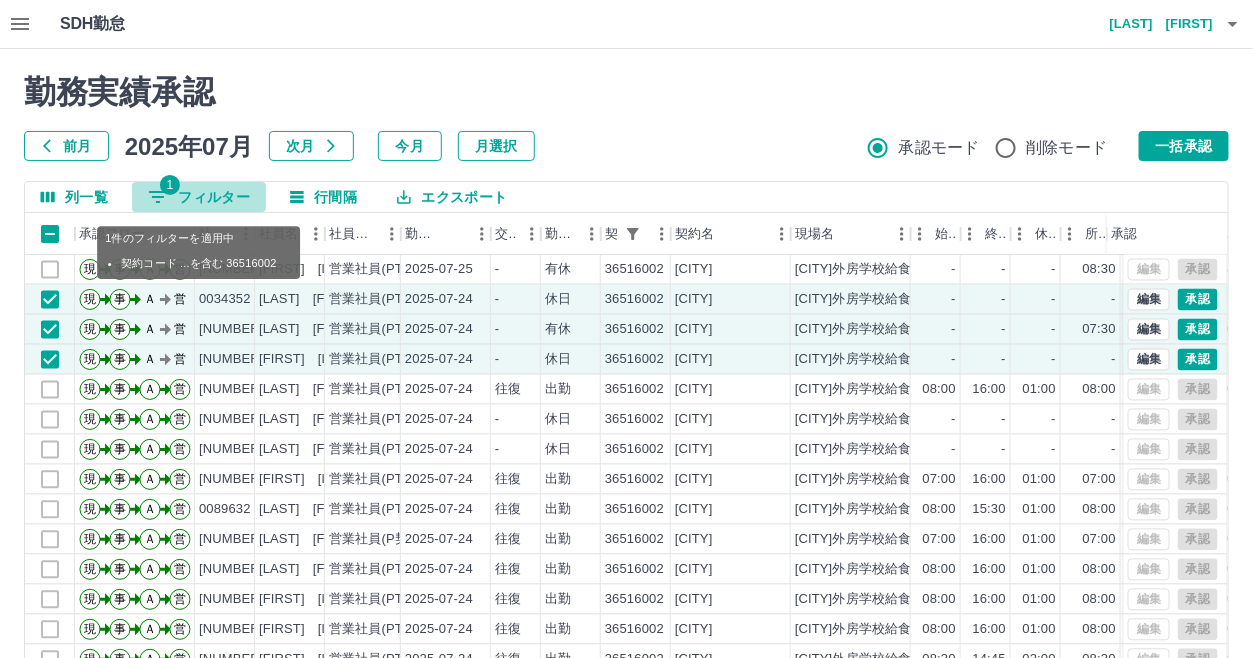 click on "1 フィルター" at bounding box center [199, 197] 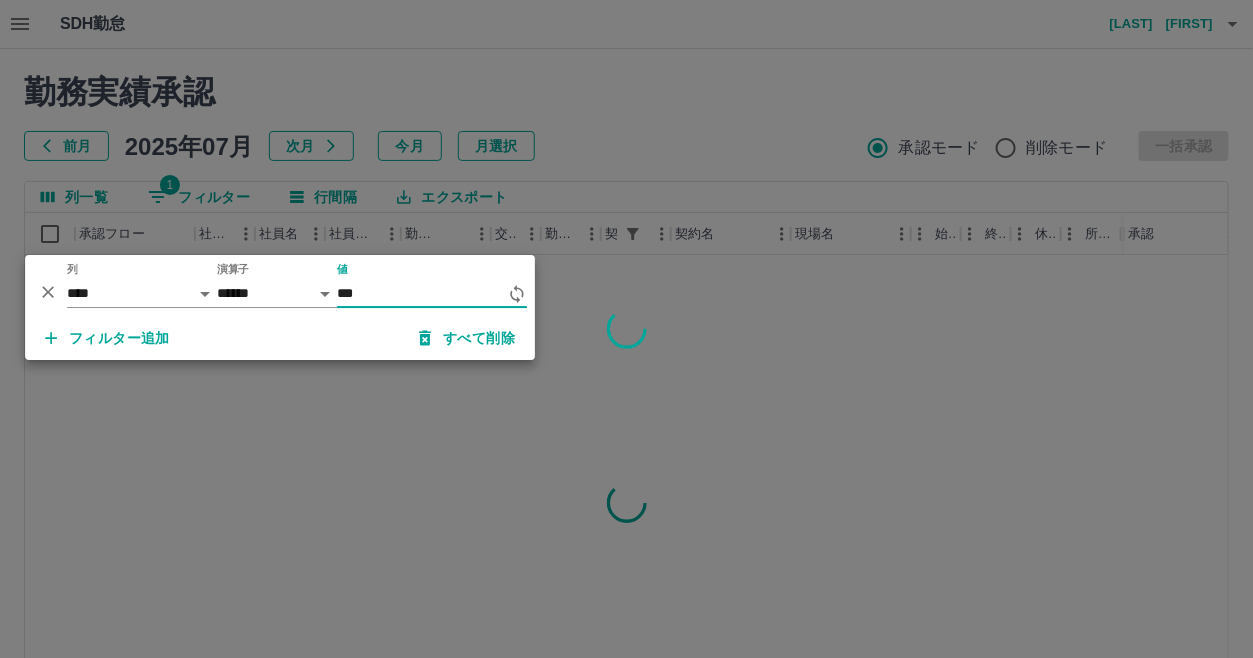 scroll, scrollTop: 0, scrollLeft: 0, axis: both 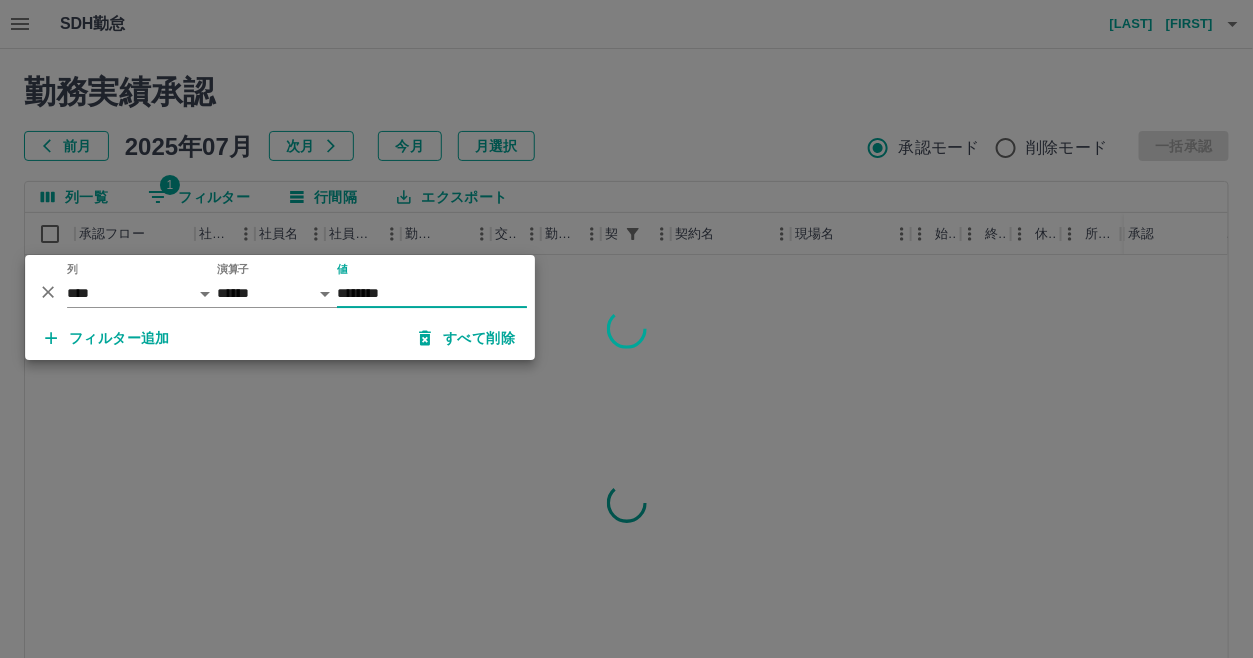 type on "********" 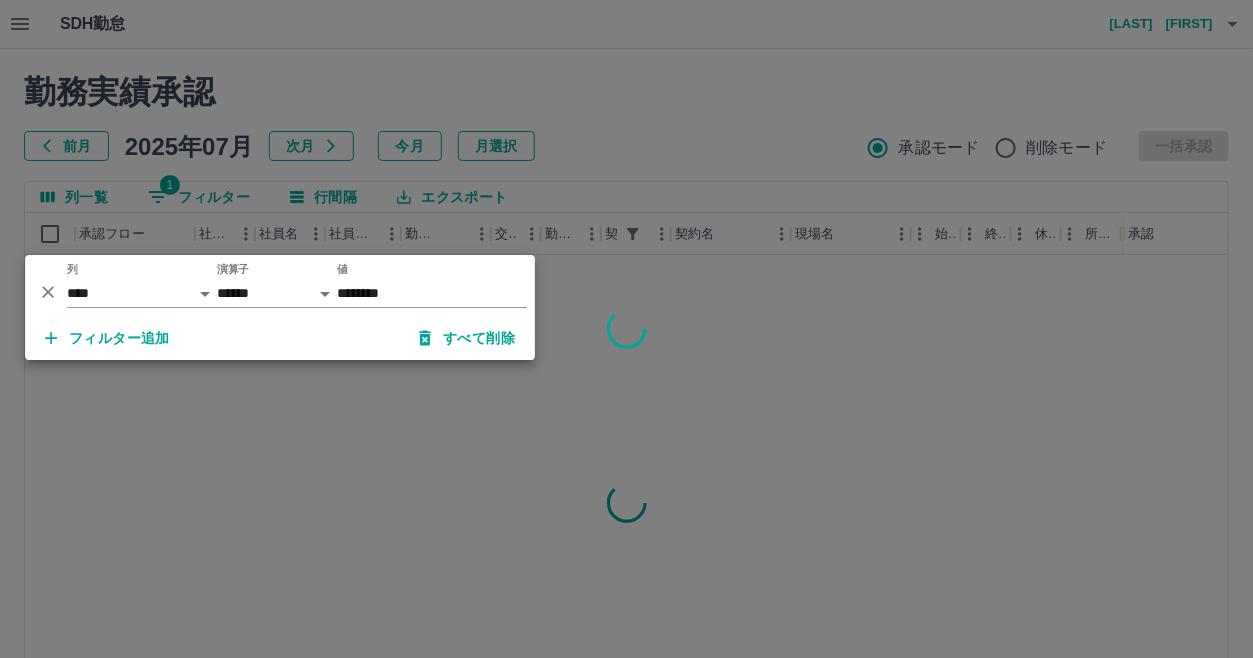 drag, startPoint x: 671, startPoint y: 169, endPoint x: 591, endPoint y: 226, distance: 98.229324 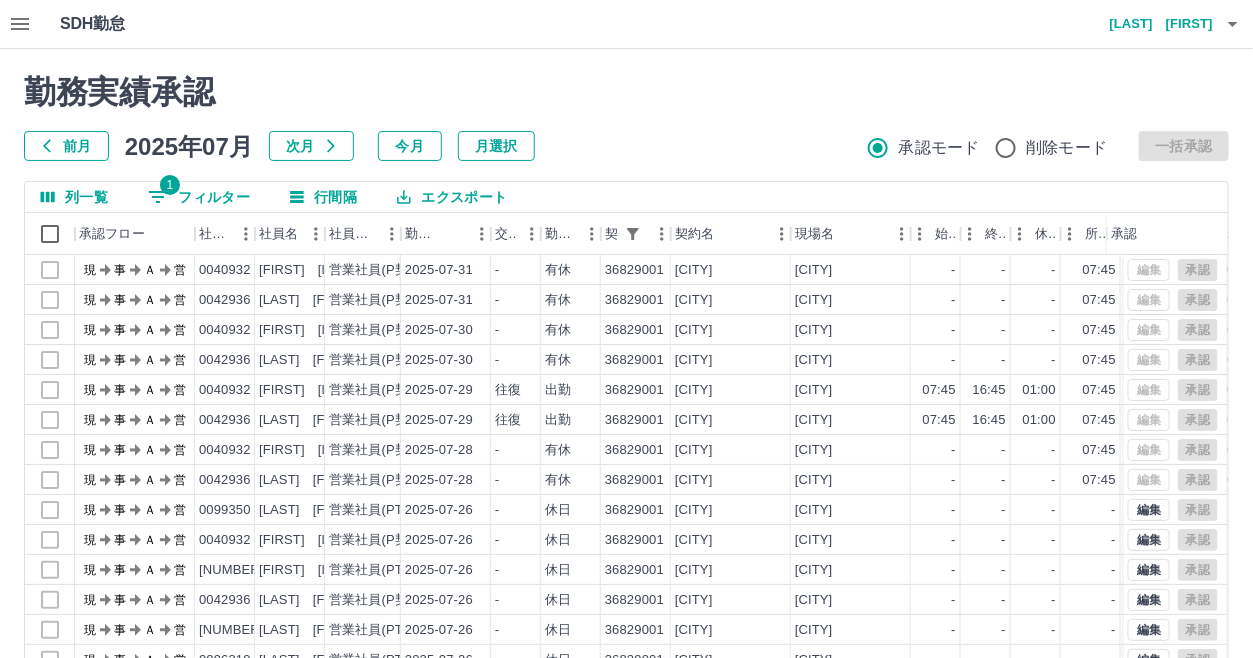 click on "勤務実績承認 前月 [DATE] 次月 今月 月選択 承認モード 削除モード 一括承認 列一覧 1 フィルター 行間隔 エクスポート 承認フロー 社員番号 社員名 社員区分 勤務日 交通費 勤務区分 契約コード 契約名 現場名 始業 終業 休憩 所定開始 所定終業 所定休憩 拘束 勤務 遅刻等 承認 現 事 Ａ 営 0040932 [LAST]　[FIRST] 営業社員(P契約) [DATE]  -  有休 36829001 [CITY] [CITY]市立富来田小学校・富来田中学校（親子） - - - 07:45 16:45 01:00 00:00 00:00 00:00 現 事 Ａ 営 0042936 [FIRST]　[LAST] 営業社員(P契約) [DATE]  -  有休 36829001 [CITY] [CITY]市立富来田小学校・富来田中学校（親子） - - - 07:45 16:45 01:00 00:00 00:00 00:00 現 事 Ａ 営 0040932 [LAST]　[FIRST] 営業社員(P契約) [DATE]  -  有休 36829001 [CITY] [CITY]市立富来田小学校・富来田中学校（親子） - - - 07:45 16:45 01:00 00:00 00:00 00:00" at bounding box center (626, 447) 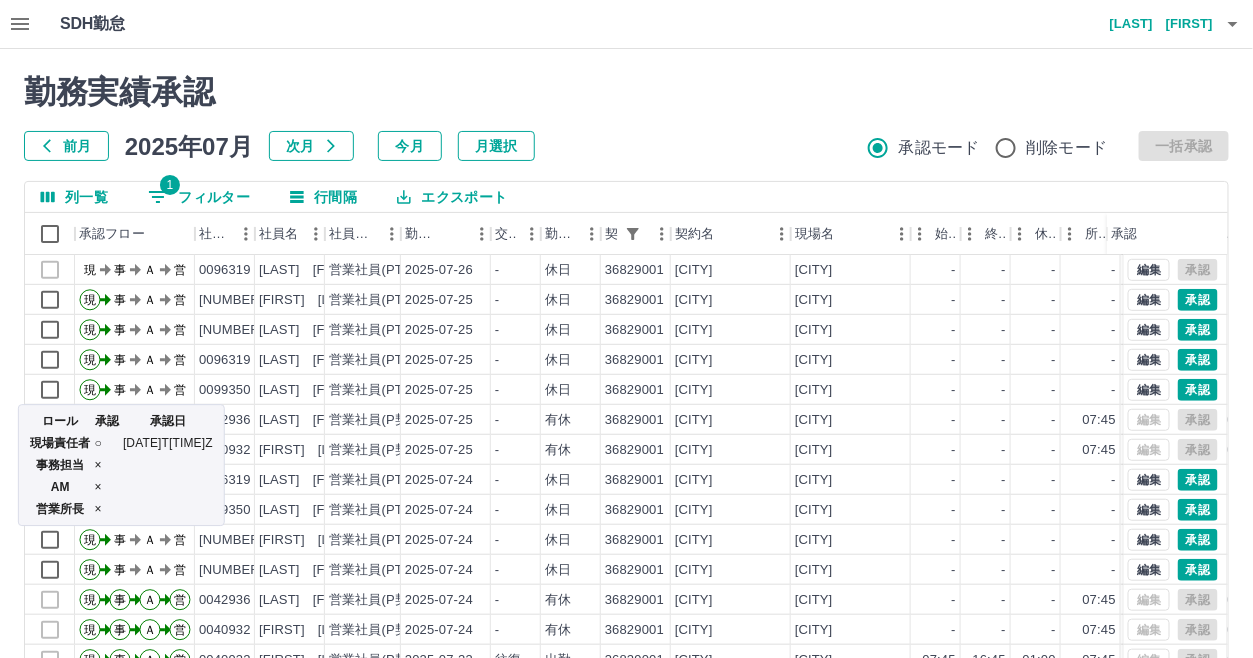 scroll, scrollTop: 400, scrollLeft: 0, axis: vertical 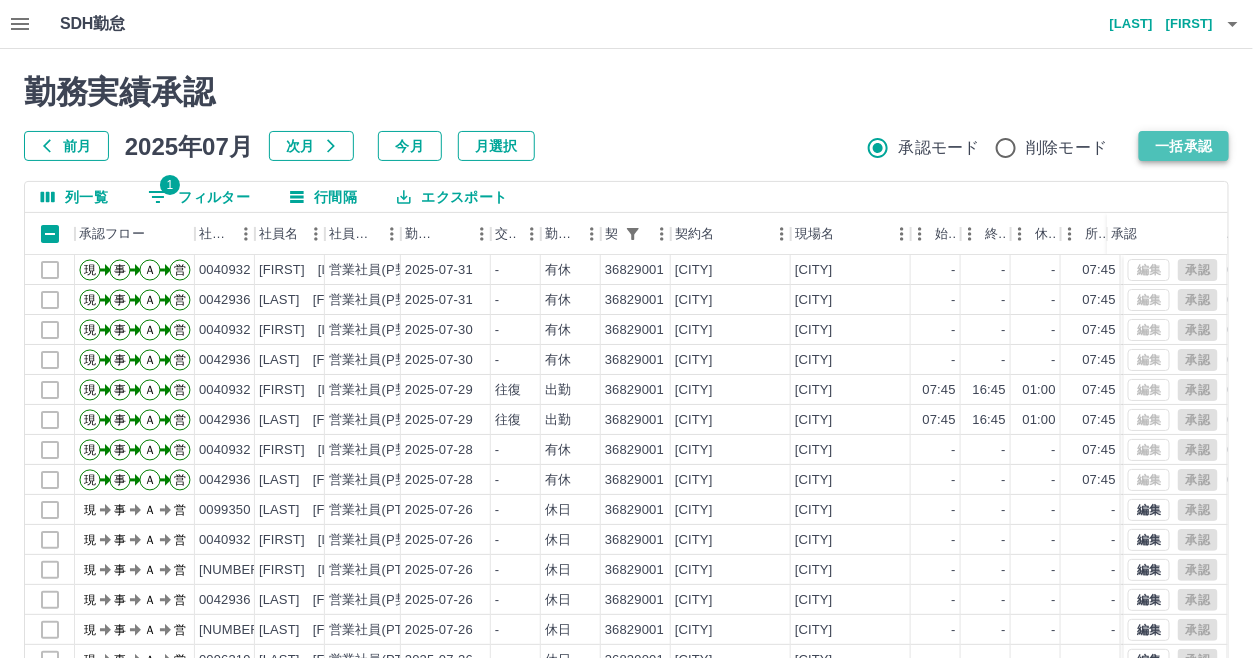 click on "一括承認" at bounding box center (1184, 146) 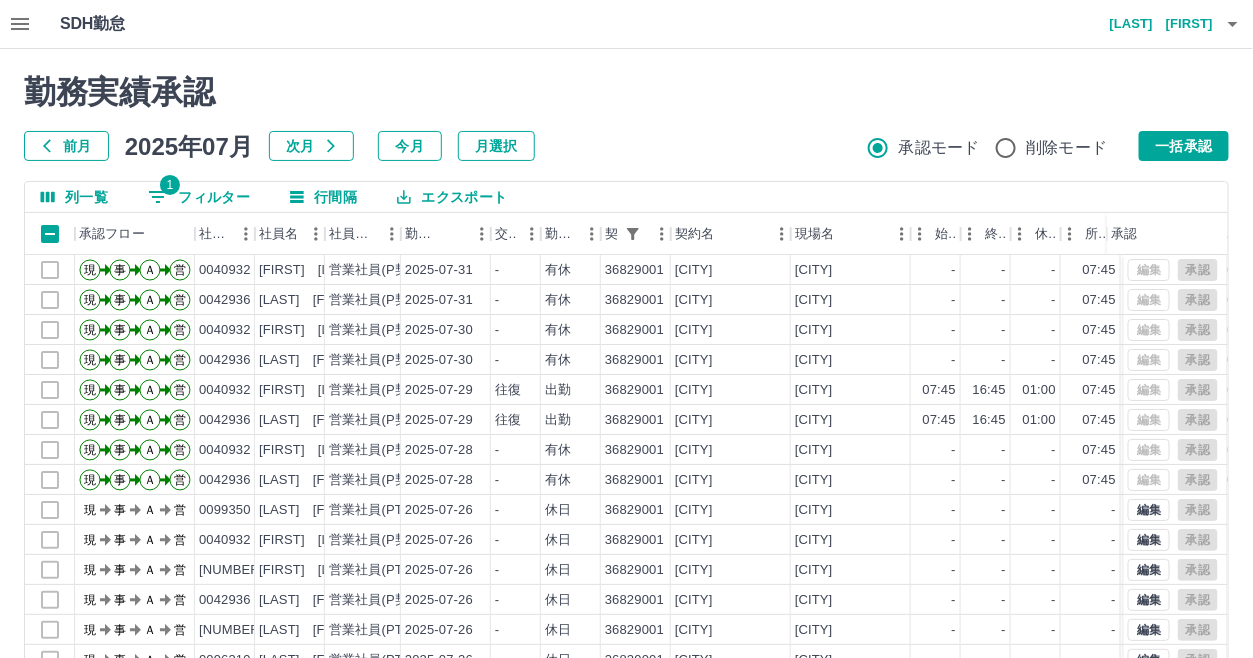 scroll, scrollTop: 187, scrollLeft: 0, axis: vertical 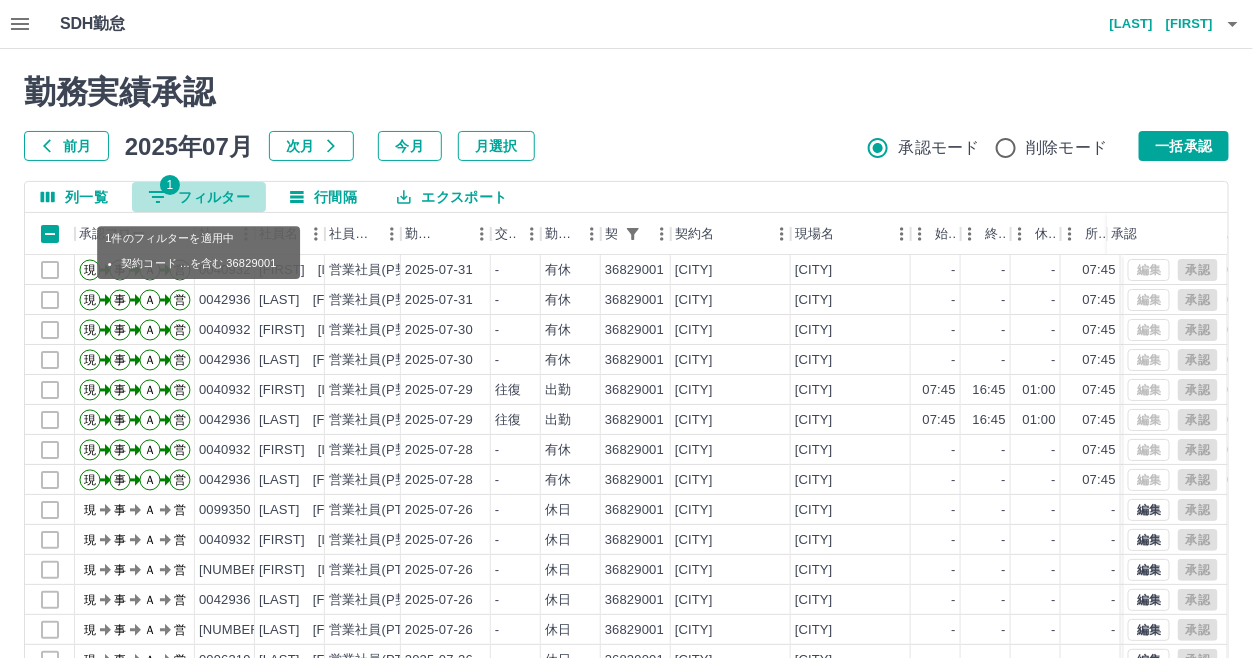 click on "1 フィルター" at bounding box center (199, 197) 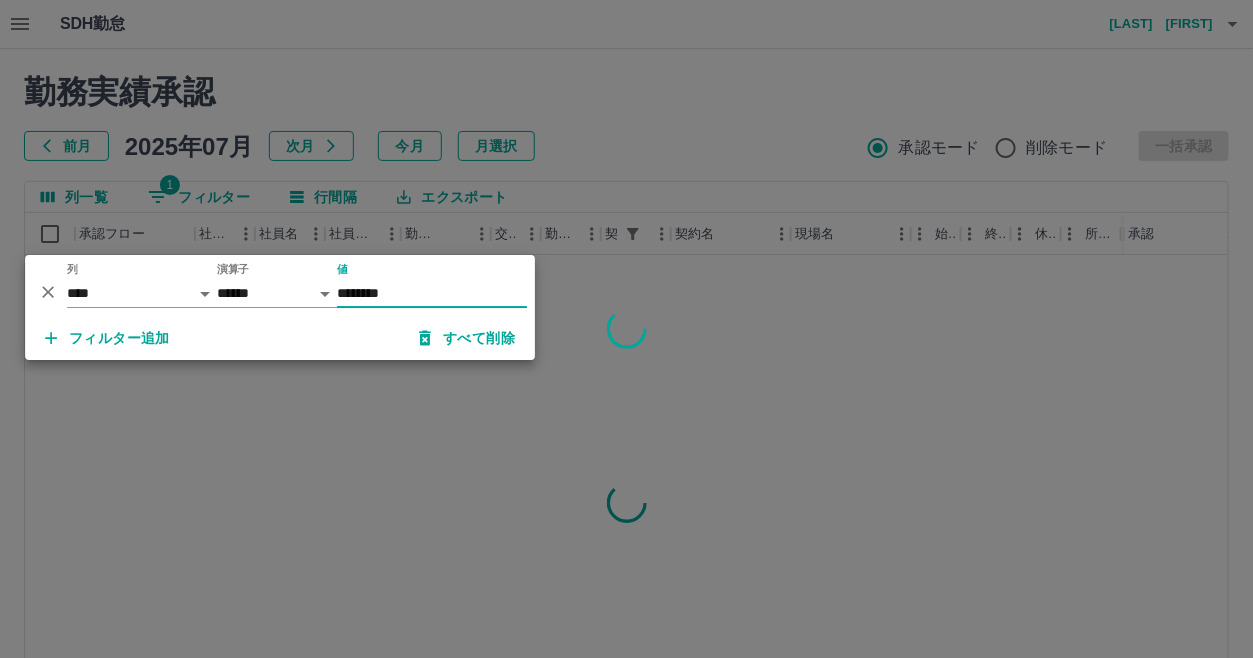 type on "********" 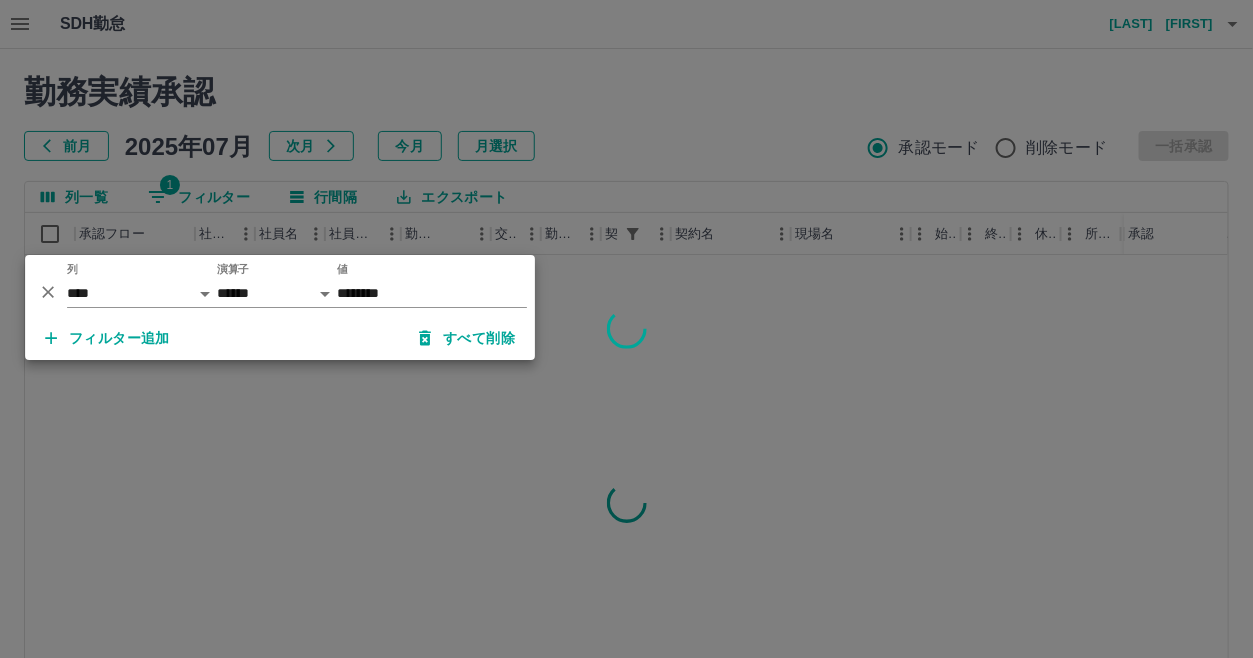 click at bounding box center [626, 329] 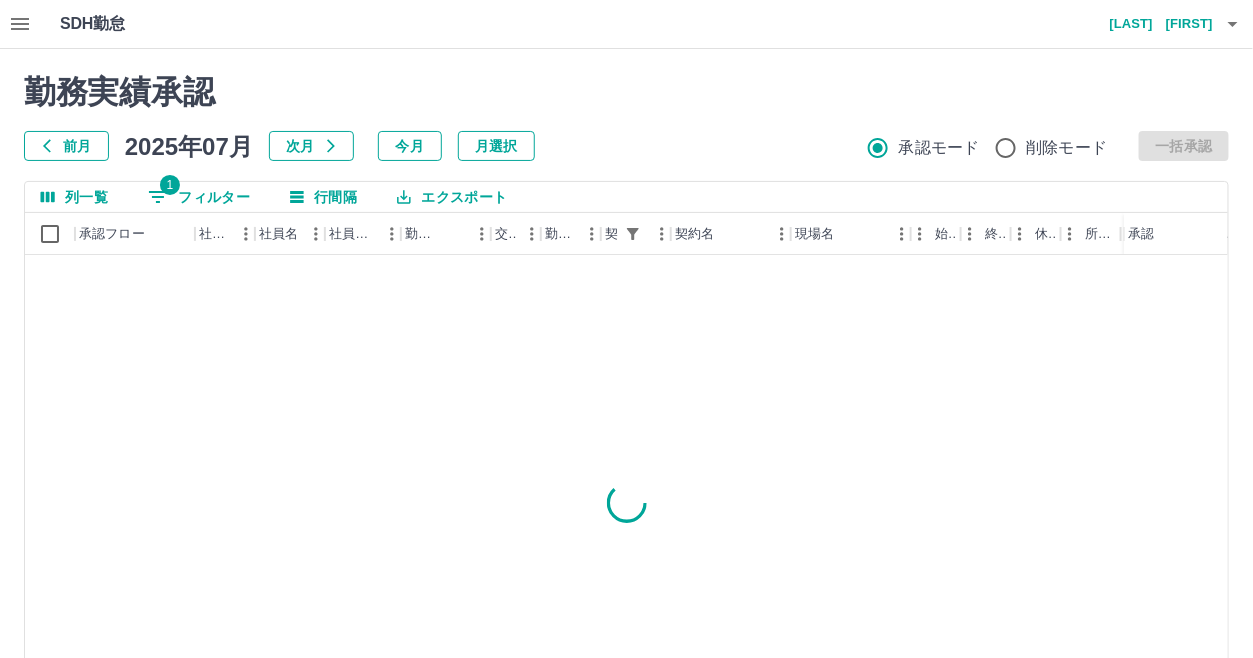 click on "前月 [DATE] 次月 今月 月選択 承認モード 削除モード 一括承認" at bounding box center [626, 146] 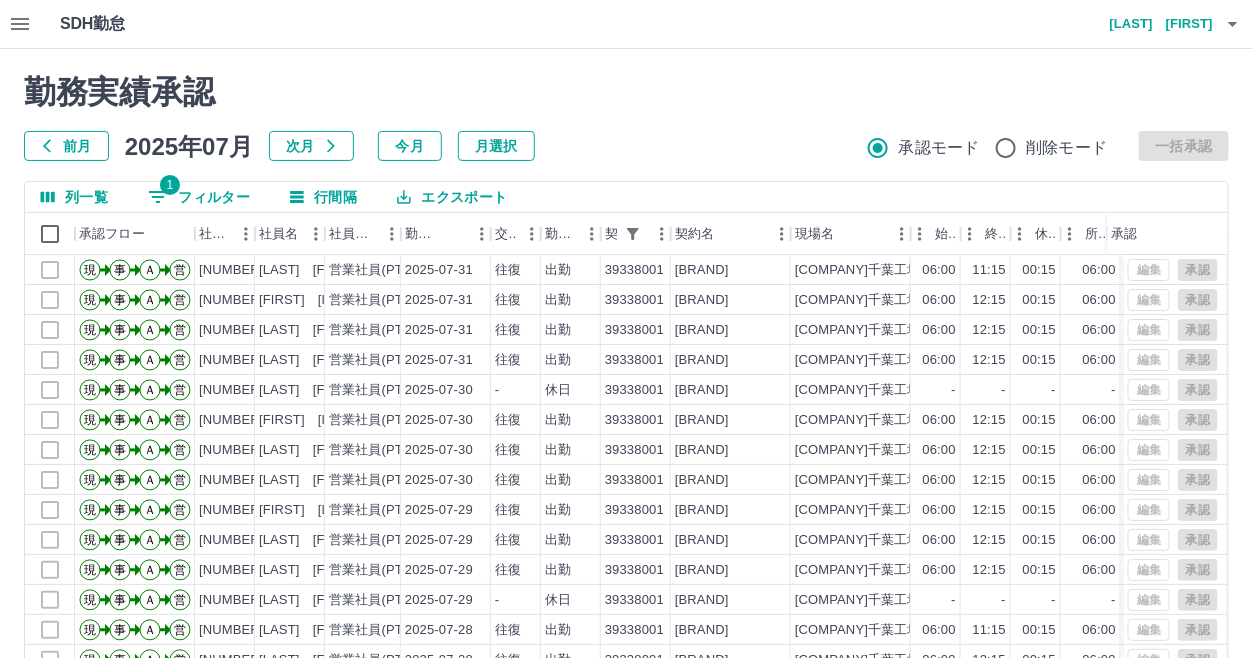 drag, startPoint x: 635, startPoint y: 129, endPoint x: 644, endPoint y: 110, distance: 21.023796 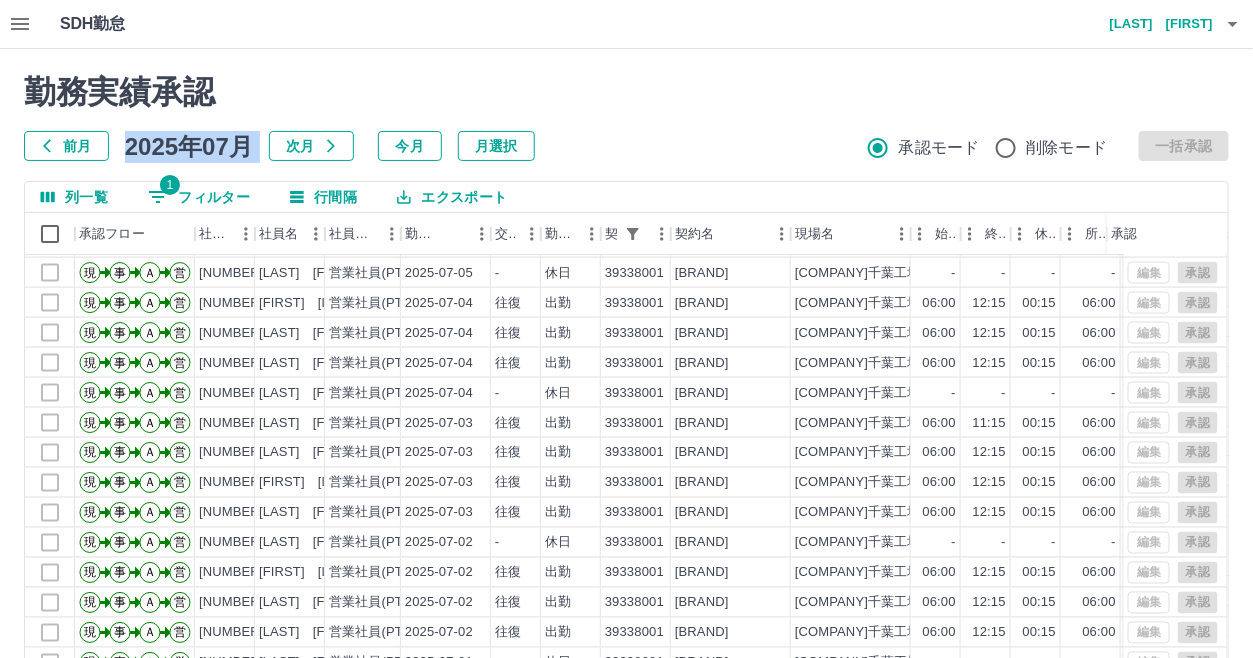 scroll, scrollTop: 3223, scrollLeft: 0, axis: vertical 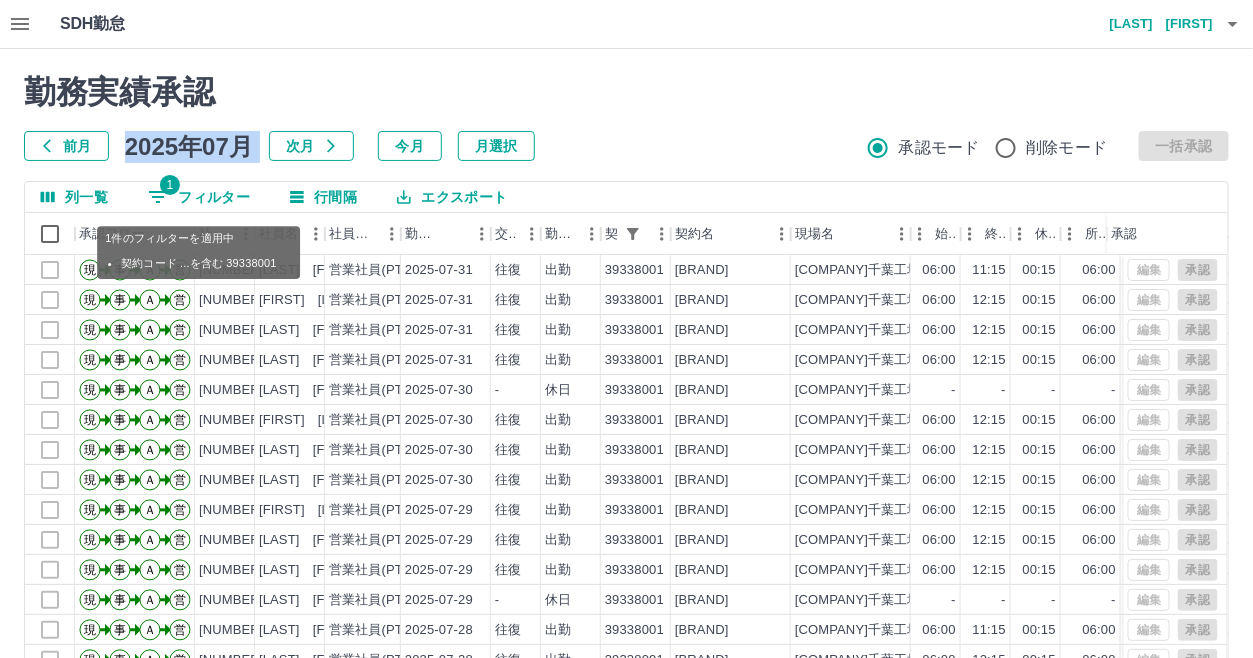 click on "1 フィルター" at bounding box center (199, 197) 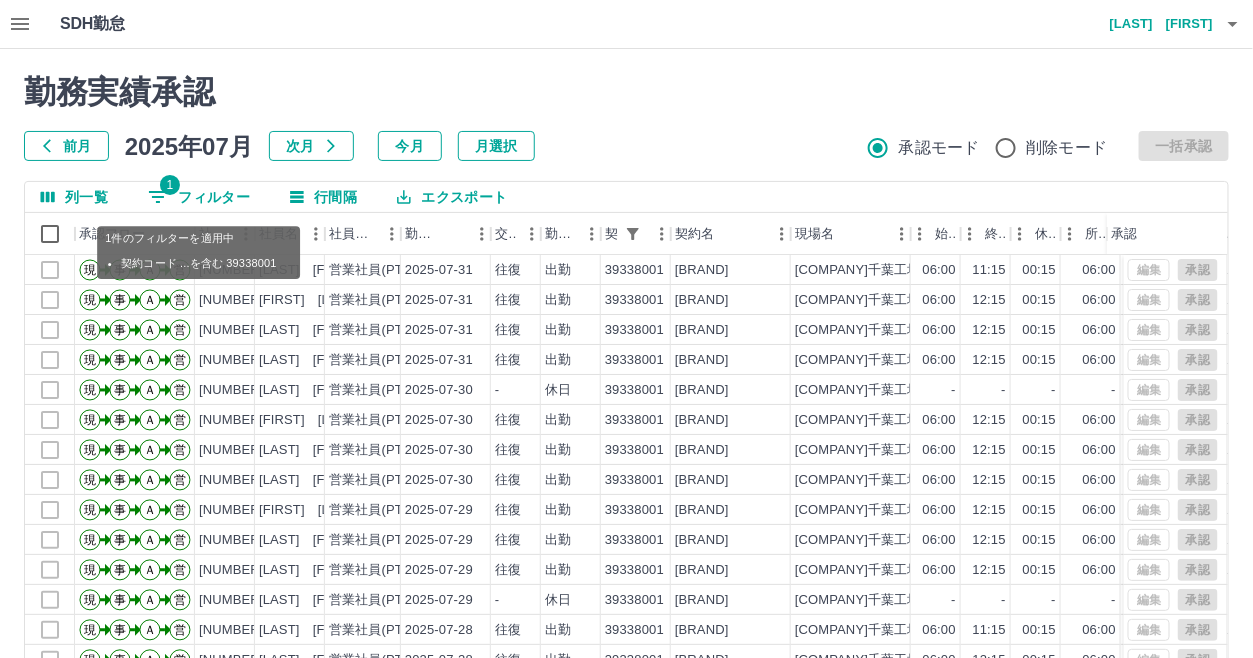 select on "**********" 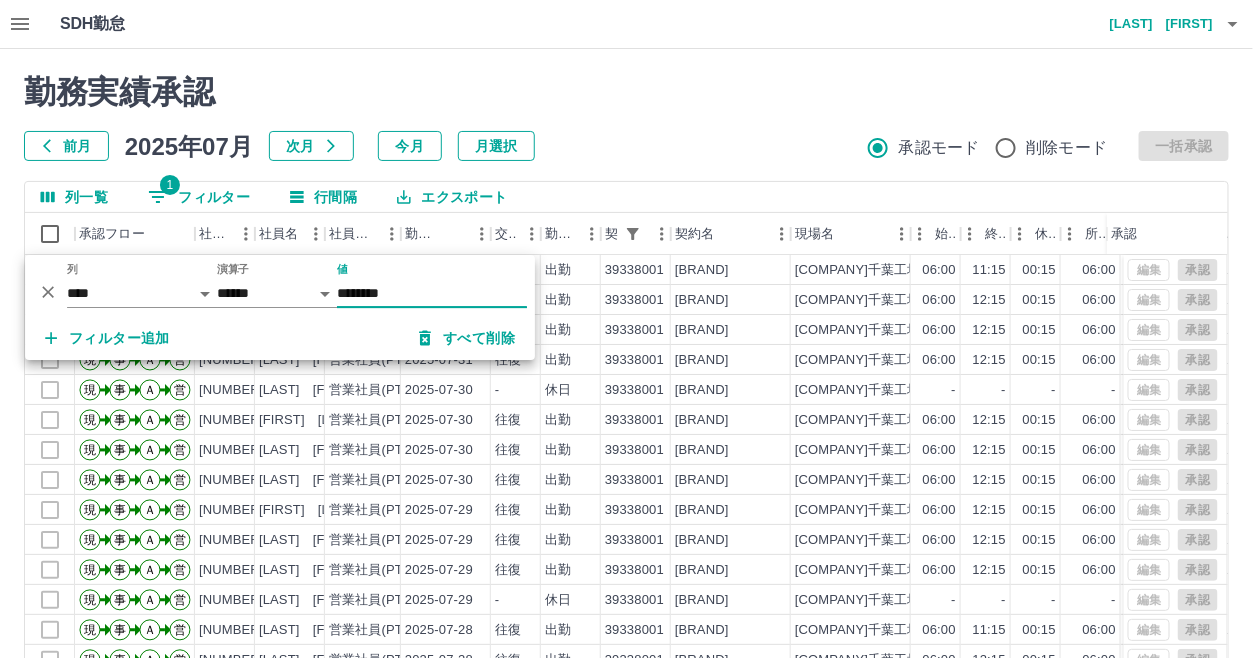 click on "********" at bounding box center [432, 293] 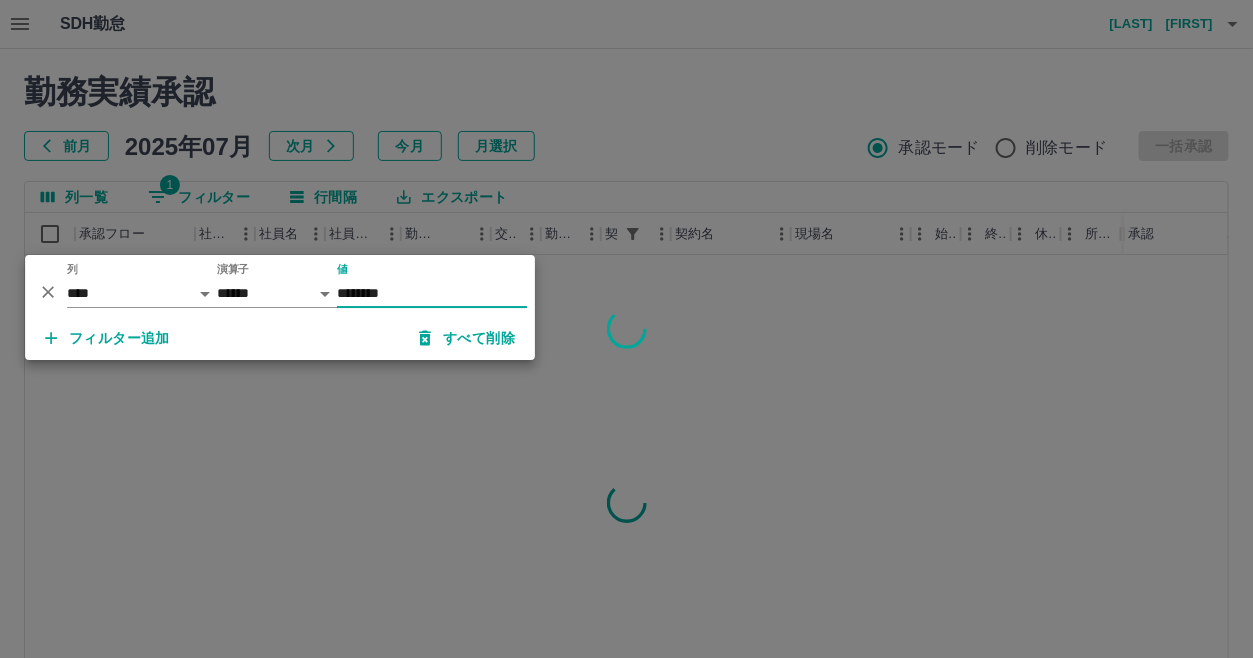 type on "********" 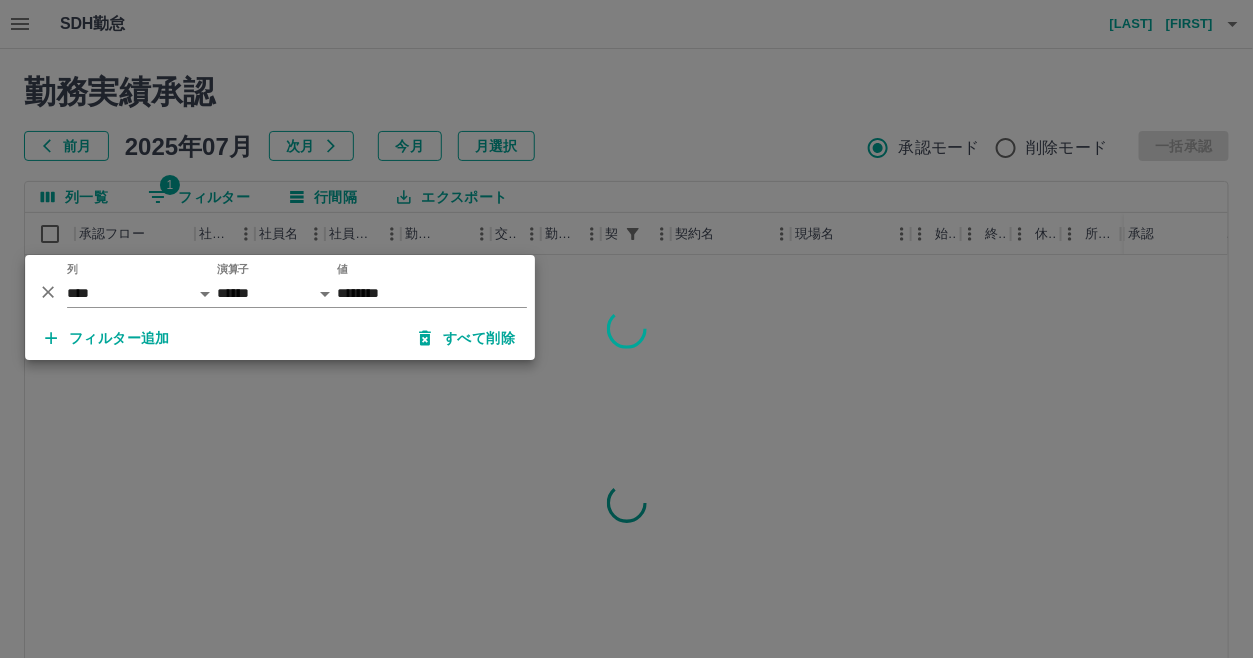 drag, startPoint x: 646, startPoint y: 162, endPoint x: 573, endPoint y: 258, distance: 120.60265 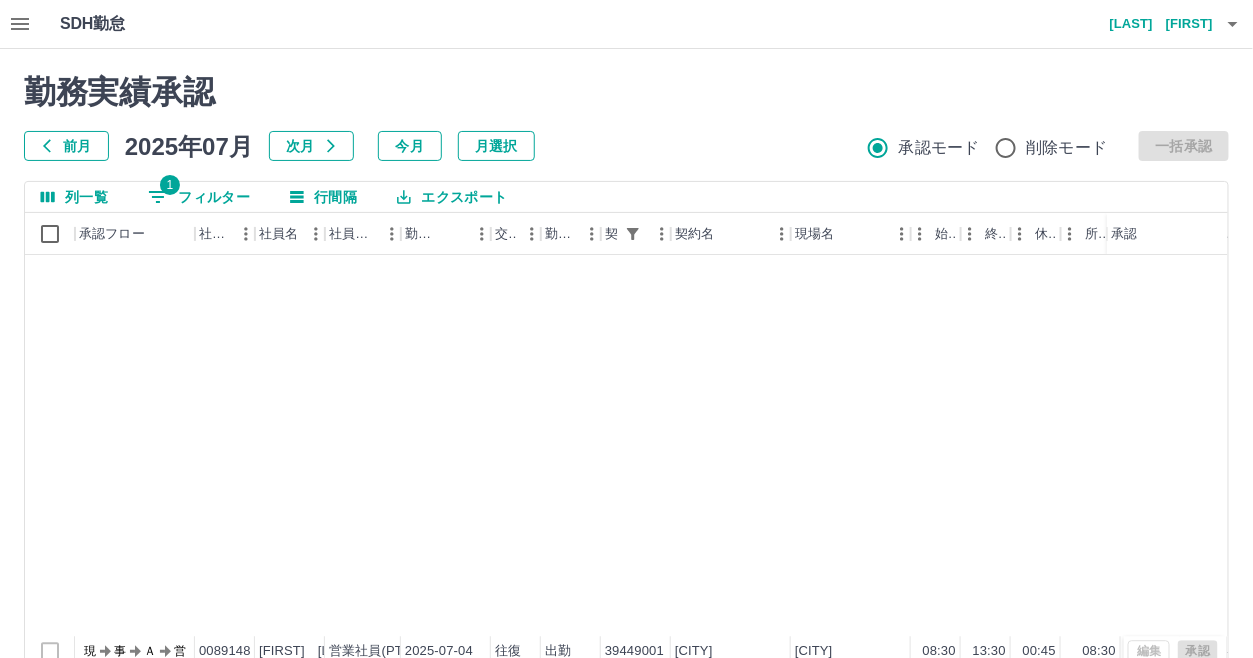 scroll, scrollTop: 4153, scrollLeft: 0, axis: vertical 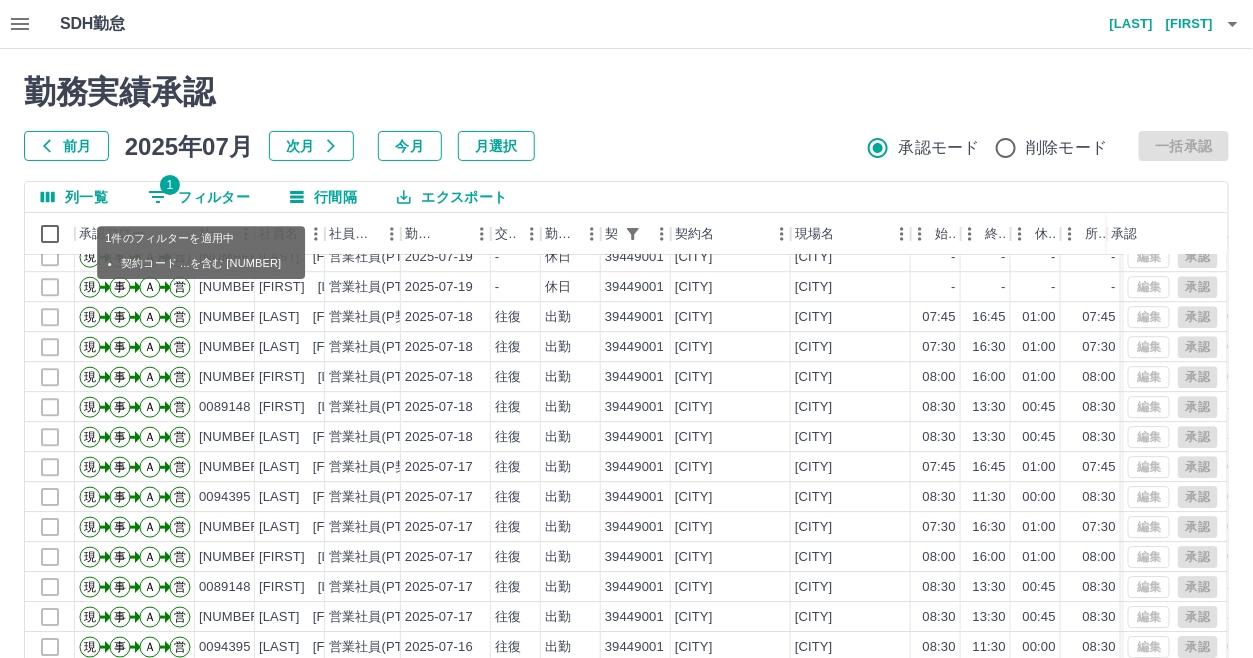 click on "1 フィルター" at bounding box center (199, 197) 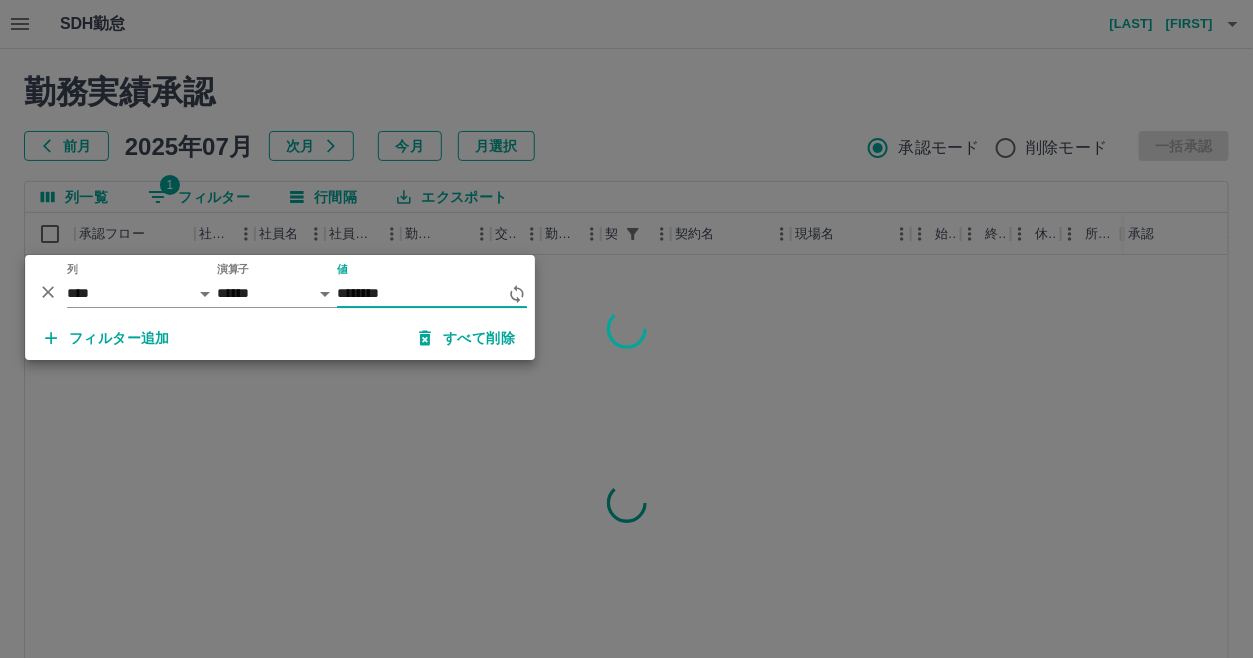 scroll, scrollTop: 0, scrollLeft: 0, axis: both 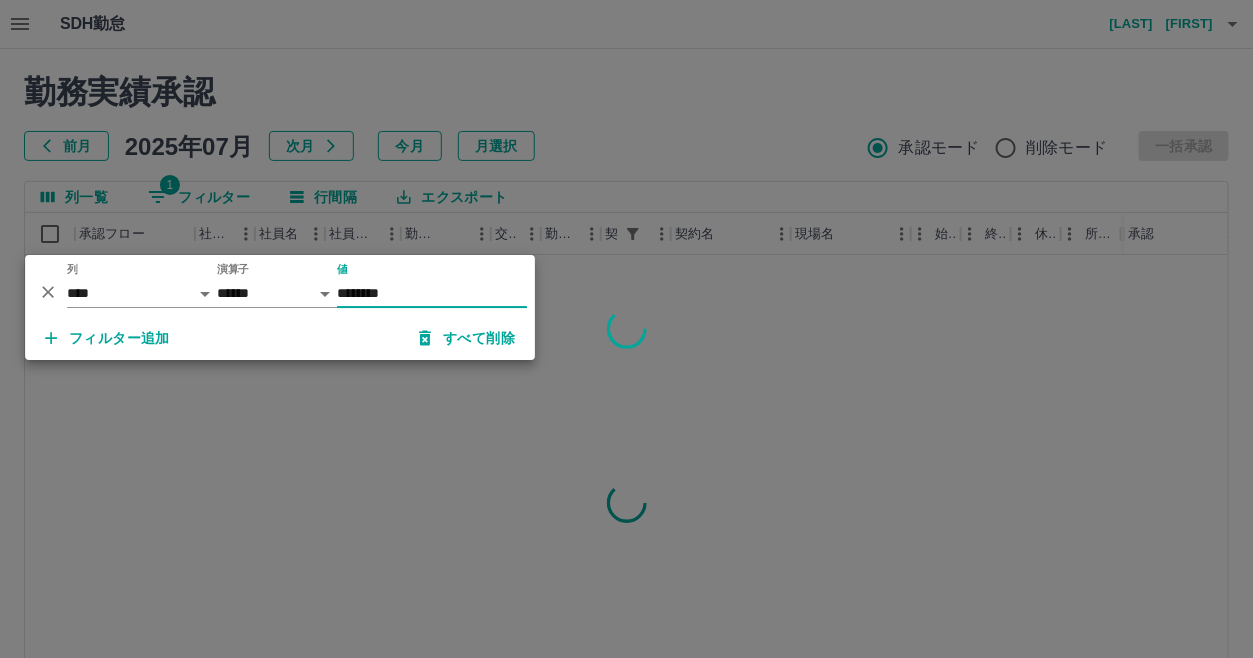 type on "********" 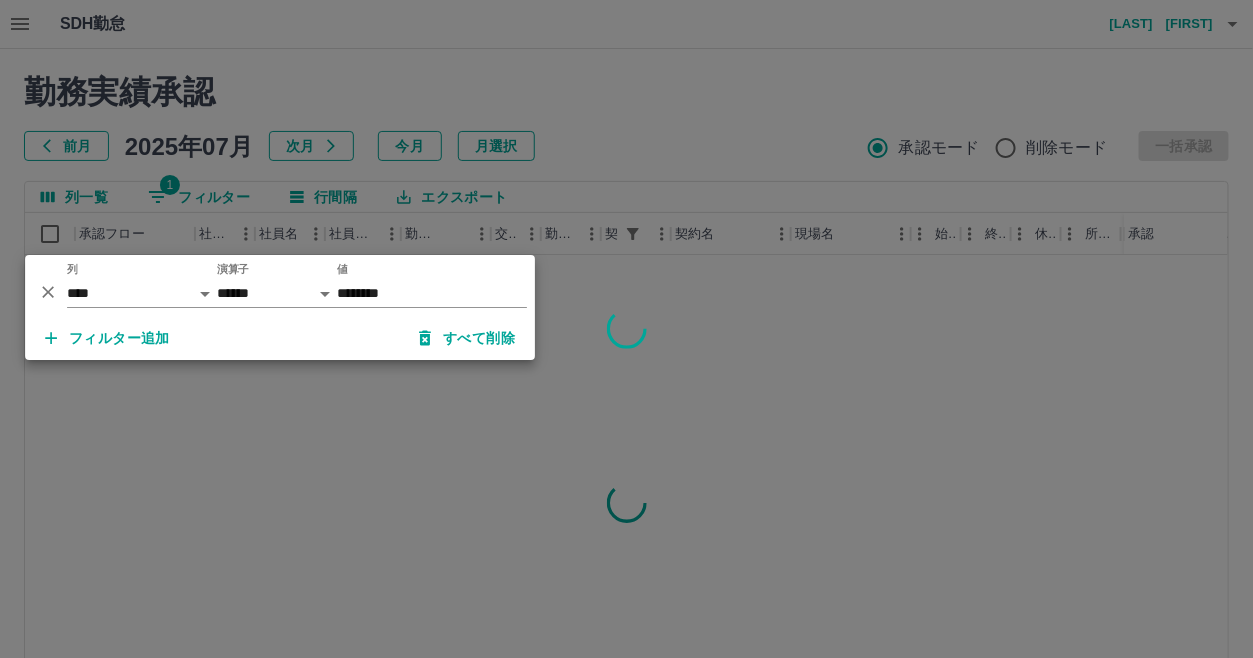 click at bounding box center [626, 329] 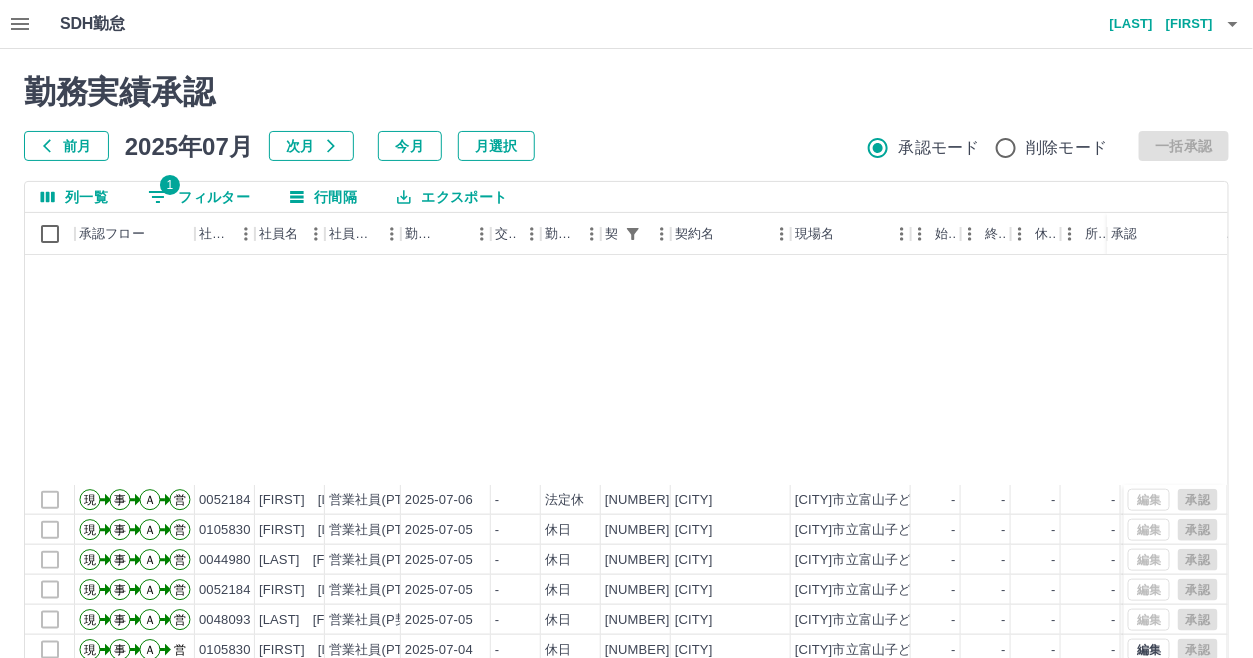 scroll, scrollTop: 3163, scrollLeft: 0, axis: vertical 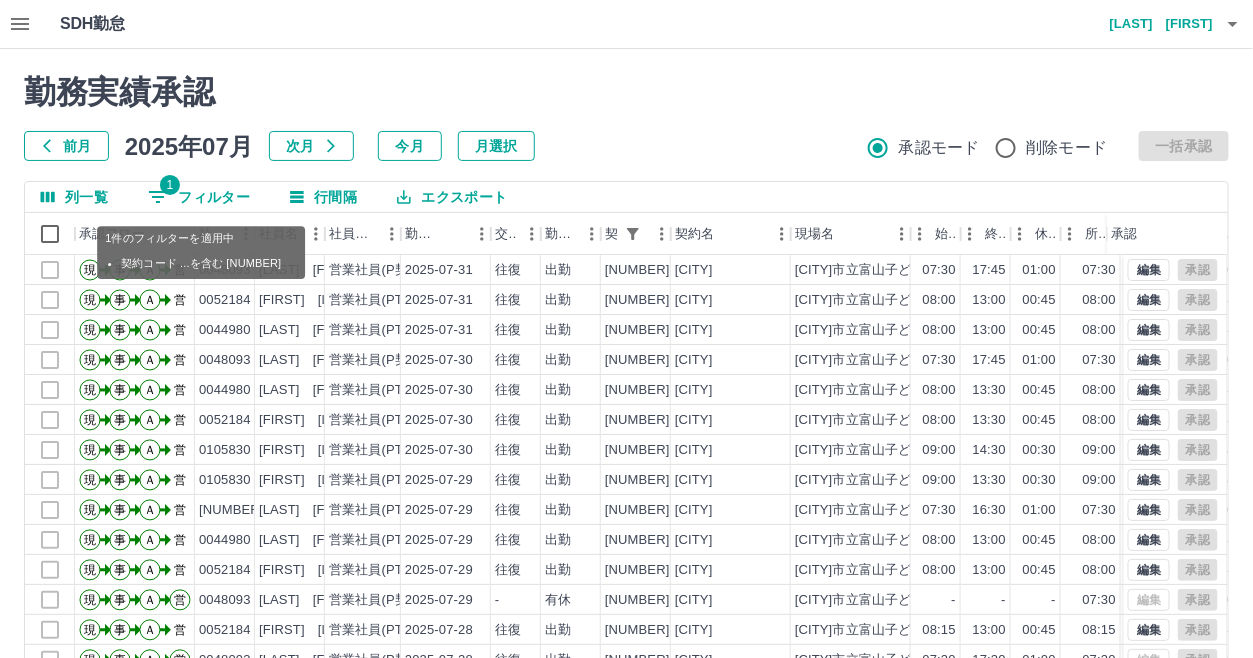 click on "1 フィルター" at bounding box center [199, 197] 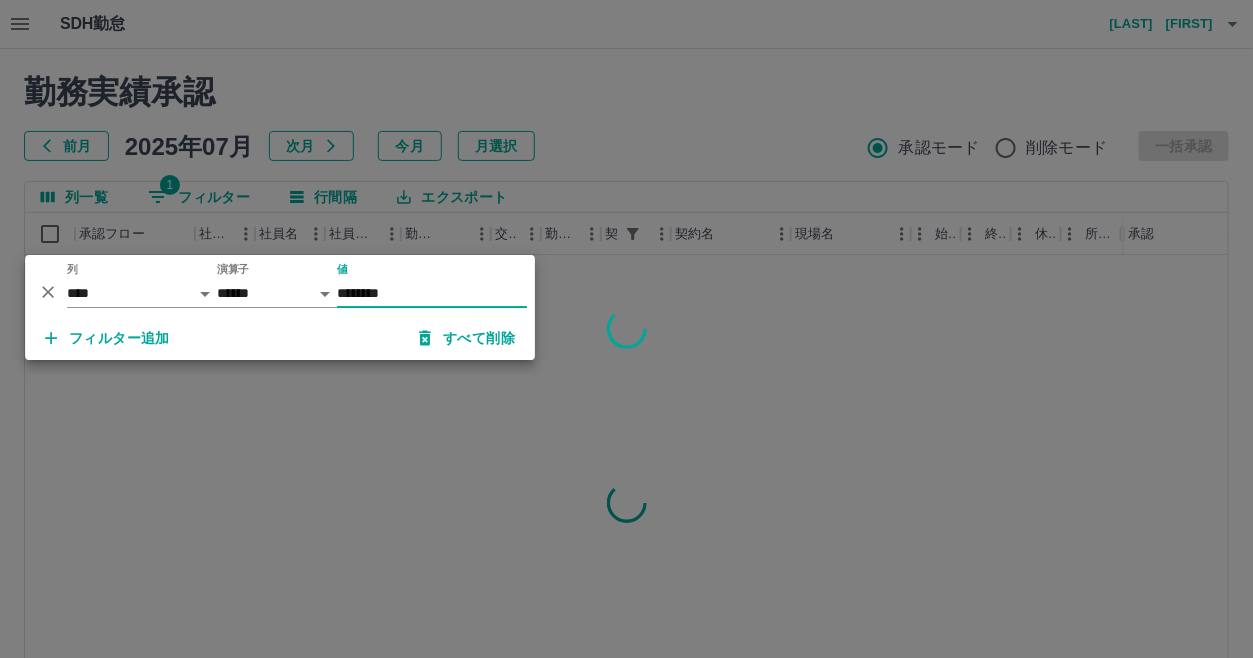 type on "********" 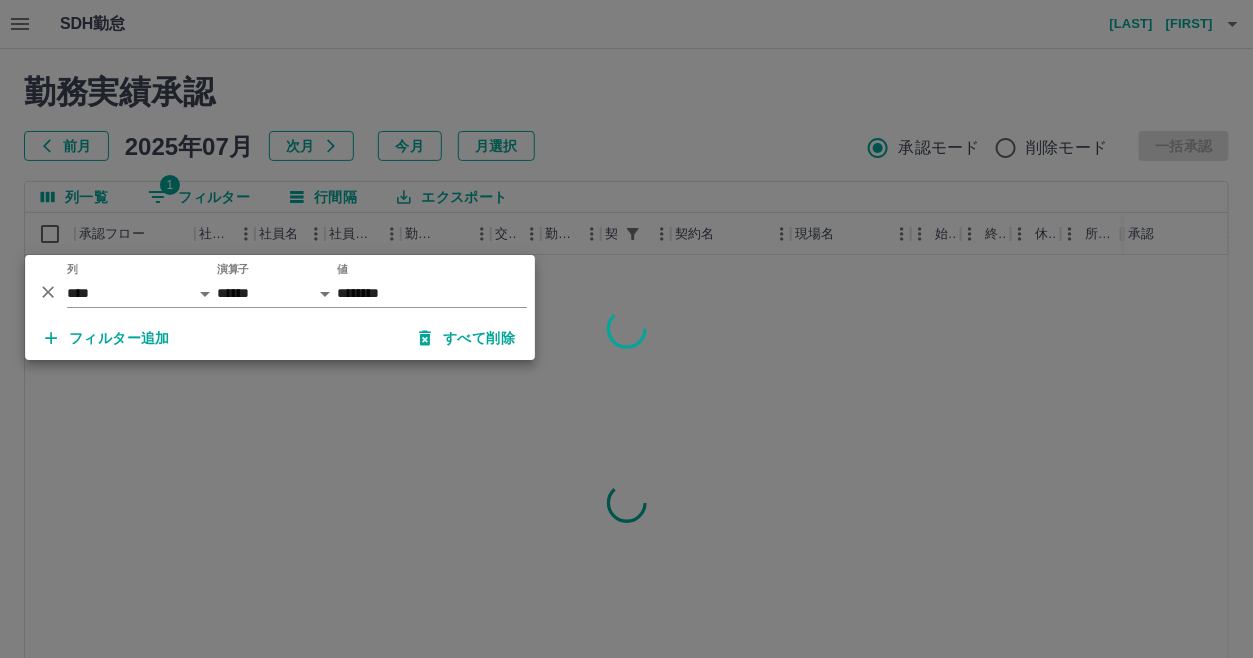 click at bounding box center (626, 329) 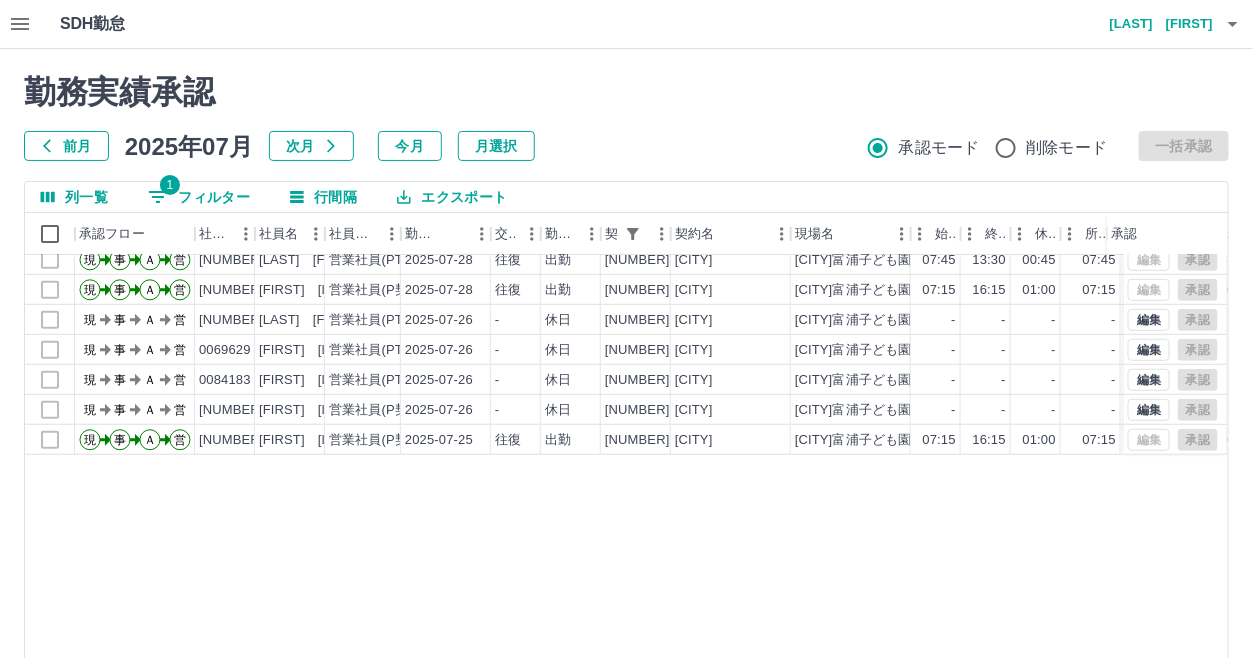 scroll, scrollTop: 0, scrollLeft: 0, axis: both 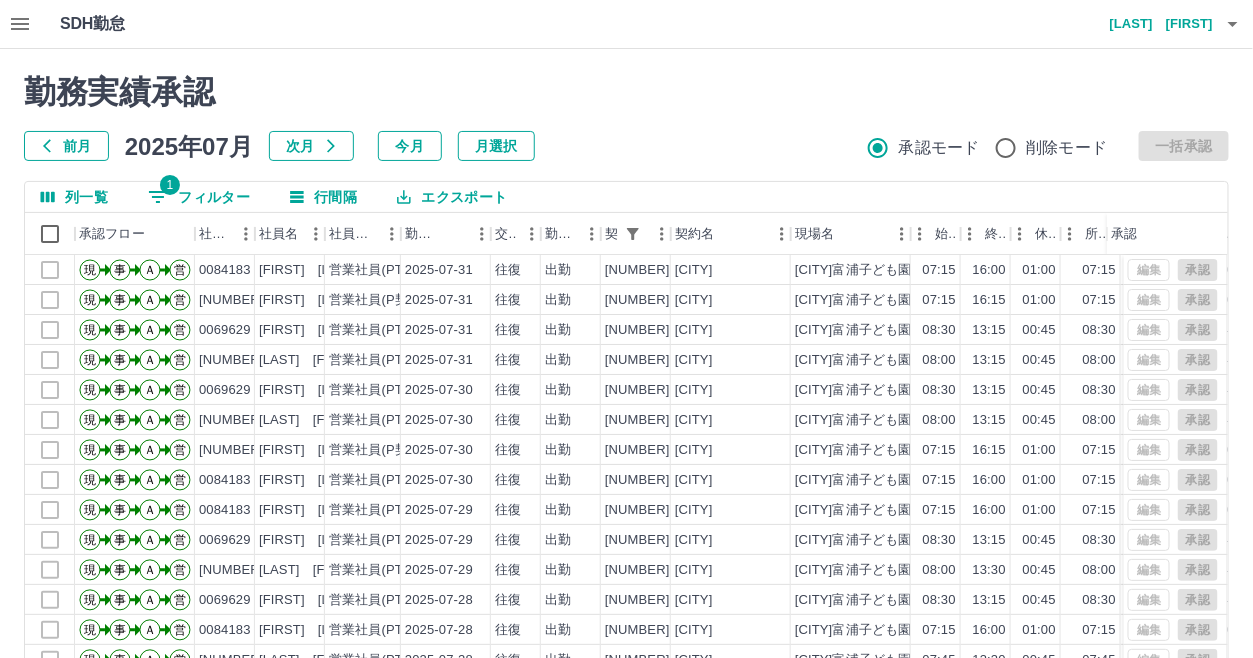 click on "1 フィルター" at bounding box center [199, 197] 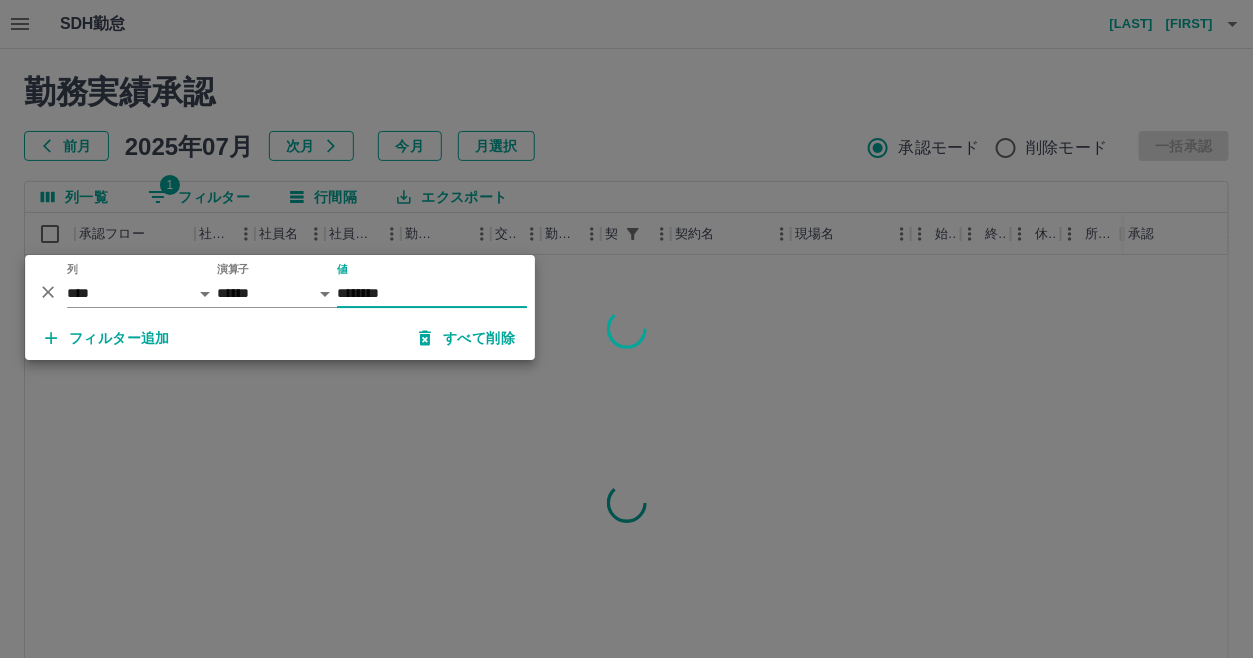type on "********" 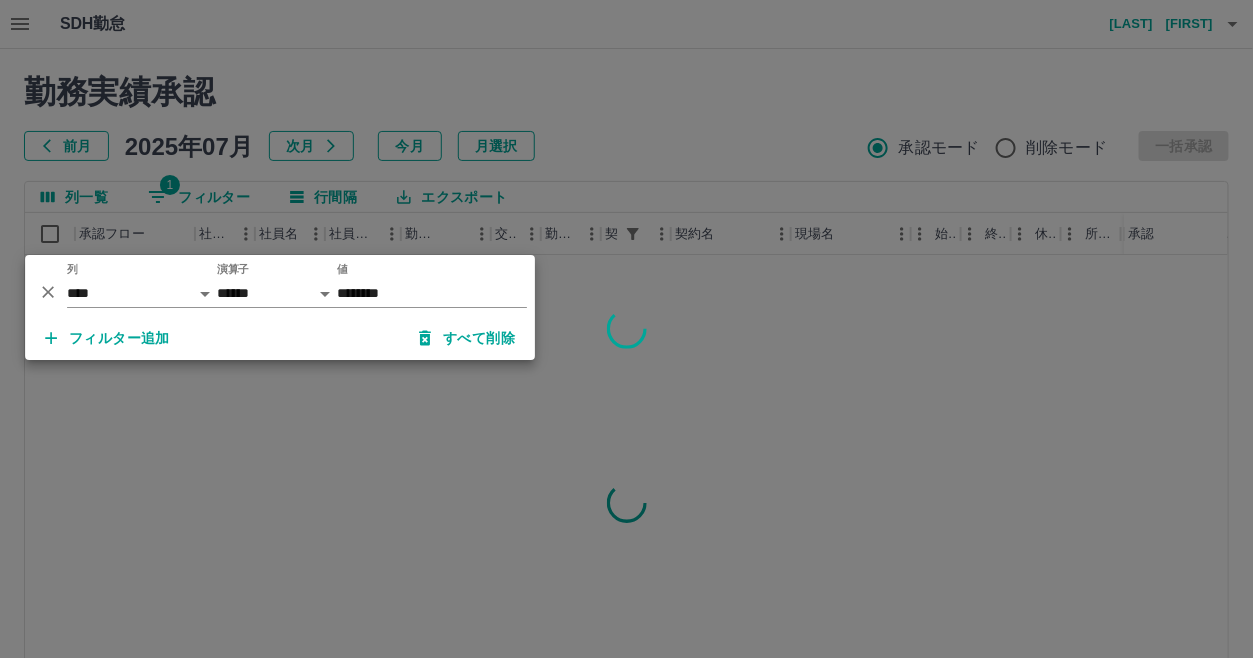 click at bounding box center [626, 329] 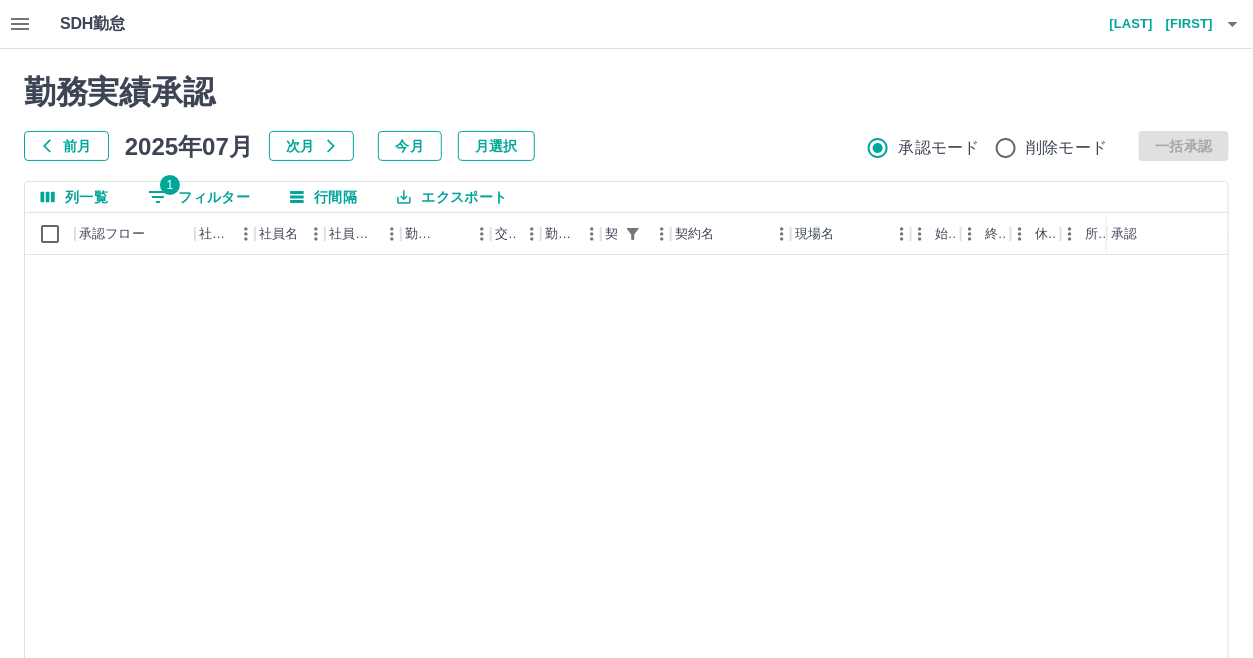 scroll, scrollTop: 3400, scrollLeft: 0, axis: vertical 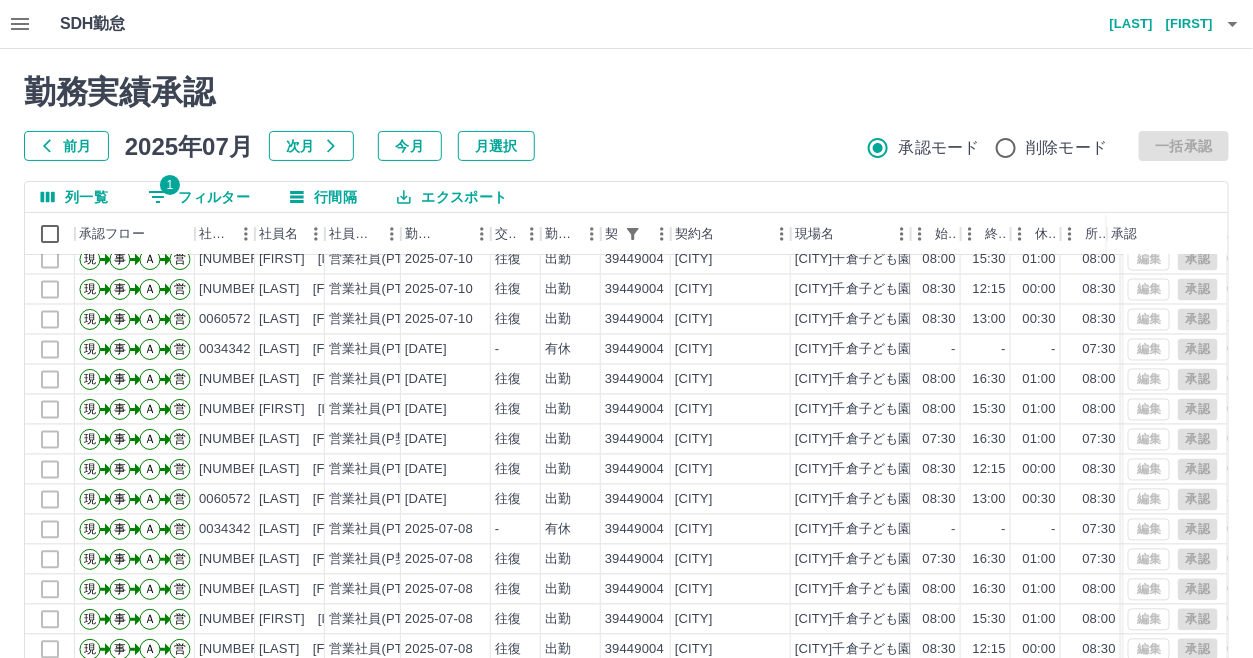 click on "1 フィルター" at bounding box center [199, 197] 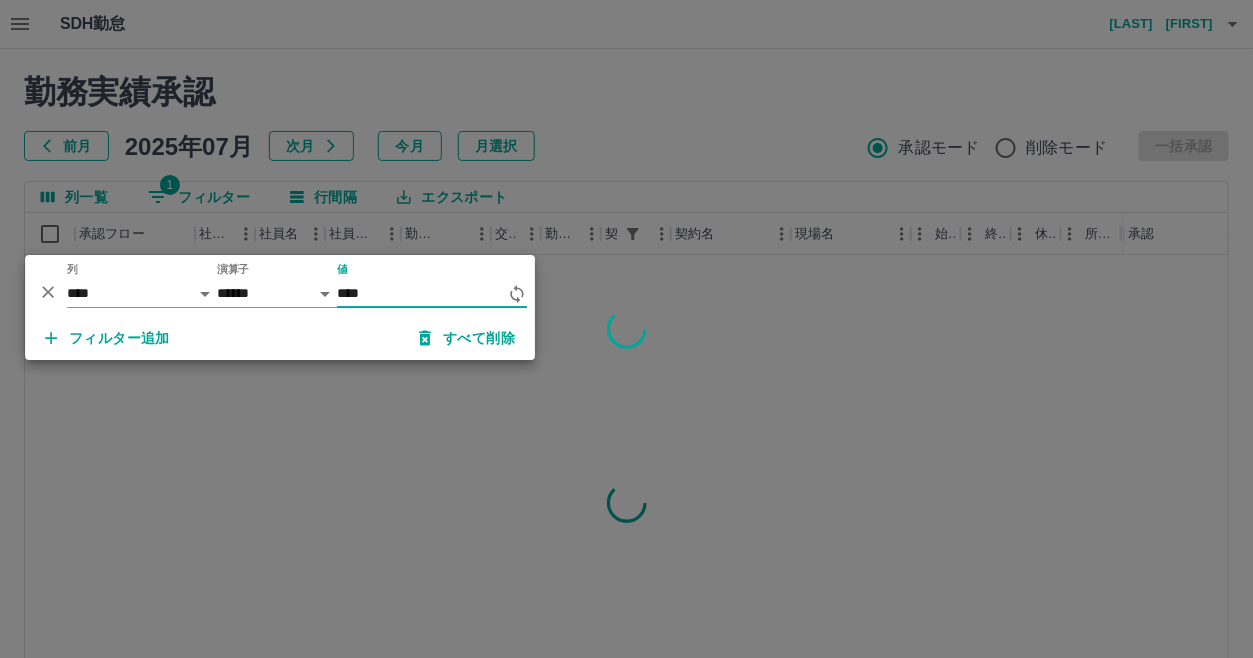 scroll, scrollTop: 0, scrollLeft: 0, axis: both 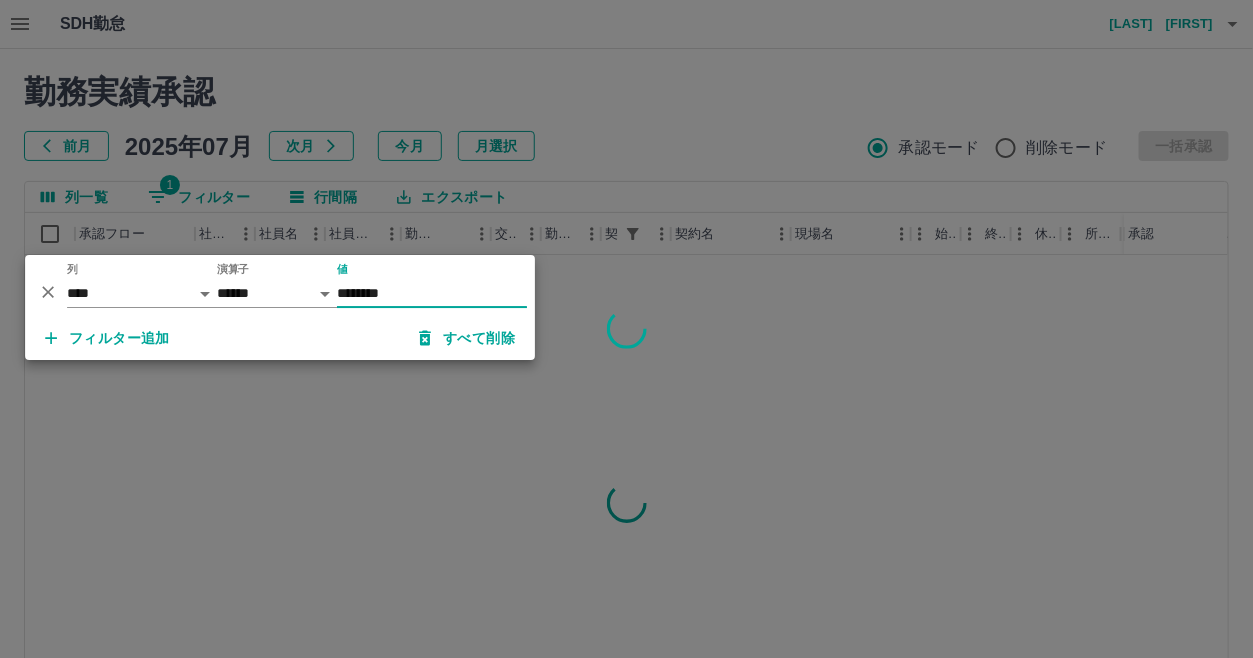 type on "********" 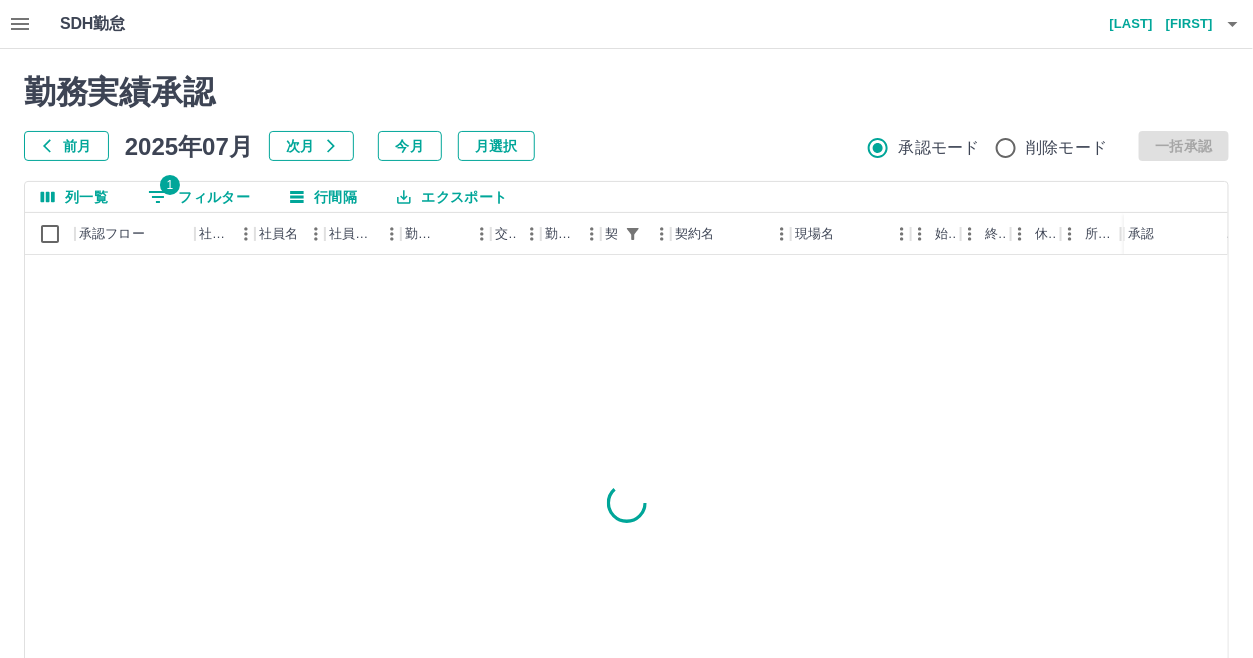 click on "前月 [DATE] 次月 今月 月選択 承認モード 削除モード 一括承認" at bounding box center [626, 146] 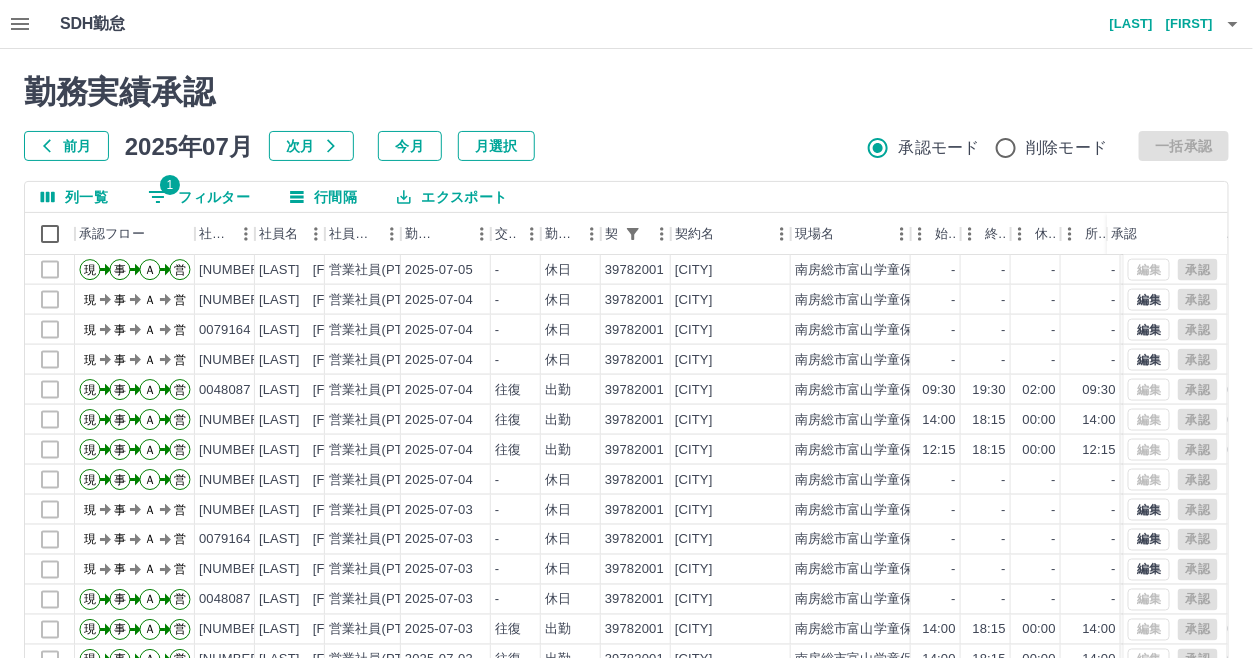 scroll, scrollTop: 5773, scrollLeft: 0, axis: vertical 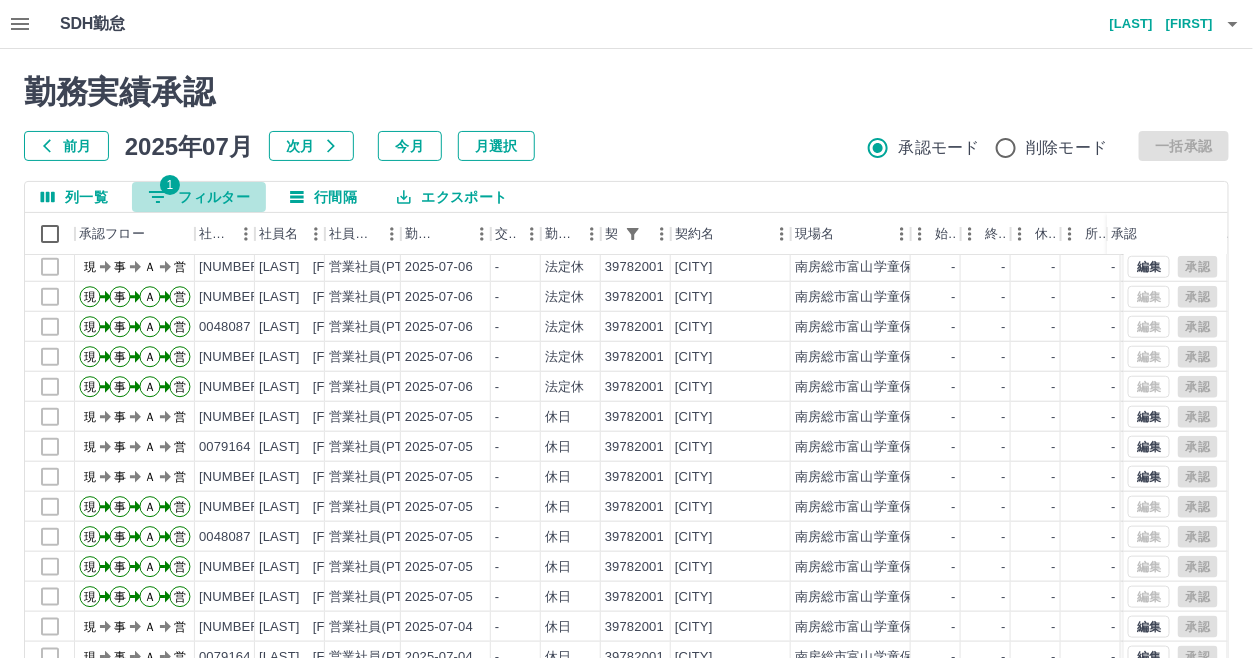 drag, startPoint x: 226, startPoint y: 189, endPoint x: 347, endPoint y: 189, distance: 121 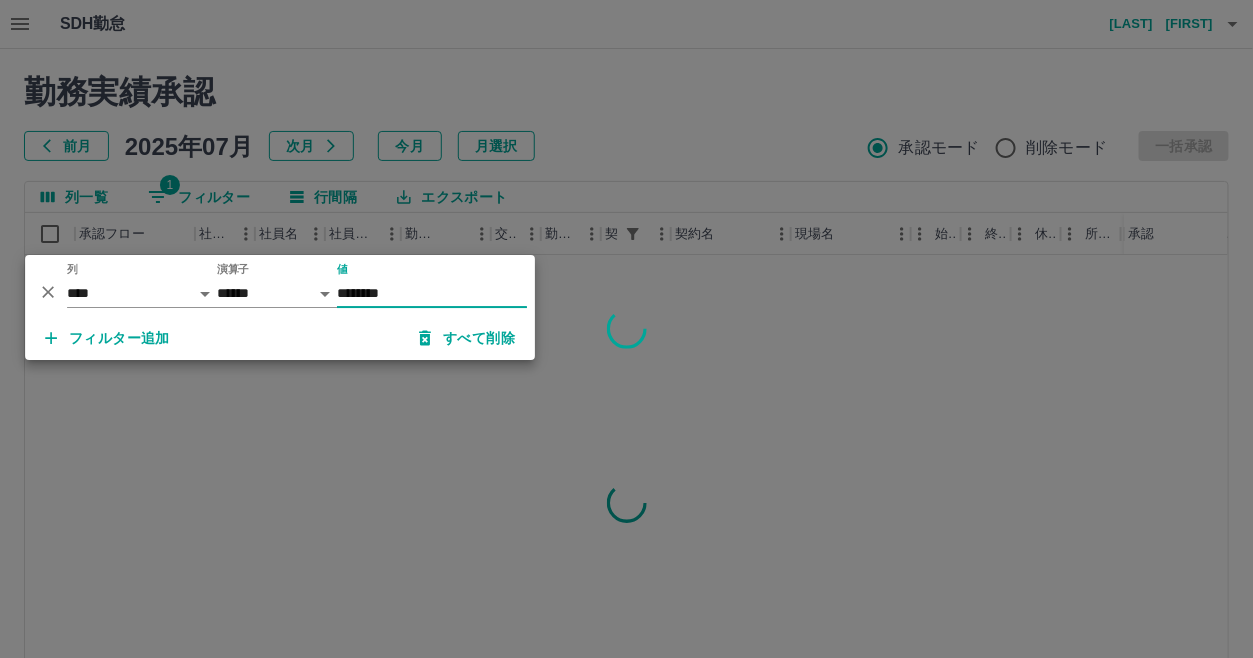scroll, scrollTop: 0, scrollLeft: 0, axis: both 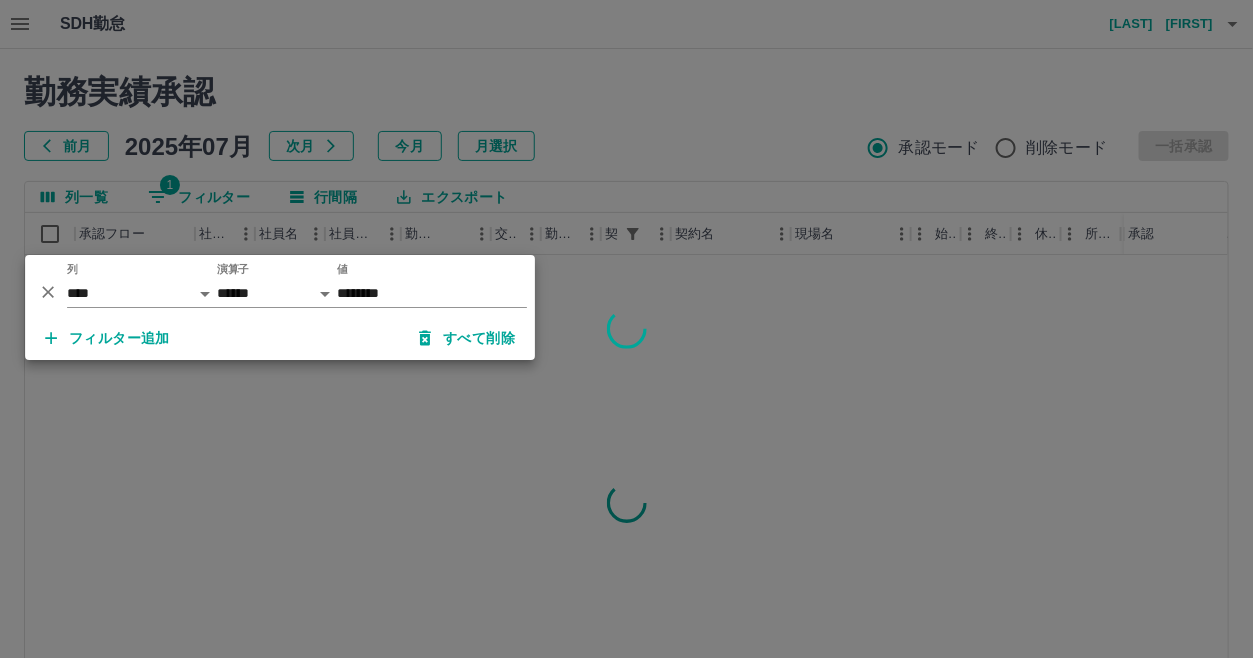 click at bounding box center (626, 329) 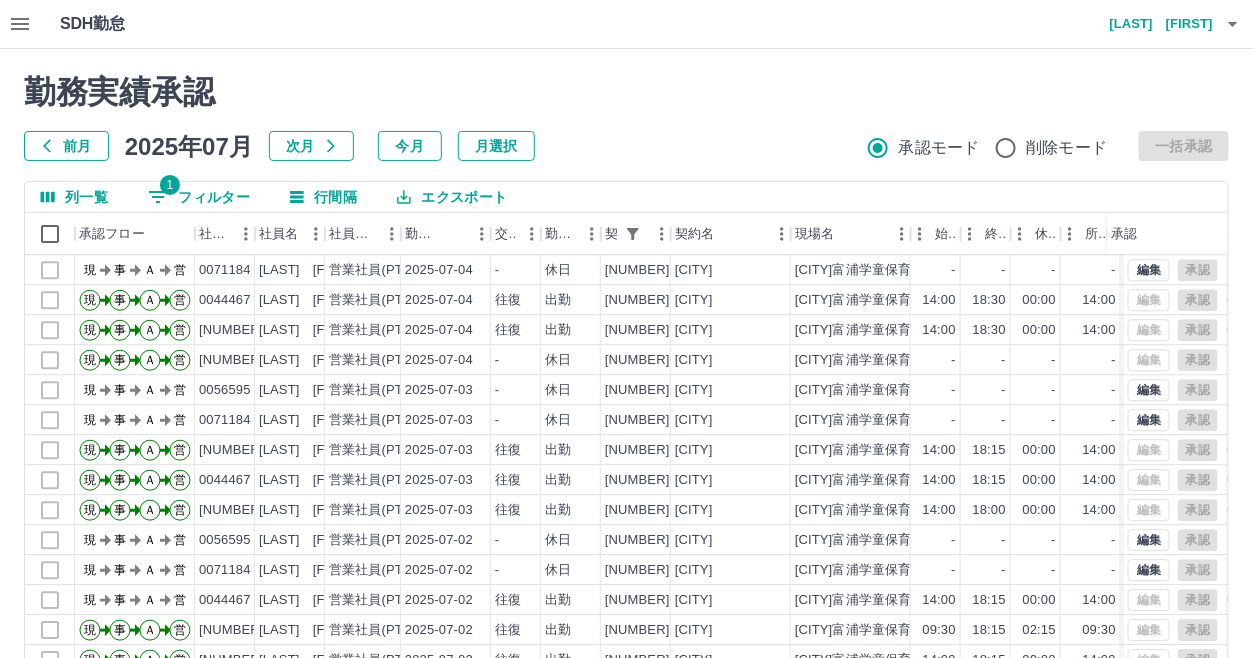 scroll, scrollTop: 3973, scrollLeft: 0, axis: vertical 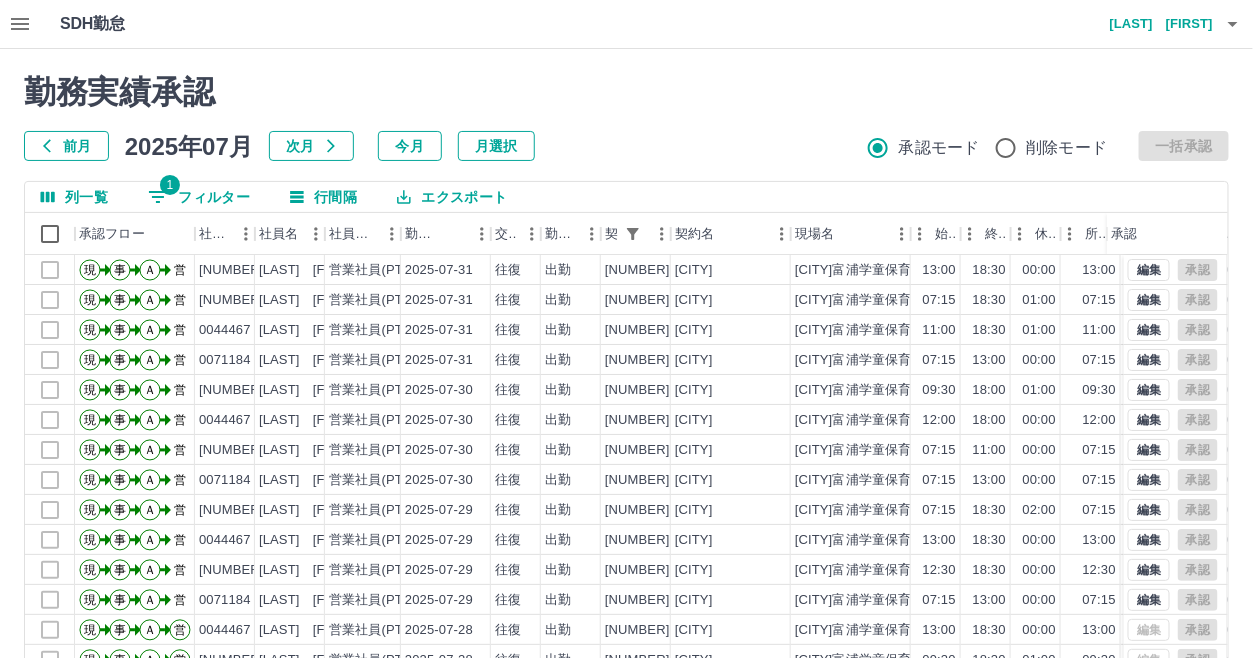 drag, startPoint x: 195, startPoint y: 197, endPoint x: 263, endPoint y: 203, distance: 68.26419 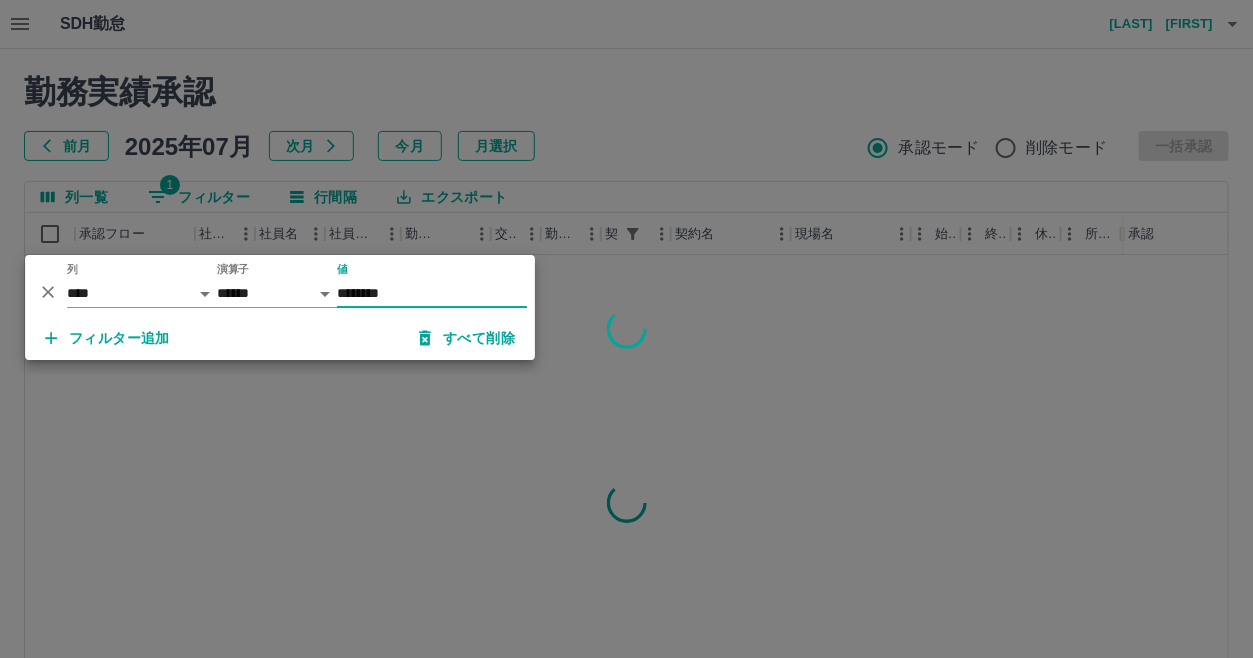 type on "********" 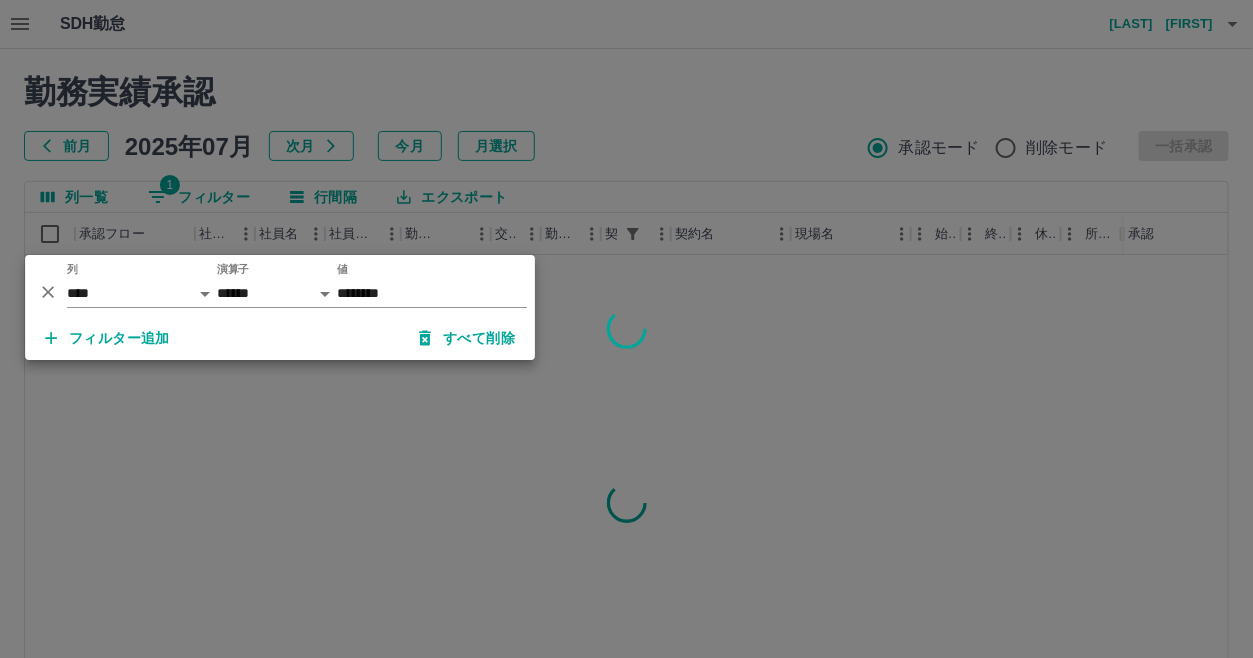 click at bounding box center (626, 329) 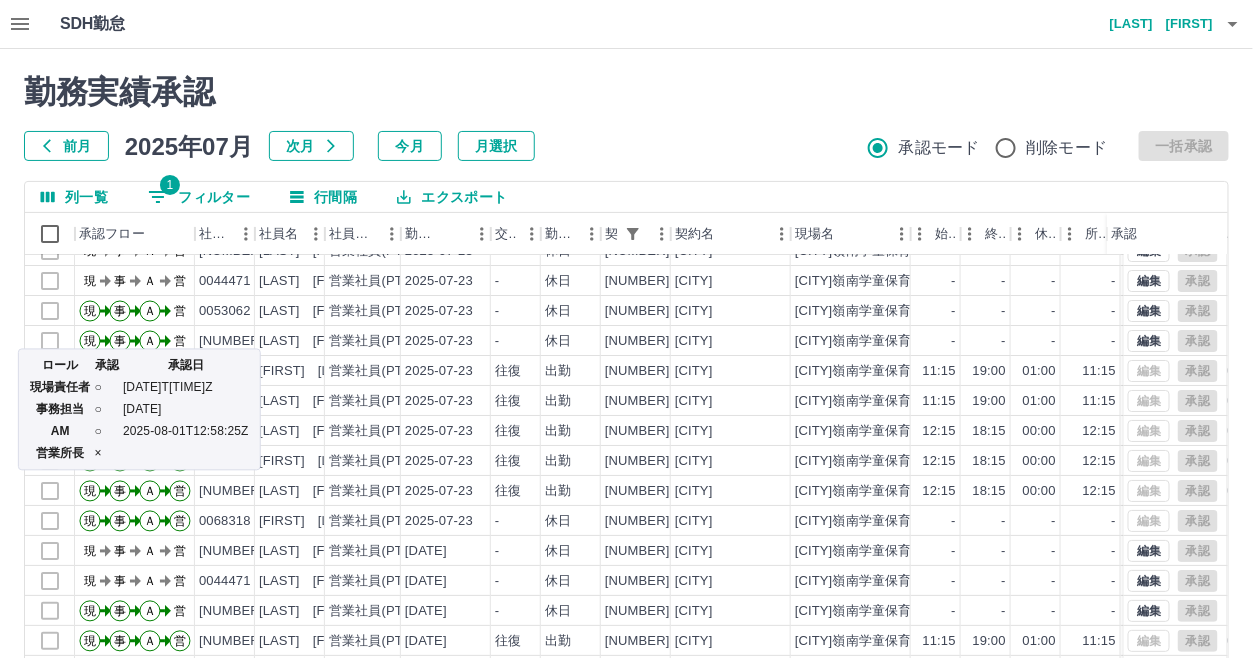 scroll, scrollTop: 2200, scrollLeft: 0, axis: vertical 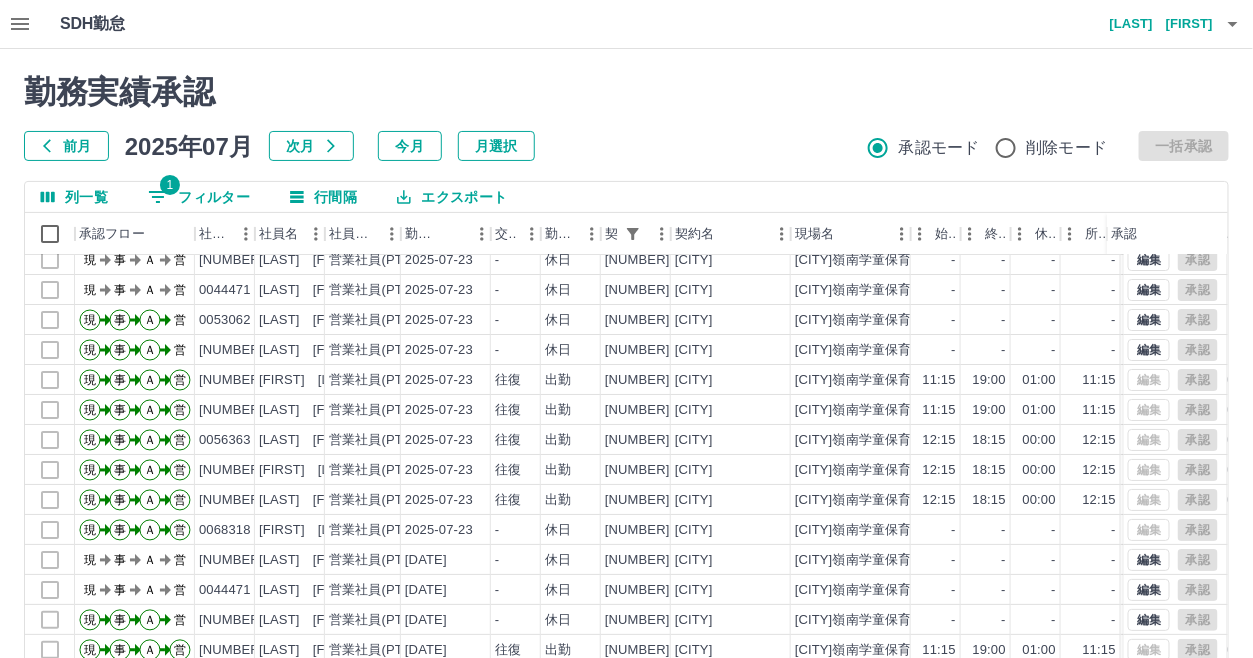 click on "1 フィルター" at bounding box center (199, 197) 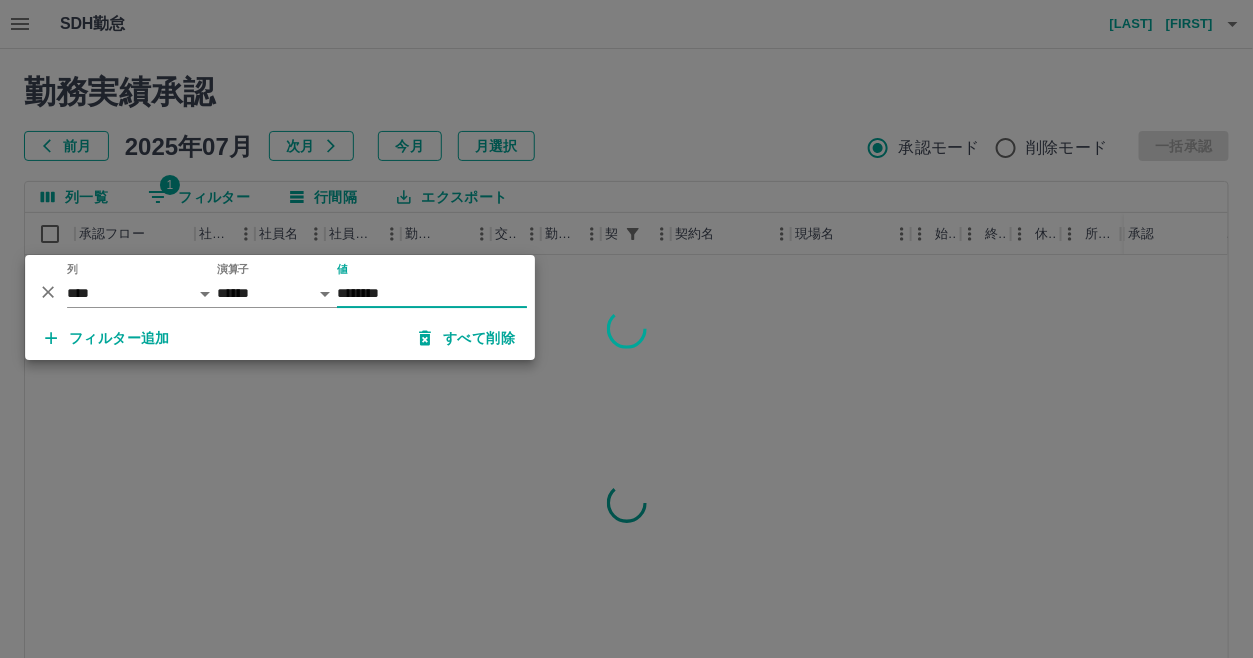 scroll, scrollTop: 0, scrollLeft: 0, axis: both 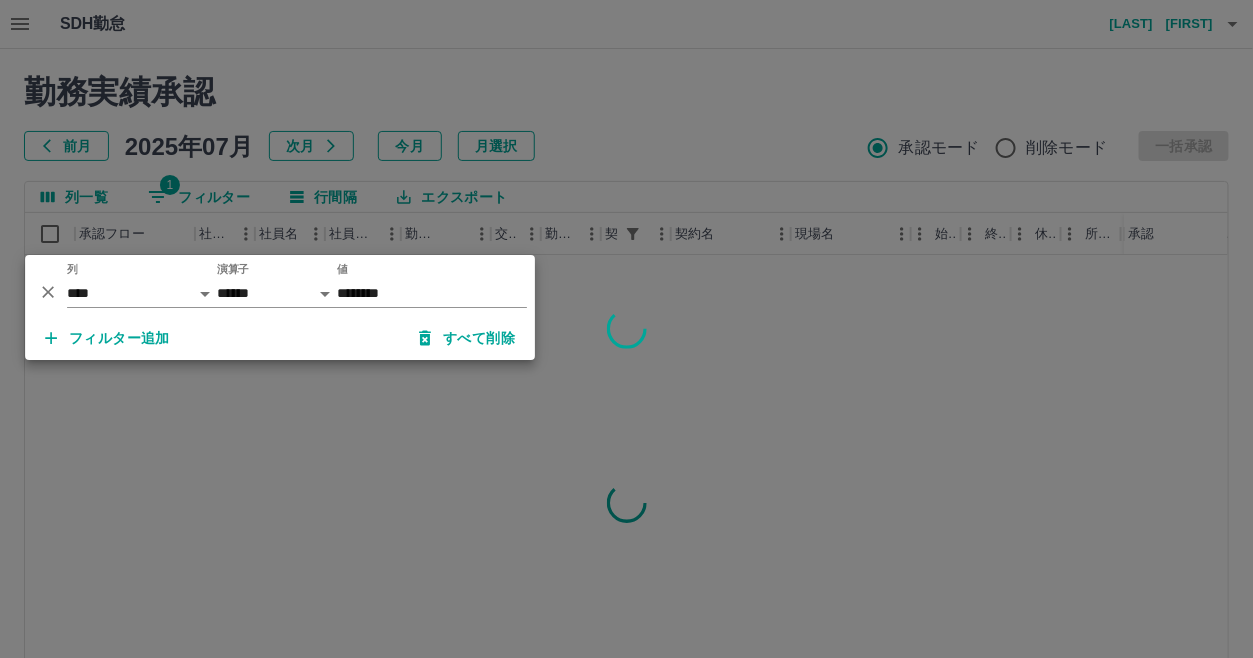 click at bounding box center (626, 329) 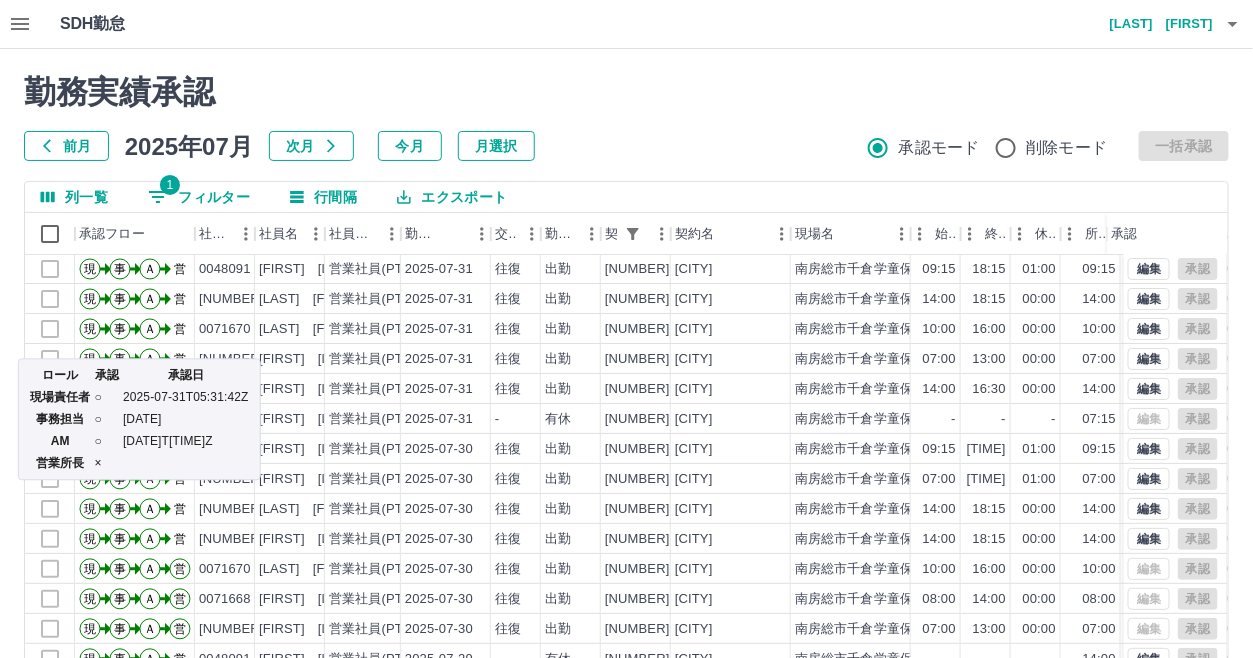 scroll, scrollTop: 0, scrollLeft: 0, axis: both 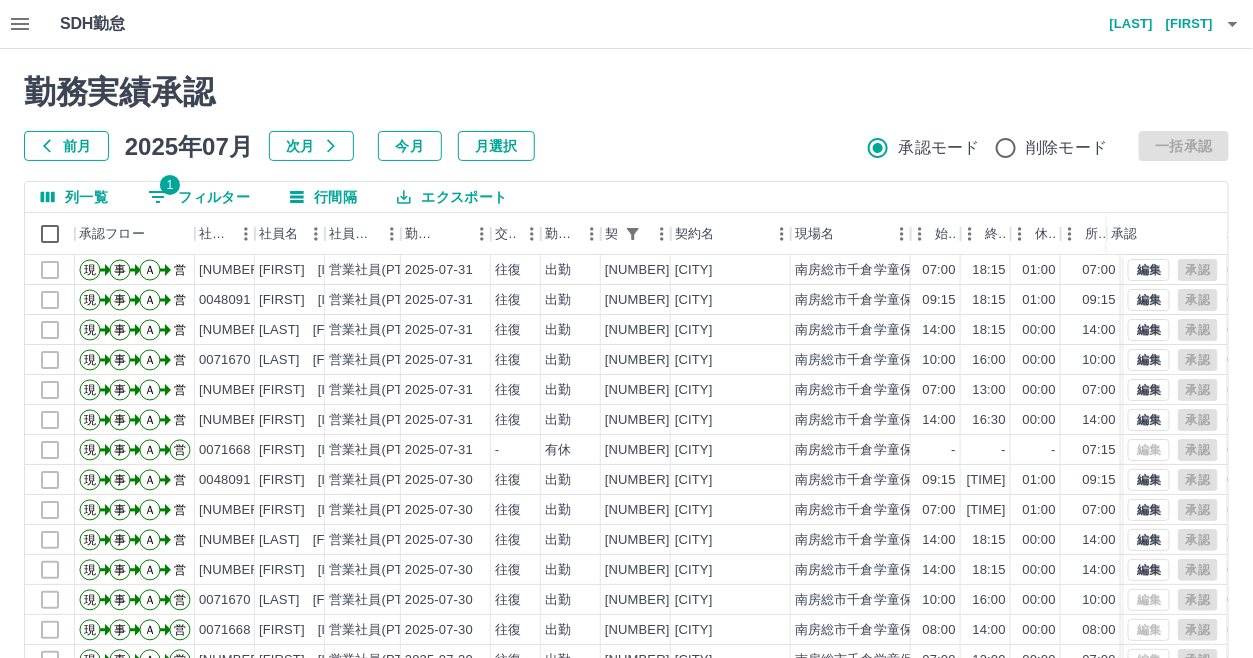 click on "1 フィルター" at bounding box center (199, 197) 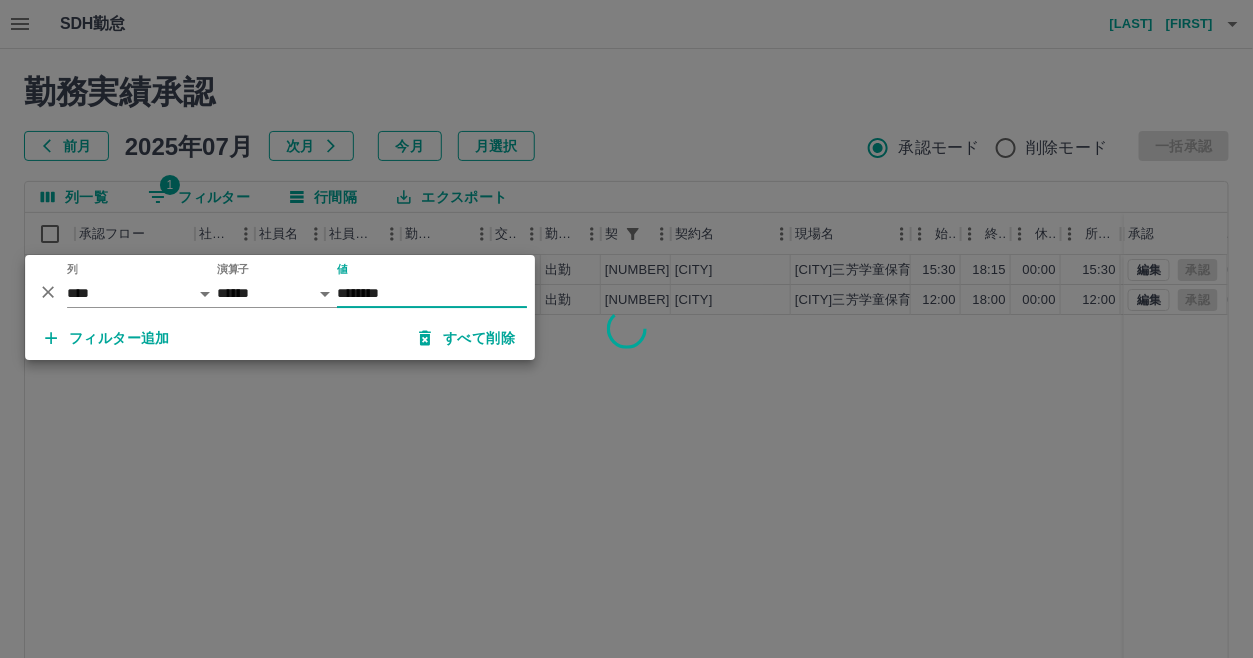 type on "********" 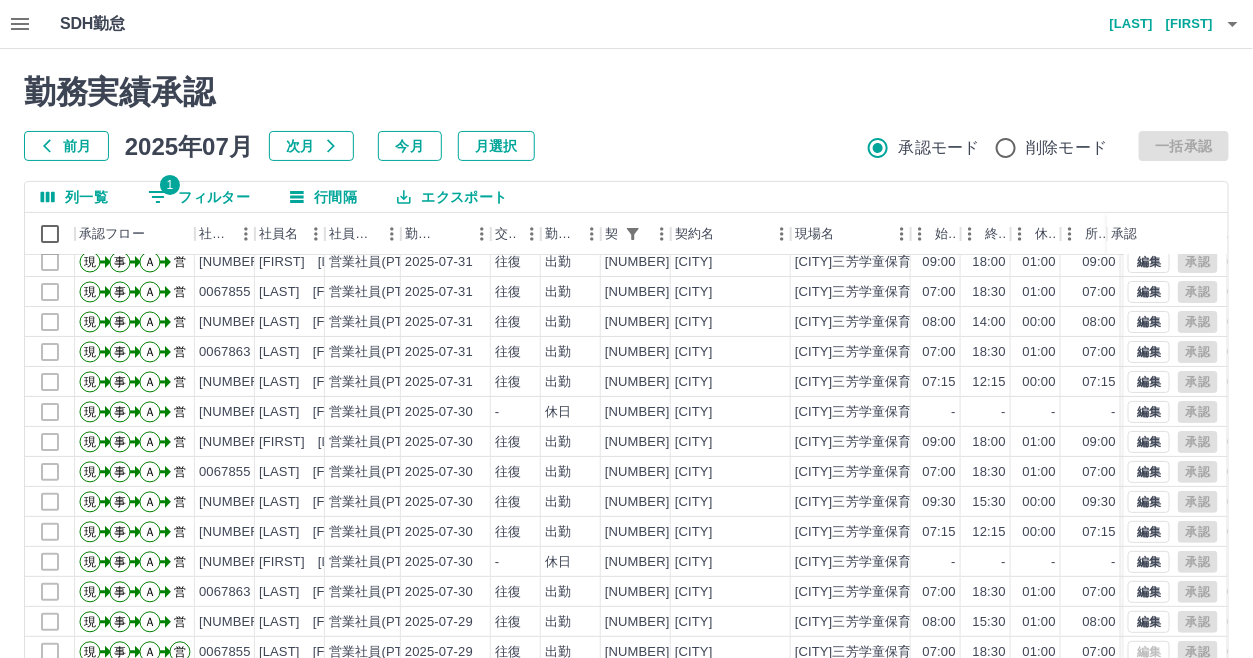 scroll, scrollTop: 99, scrollLeft: 0, axis: vertical 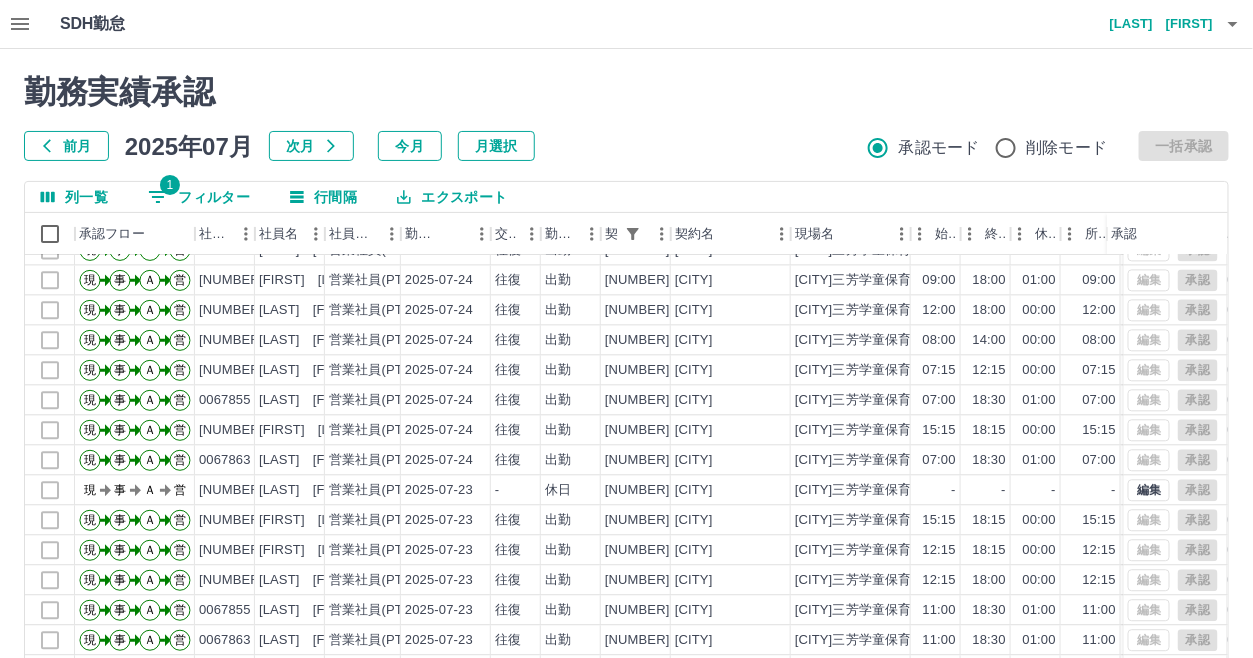 click on "1 フィルター" at bounding box center [199, 197] 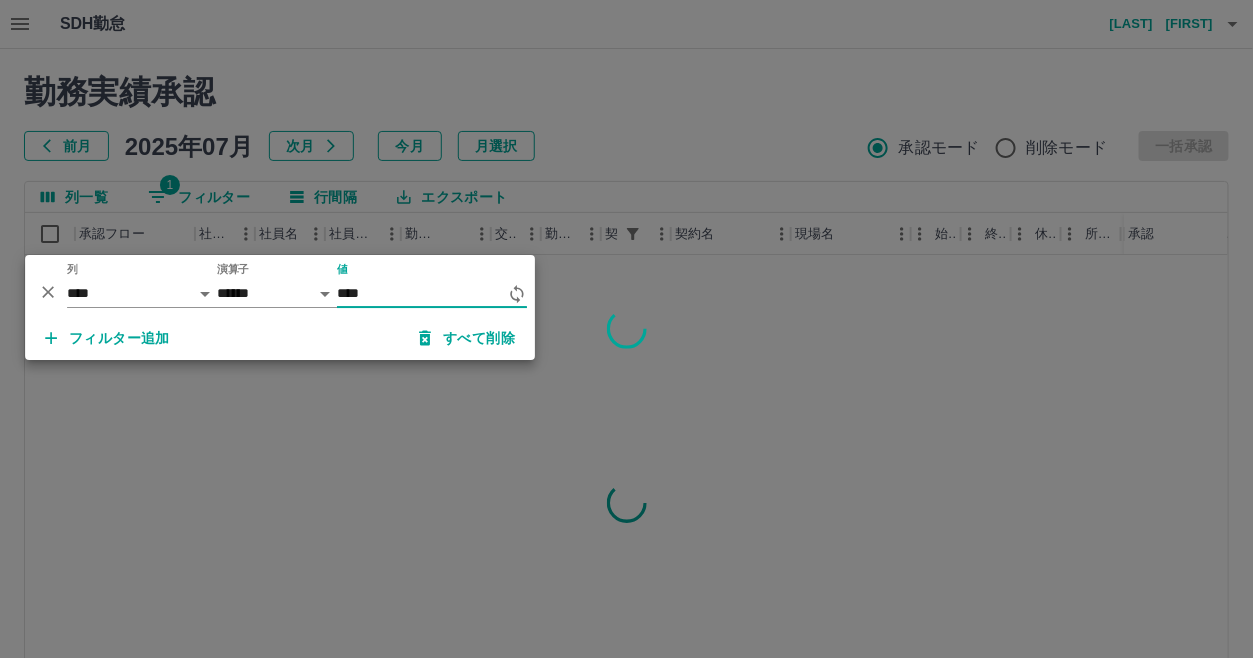 scroll, scrollTop: 0, scrollLeft: 0, axis: both 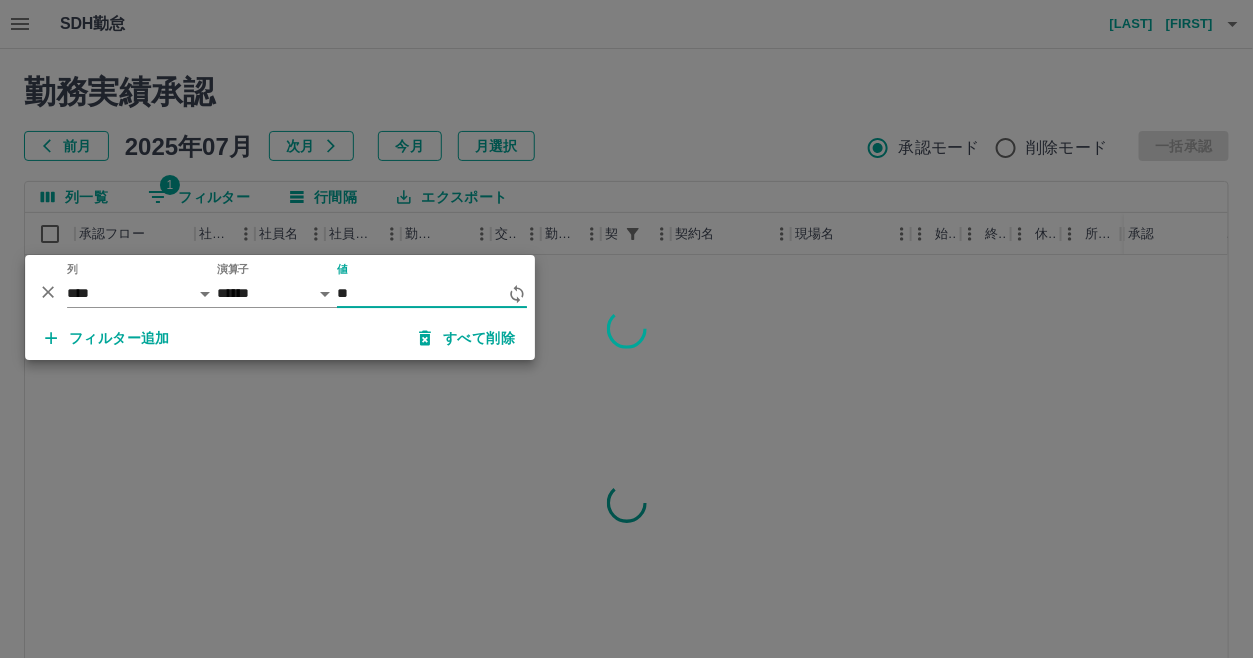 type on "*" 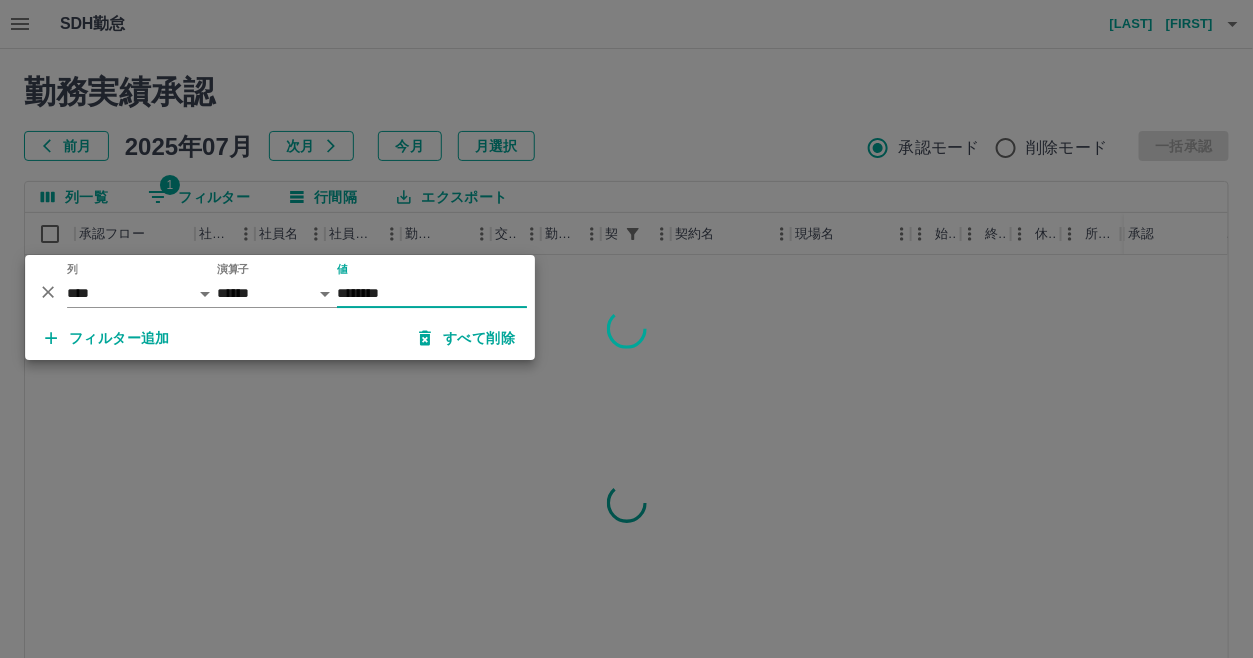 type on "********" 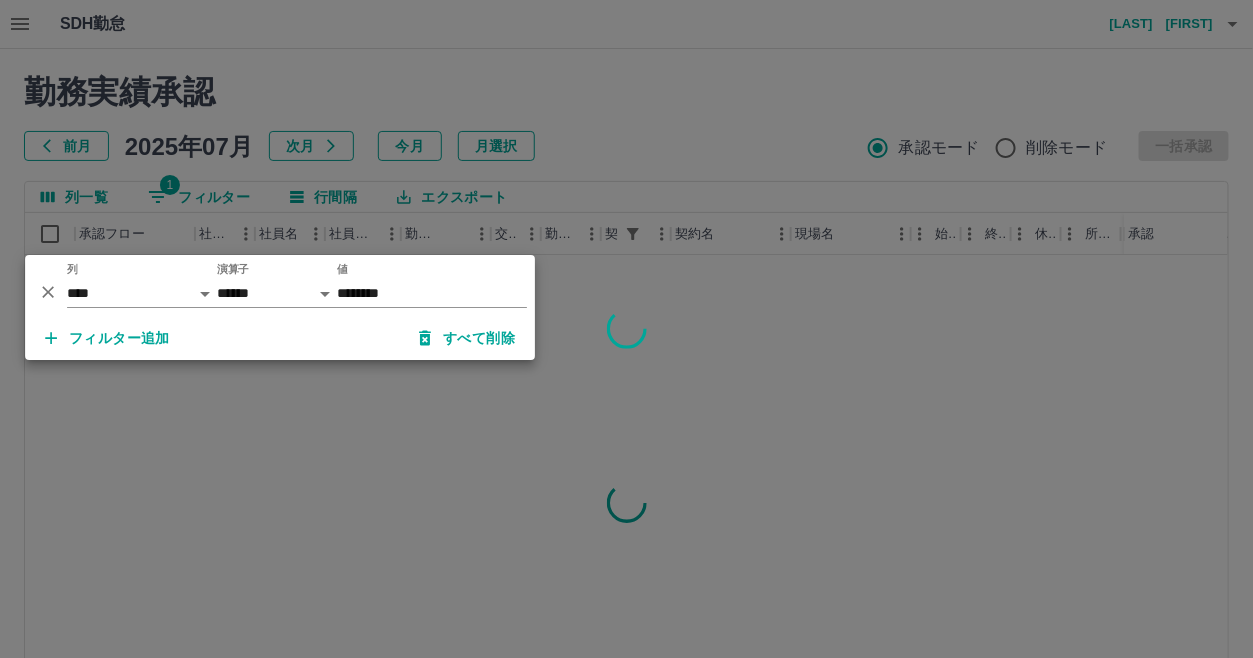 drag, startPoint x: 649, startPoint y: 153, endPoint x: 648, endPoint y: 163, distance: 10.049875 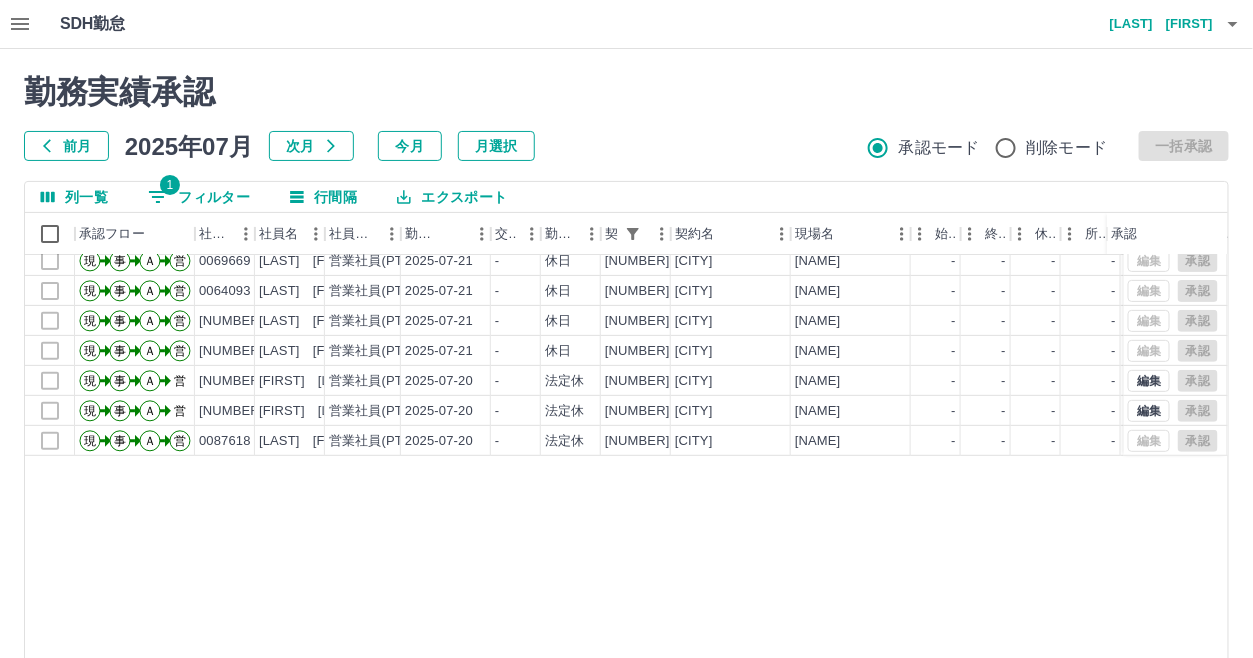 scroll, scrollTop: 2099, scrollLeft: 0, axis: vertical 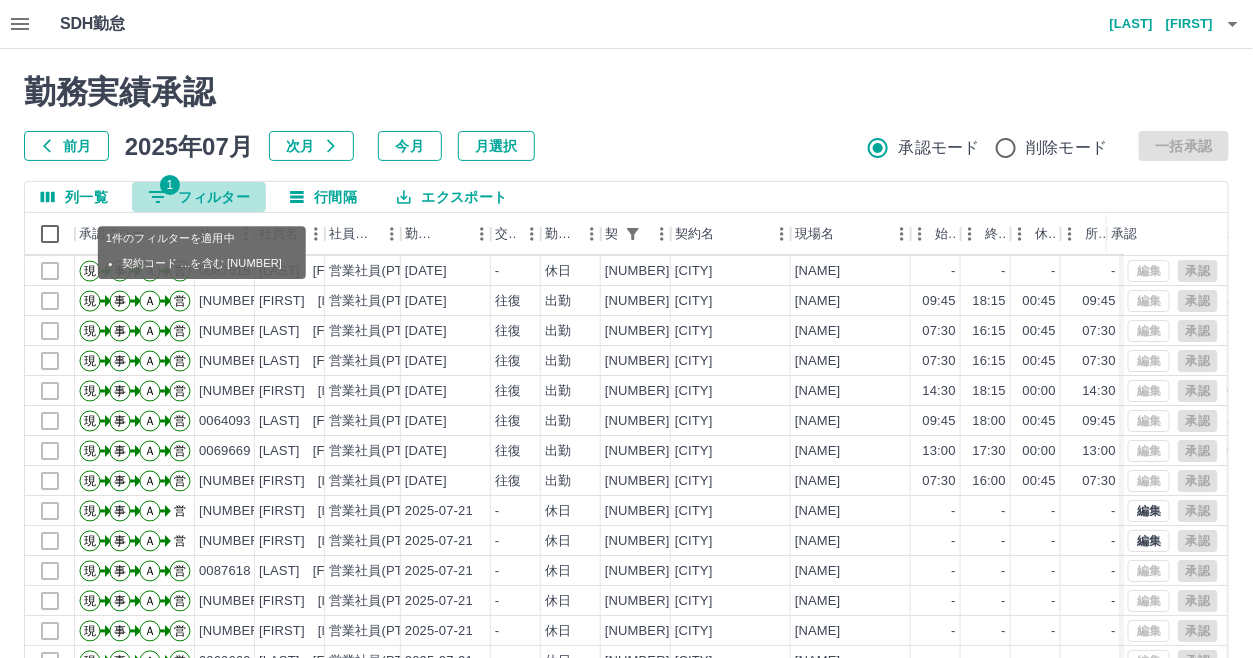 drag, startPoint x: 202, startPoint y: 192, endPoint x: 225, endPoint y: 244, distance: 56.859474 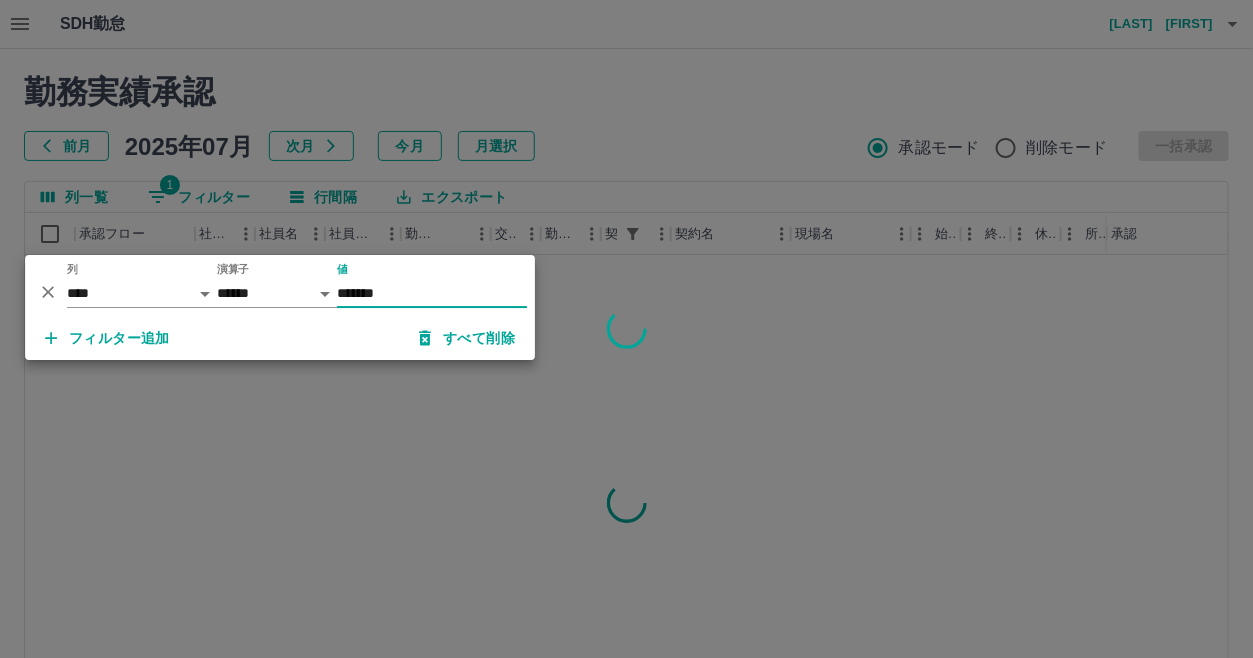 scroll, scrollTop: 0, scrollLeft: 0, axis: both 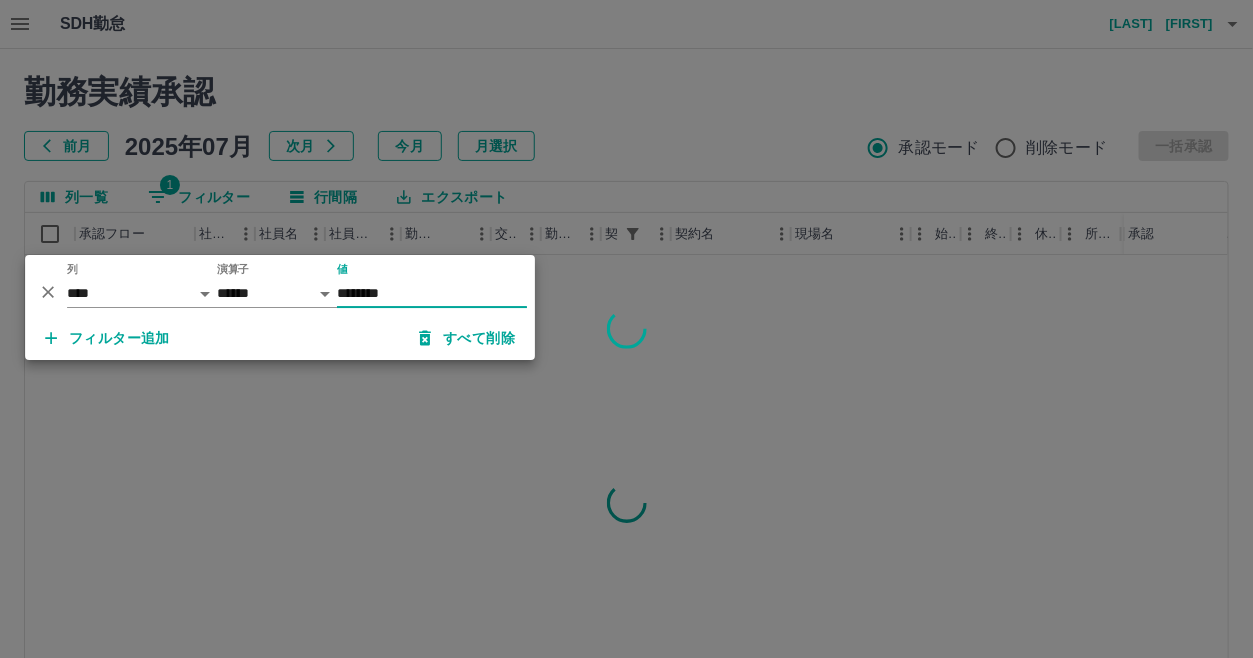 type on "********" 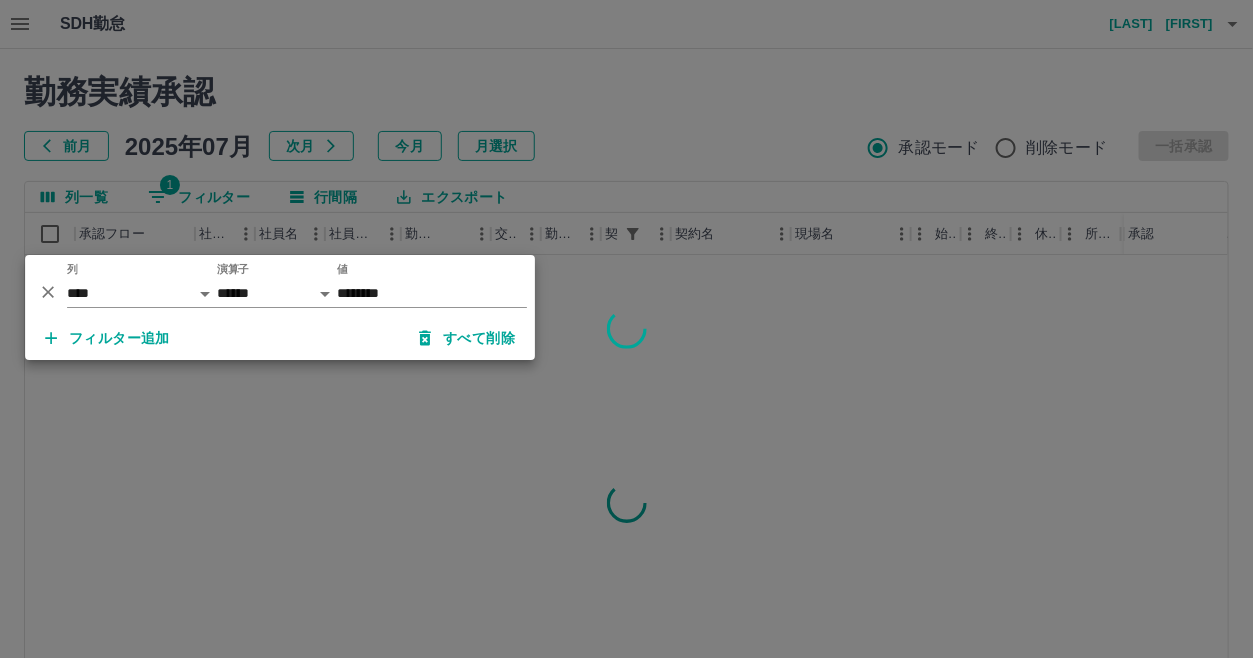 click at bounding box center (626, 329) 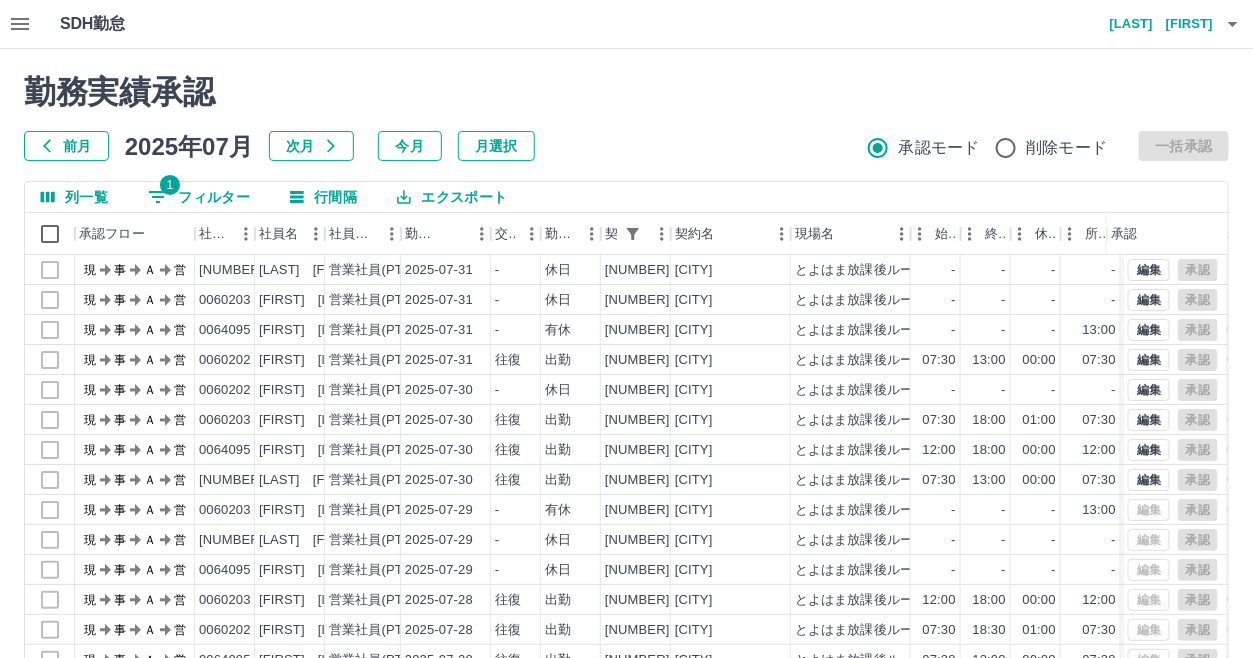 click on "前月 [DATE] 次月 今月 月選択 承認モード 削除モード 一括承認" at bounding box center (626, 146) 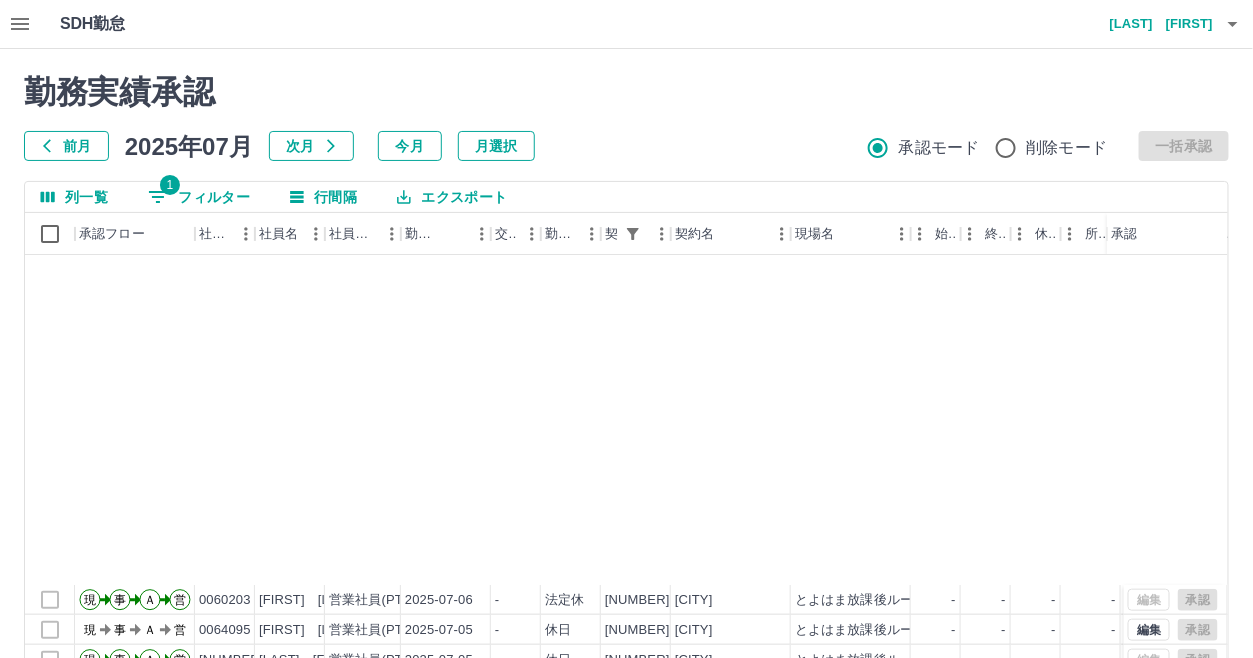 scroll, scrollTop: 3103, scrollLeft: 0, axis: vertical 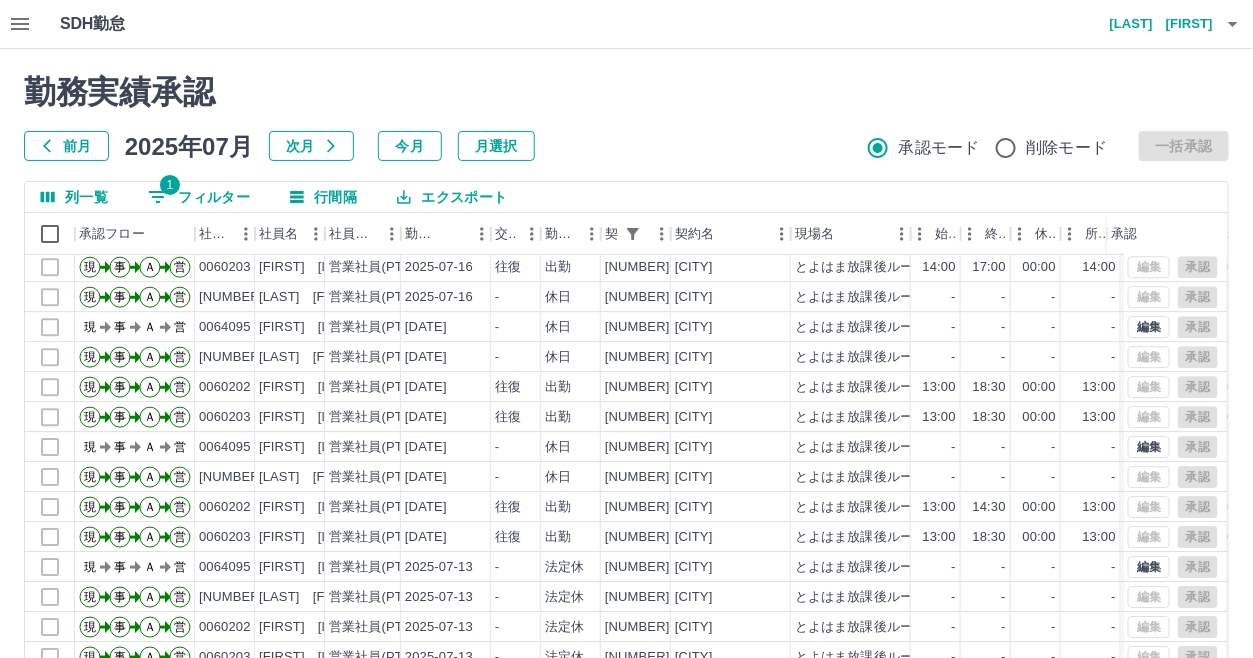 click on "1 フィルター" at bounding box center [199, 197] 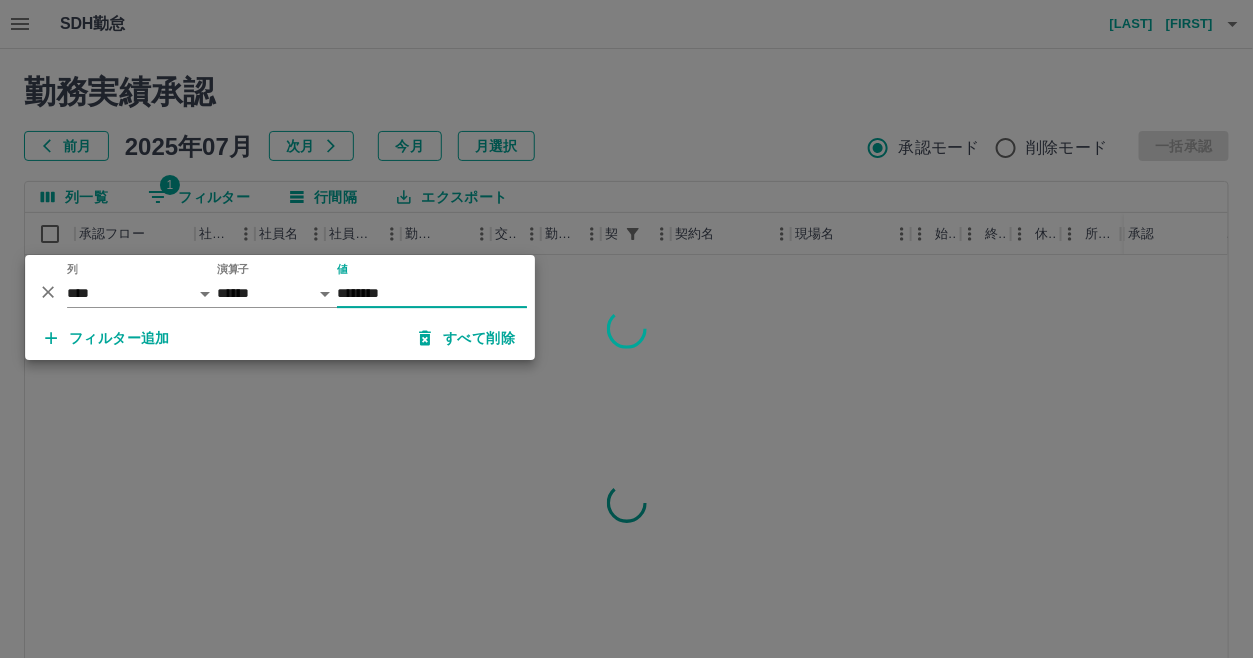 scroll, scrollTop: 0, scrollLeft: 0, axis: both 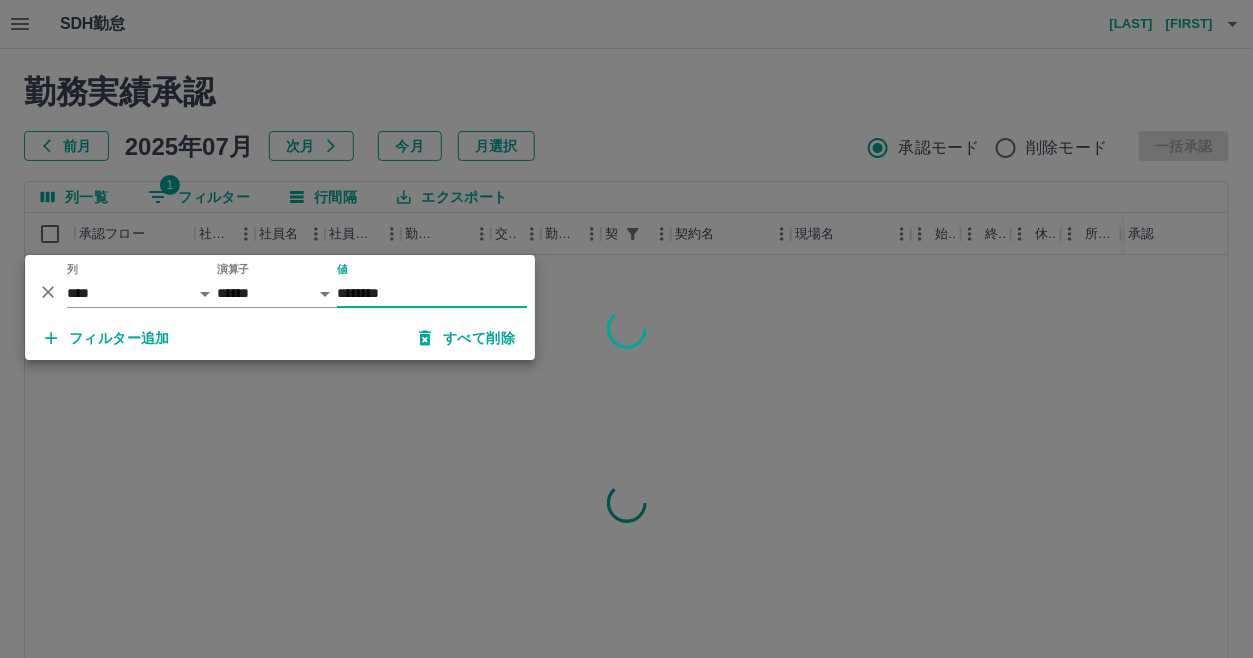 type on "********" 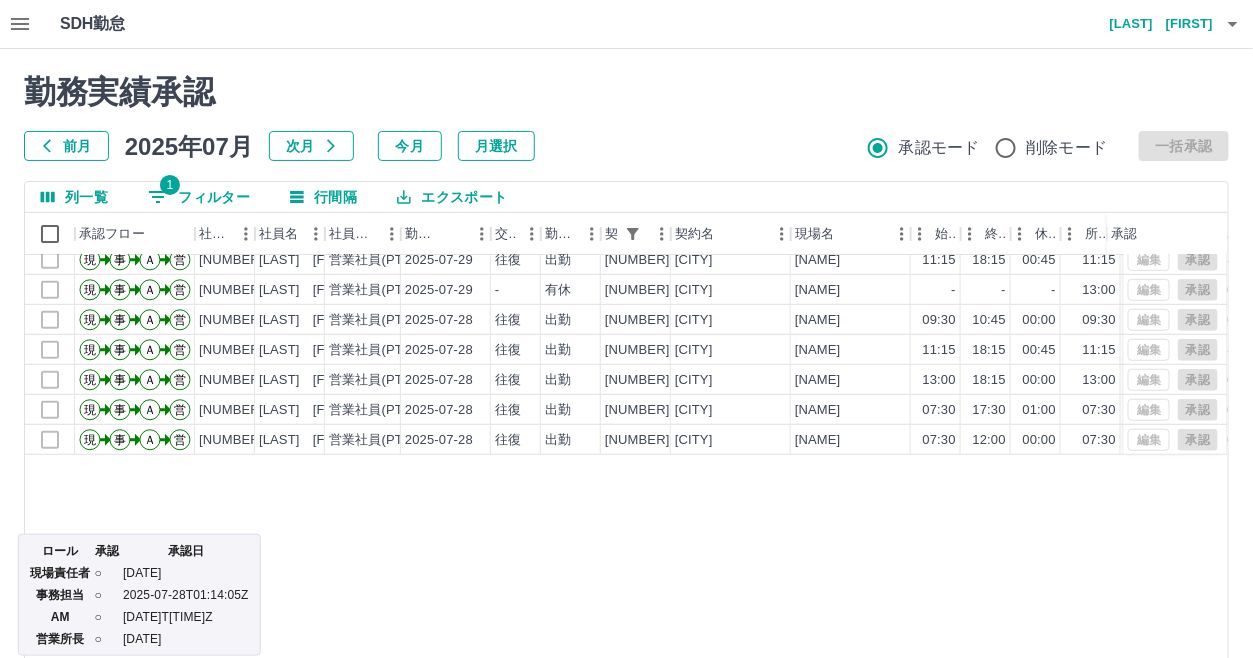 scroll, scrollTop: 0, scrollLeft: 0, axis: both 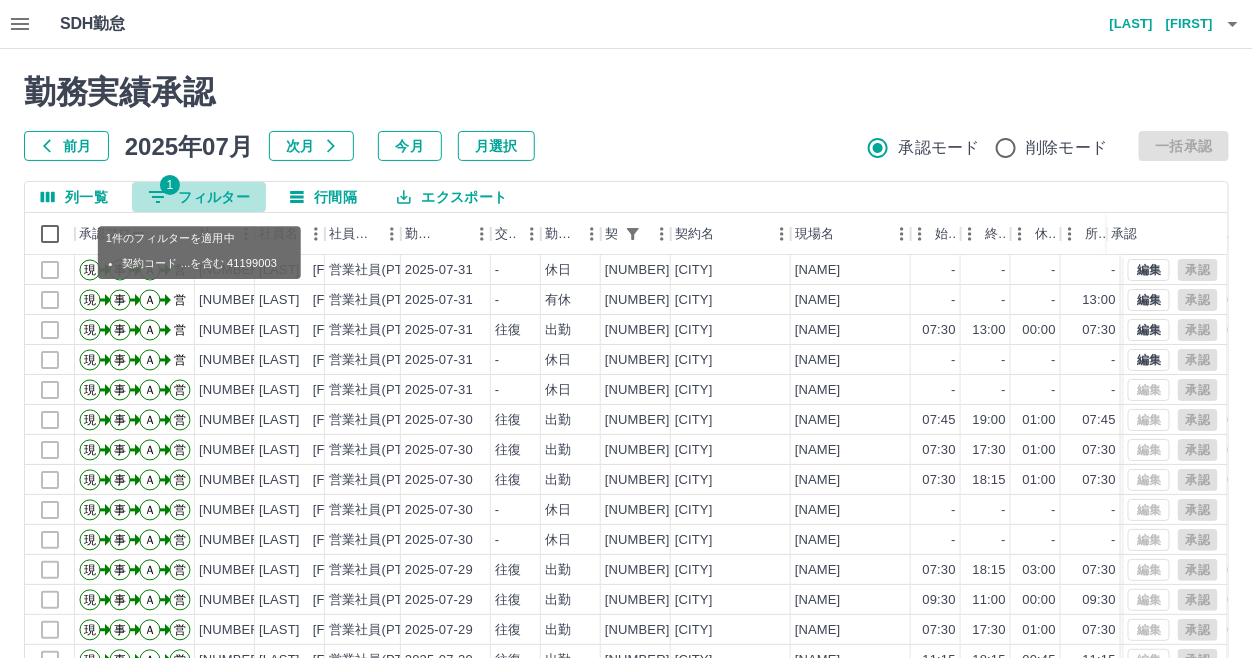 click on "1 フィルター" at bounding box center [199, 197] 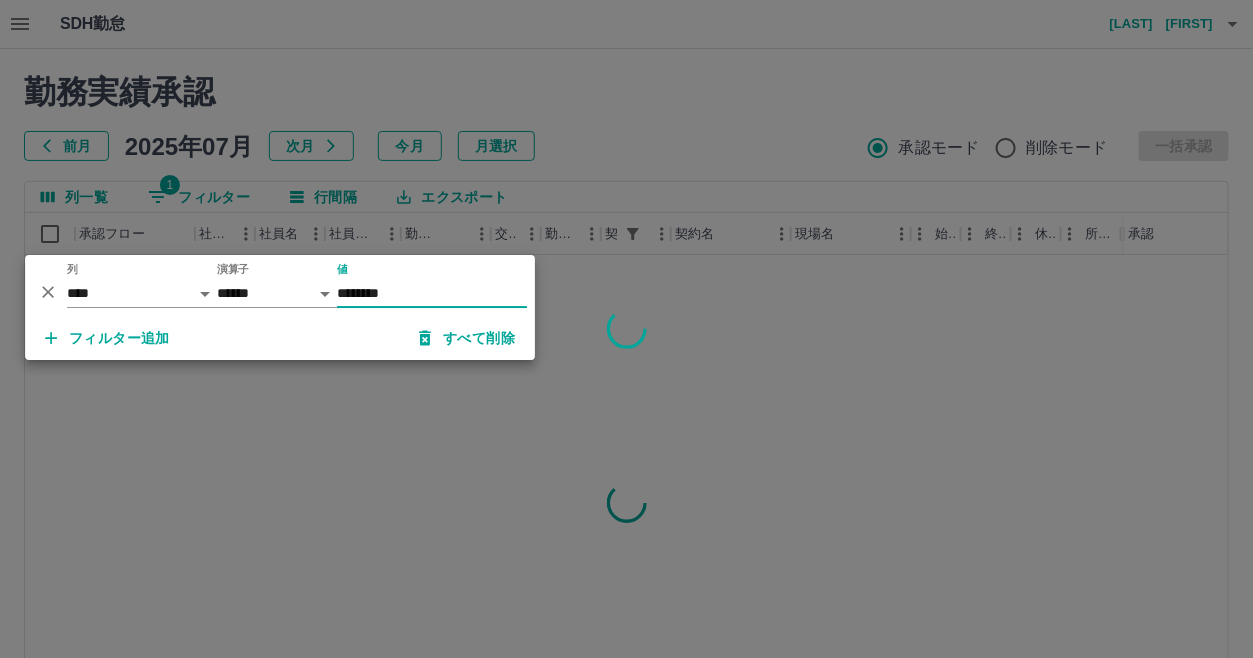 type on "********" 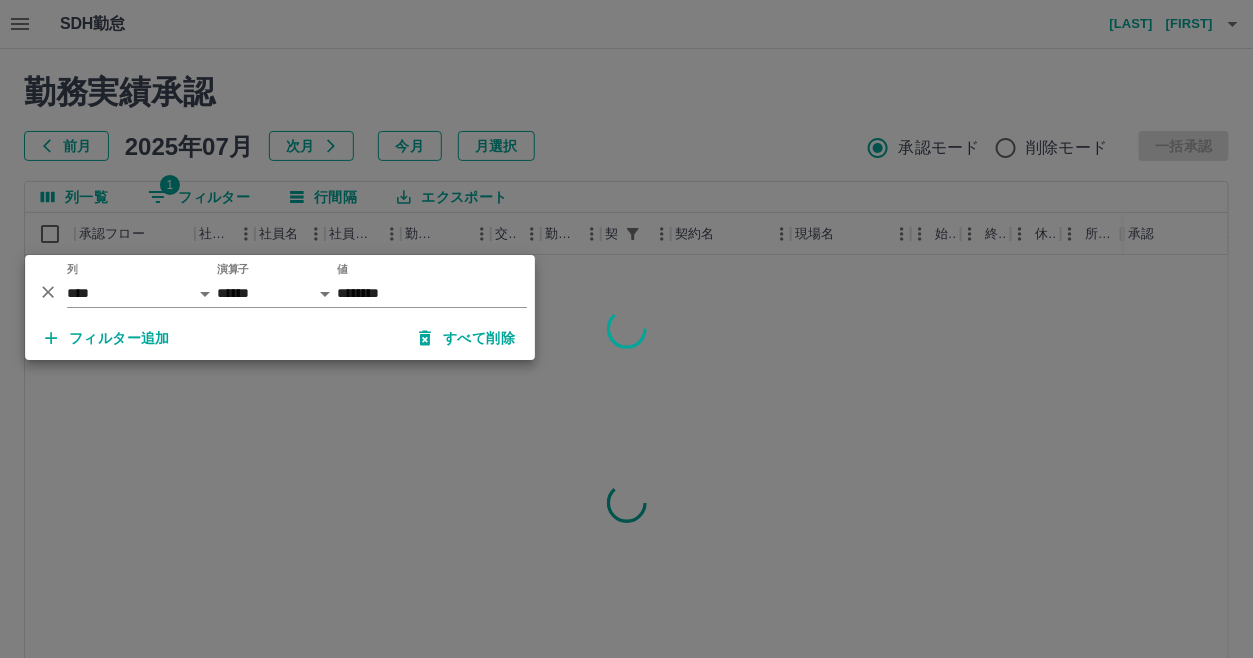 click at bounding box center [626, 329] 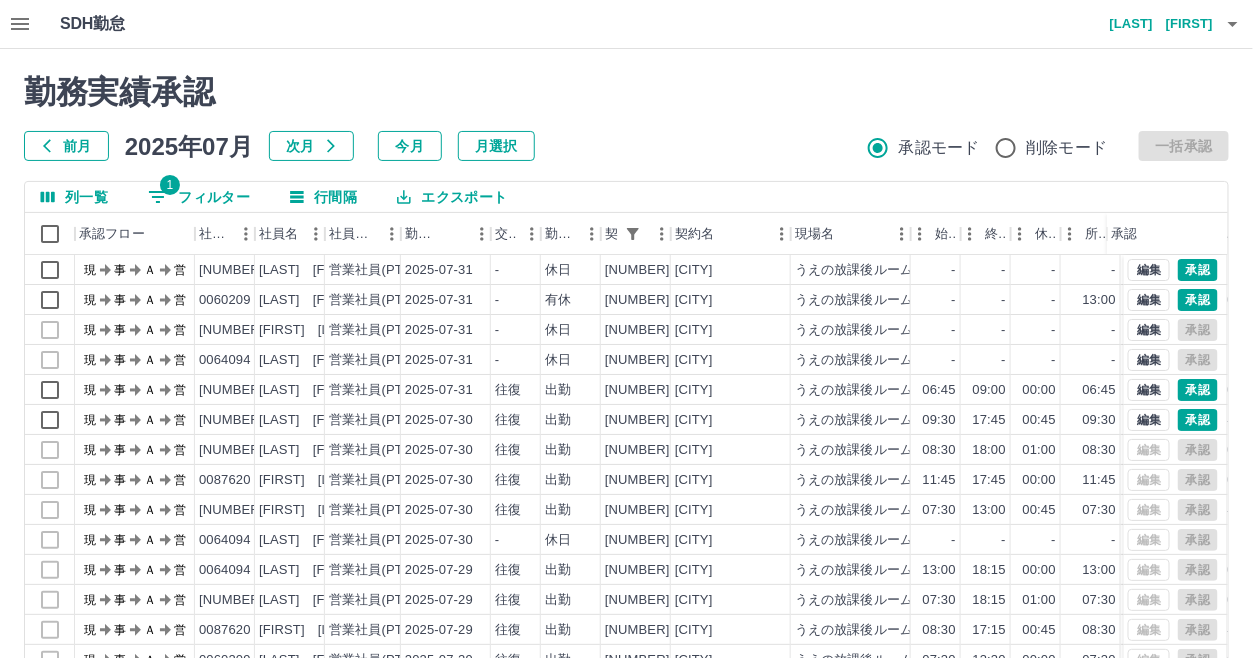 click on "前月 [DATE] 次月 今月 月選択 承認モード 削除モード 一括承認" at bounding box center (626, 146) 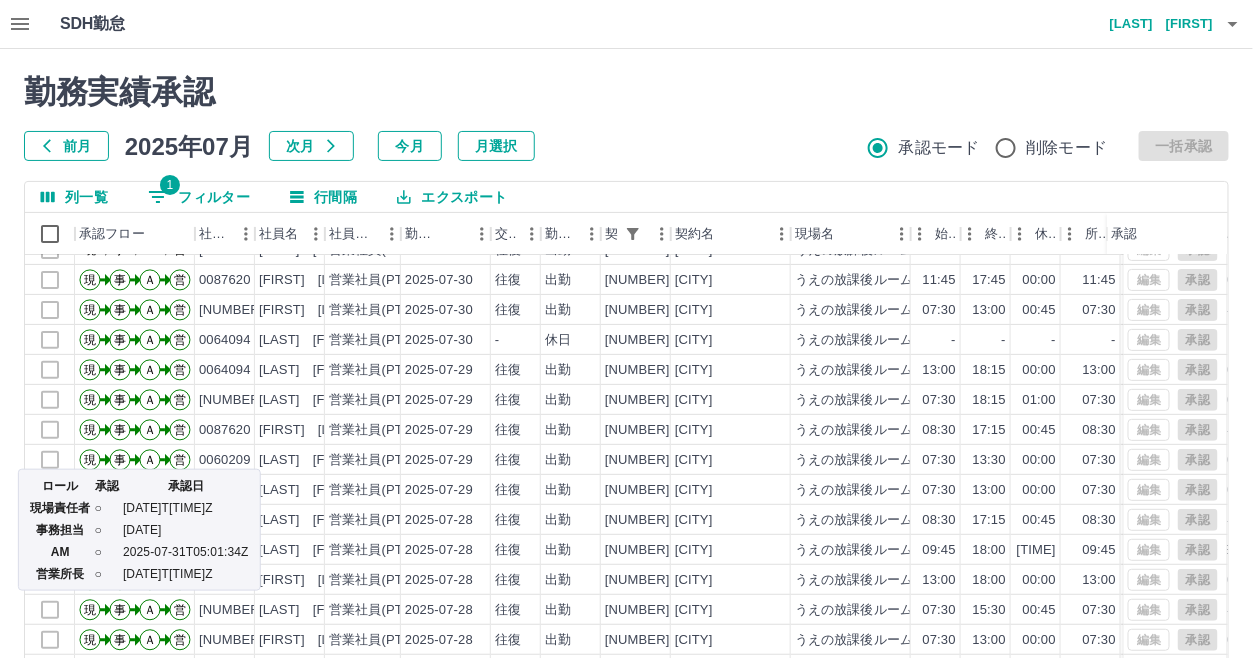 scroll, scrollTop: 0, scrollLeft: 0, axis: both 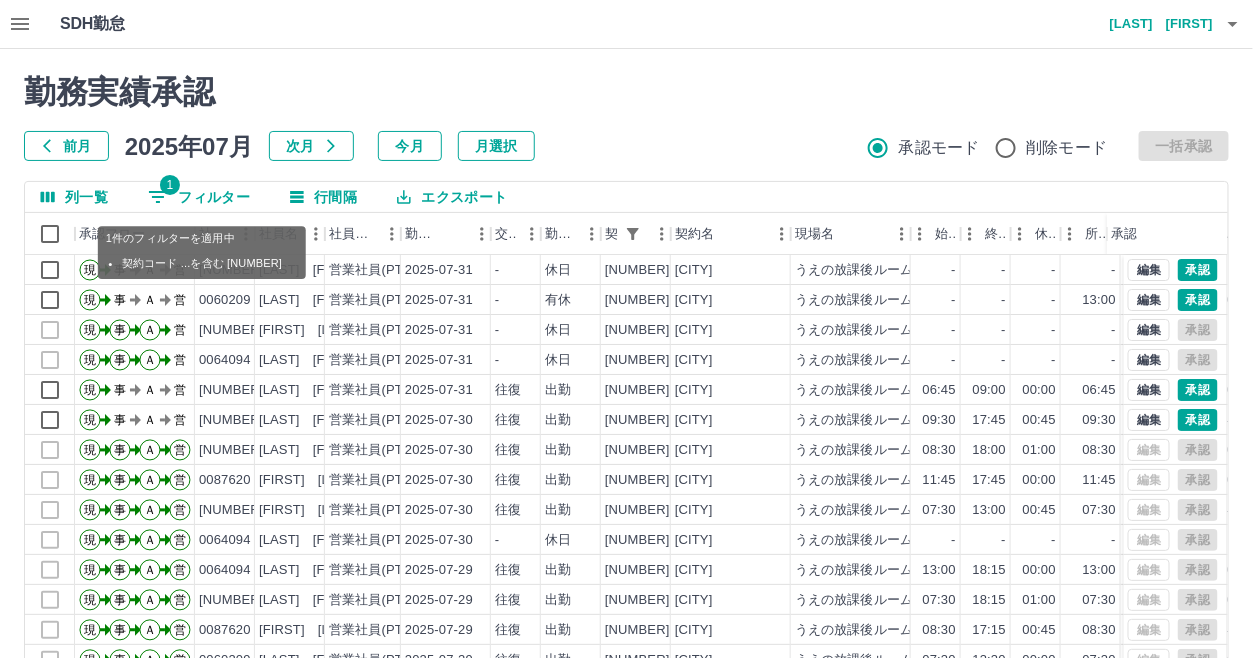 click on "1 フィルター" at bounding box center [199, 197] 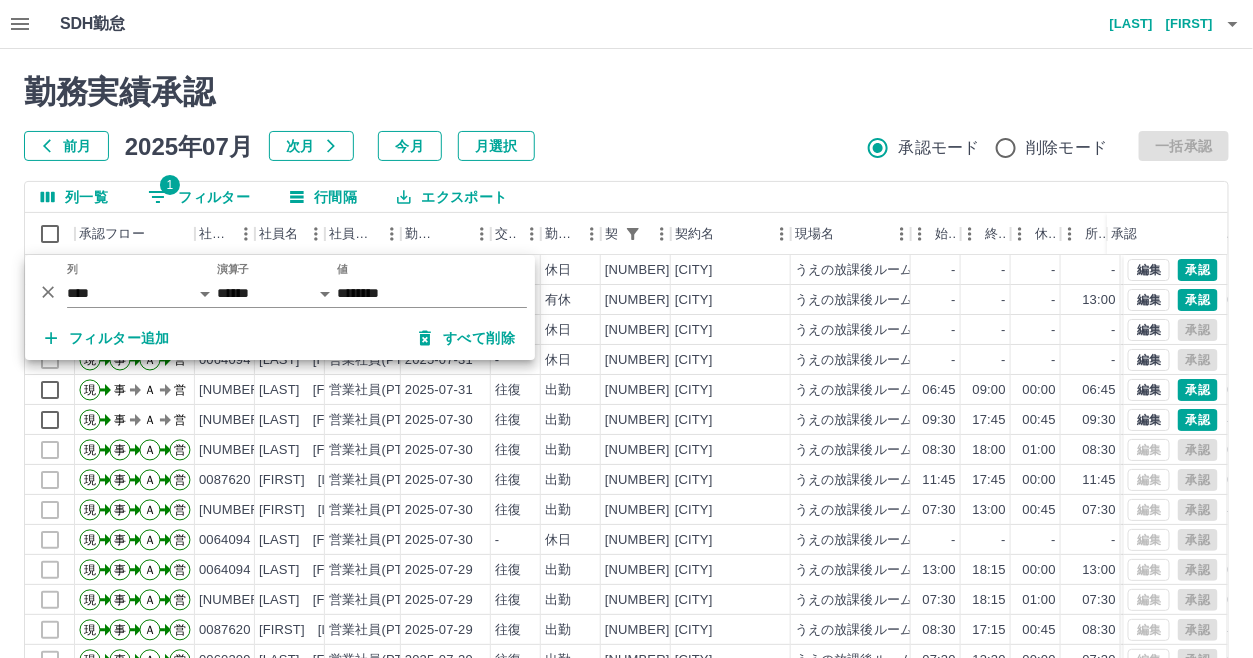 click on "勤務実績承認" at bounding box center (626, 92) 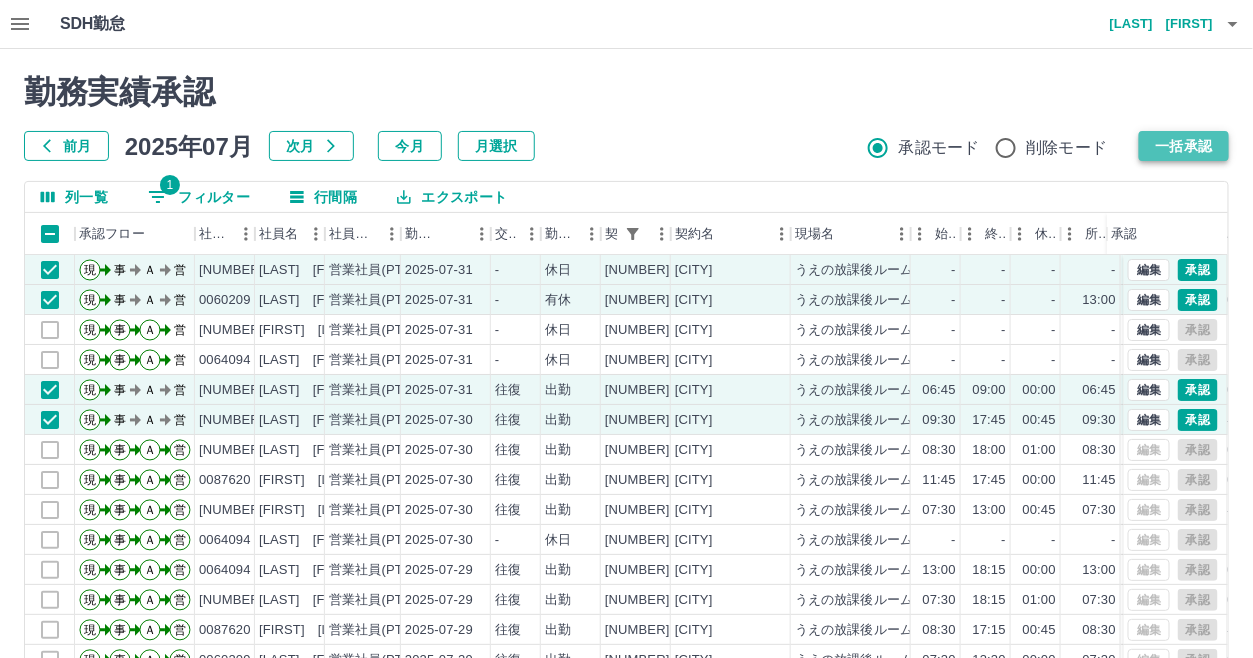 click on "一括承認" at bounding box center (1184, 146) 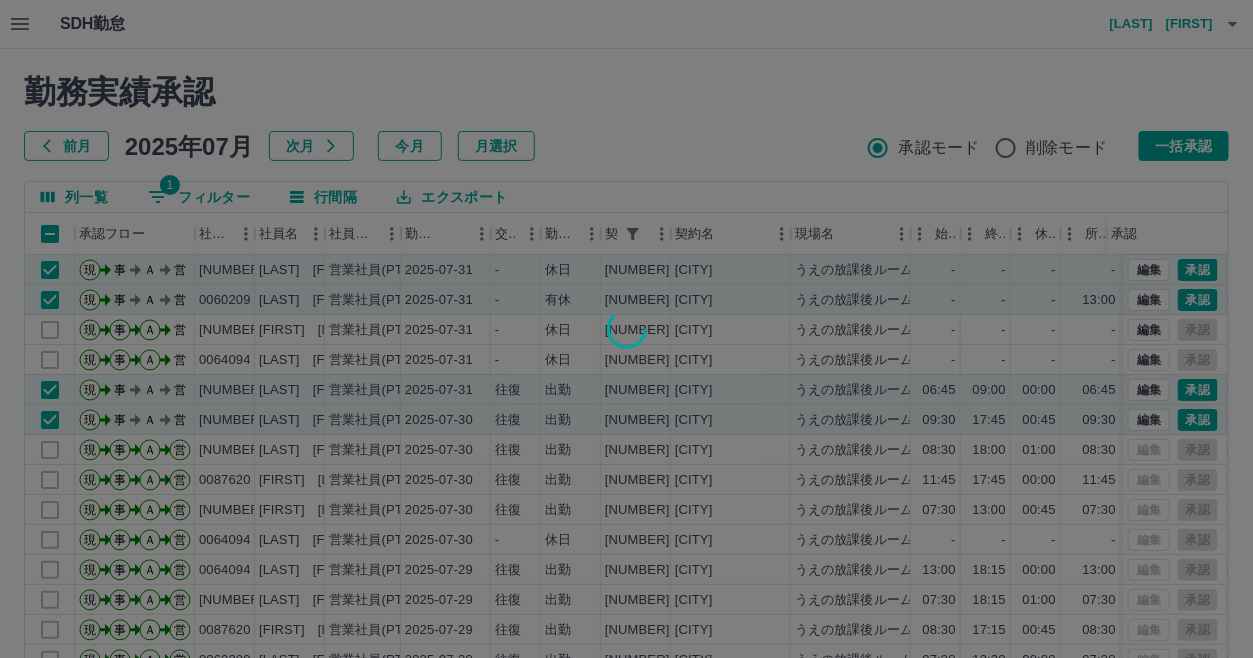 click at bounding box center [626, 329] 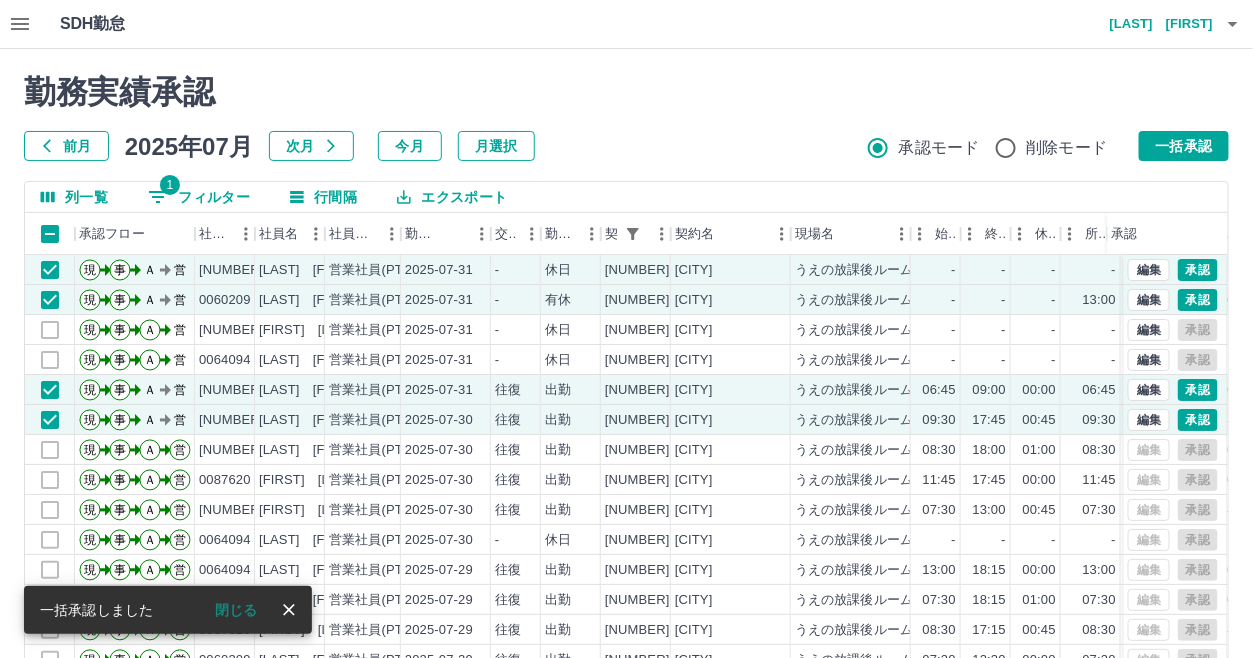 select on "**********" 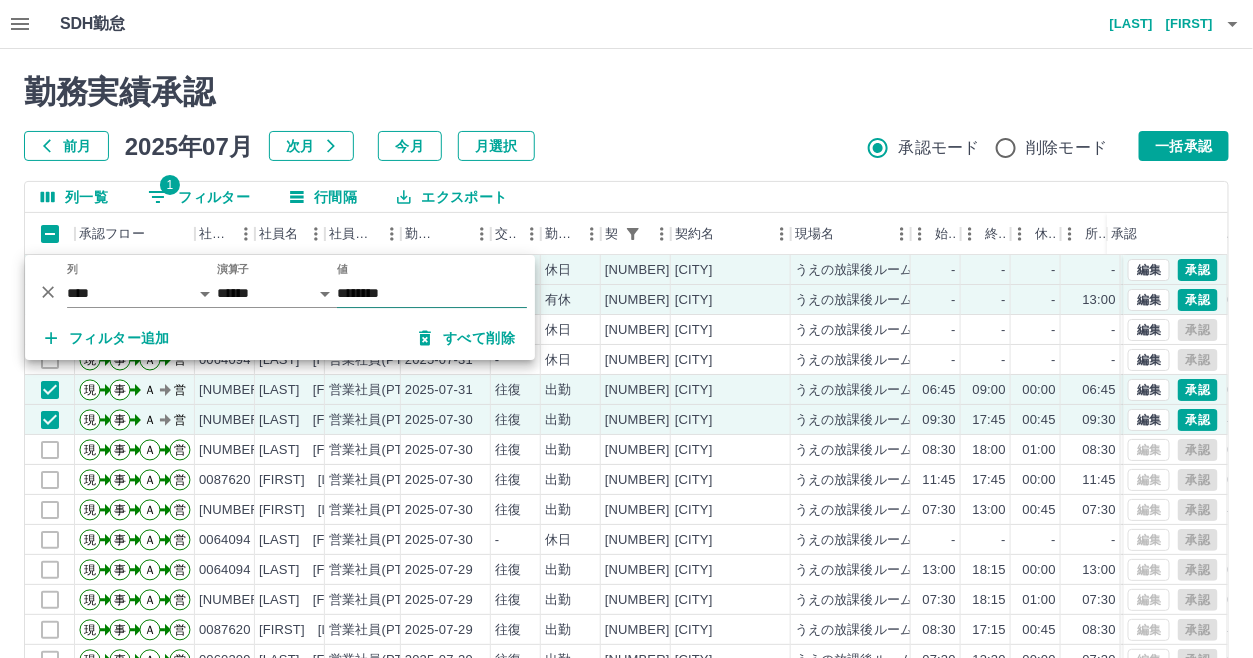click on "********" at bounding box center (432, 293) 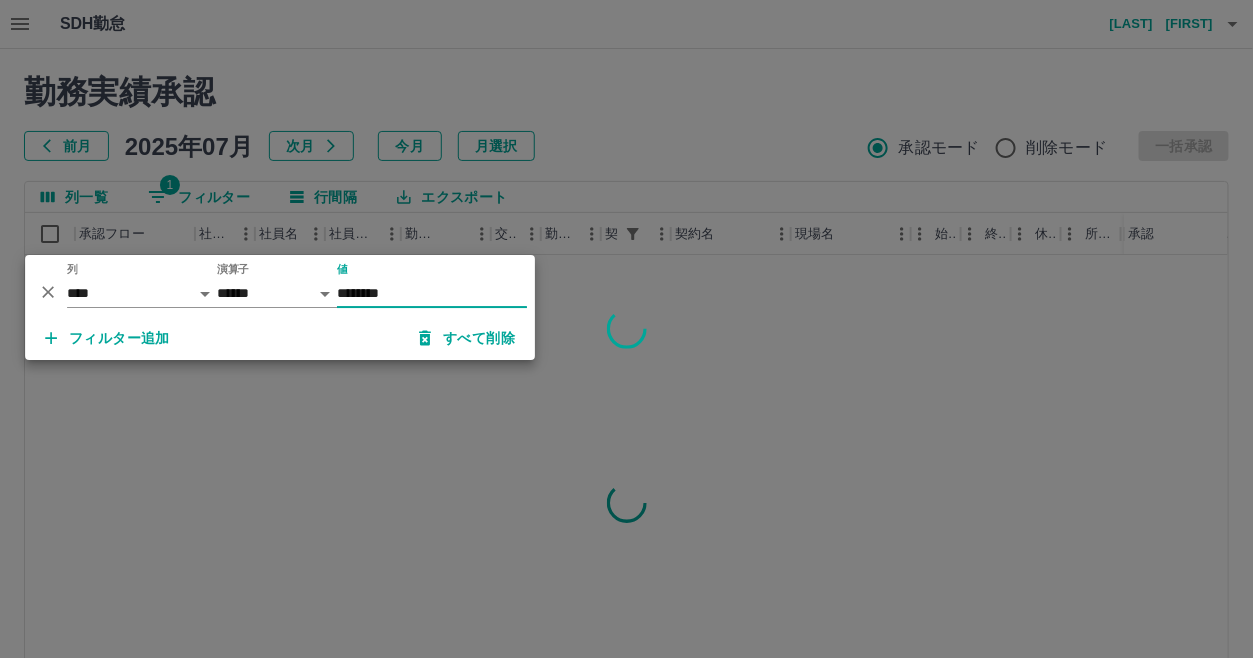 type on "********" 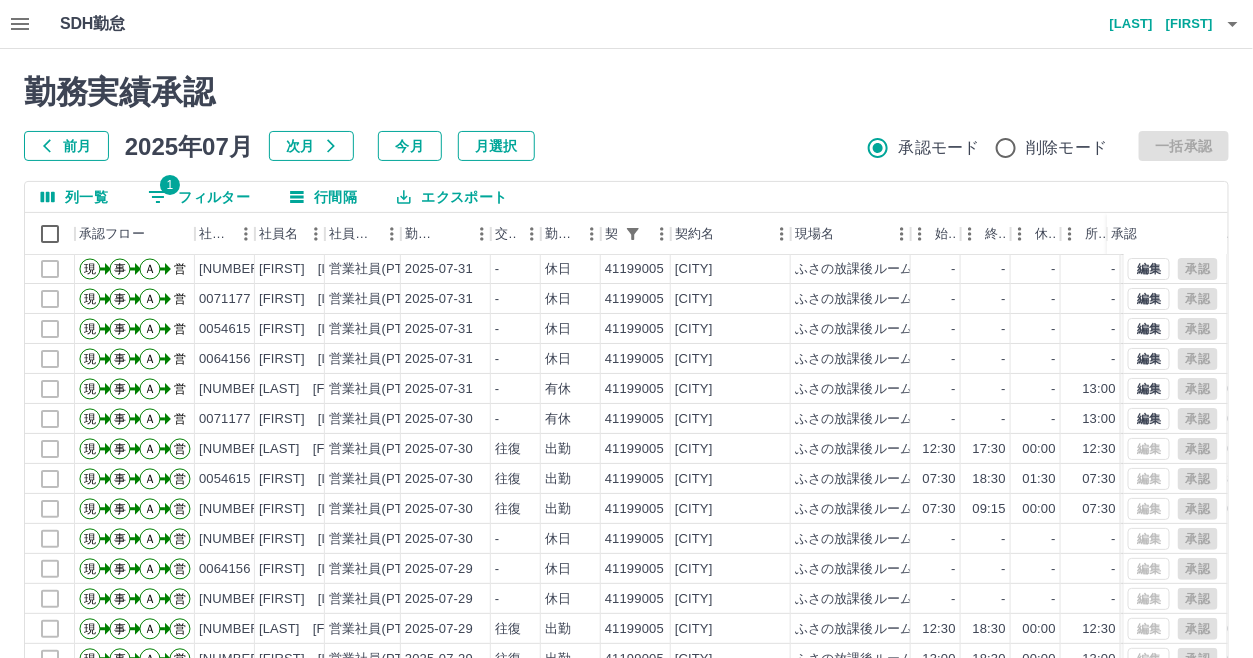 scroll, scrollTop: 0, scrollLeft: 0, axis: both 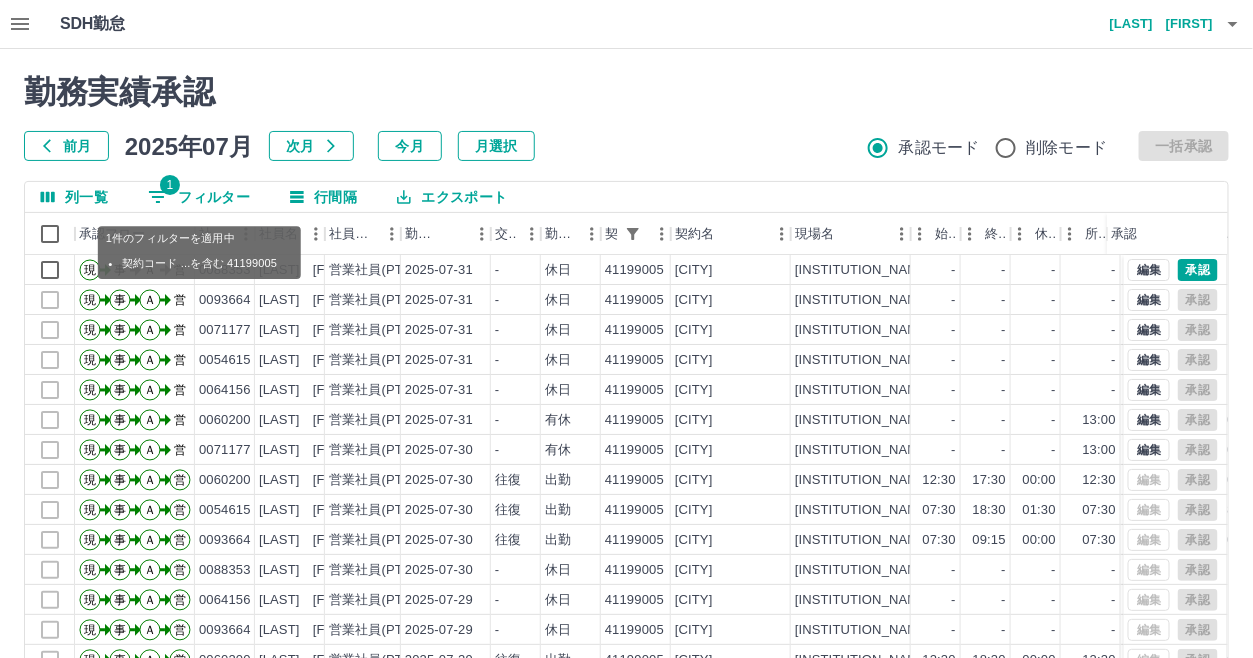 click on "1 フィルター" at bounding box center (199, 197) 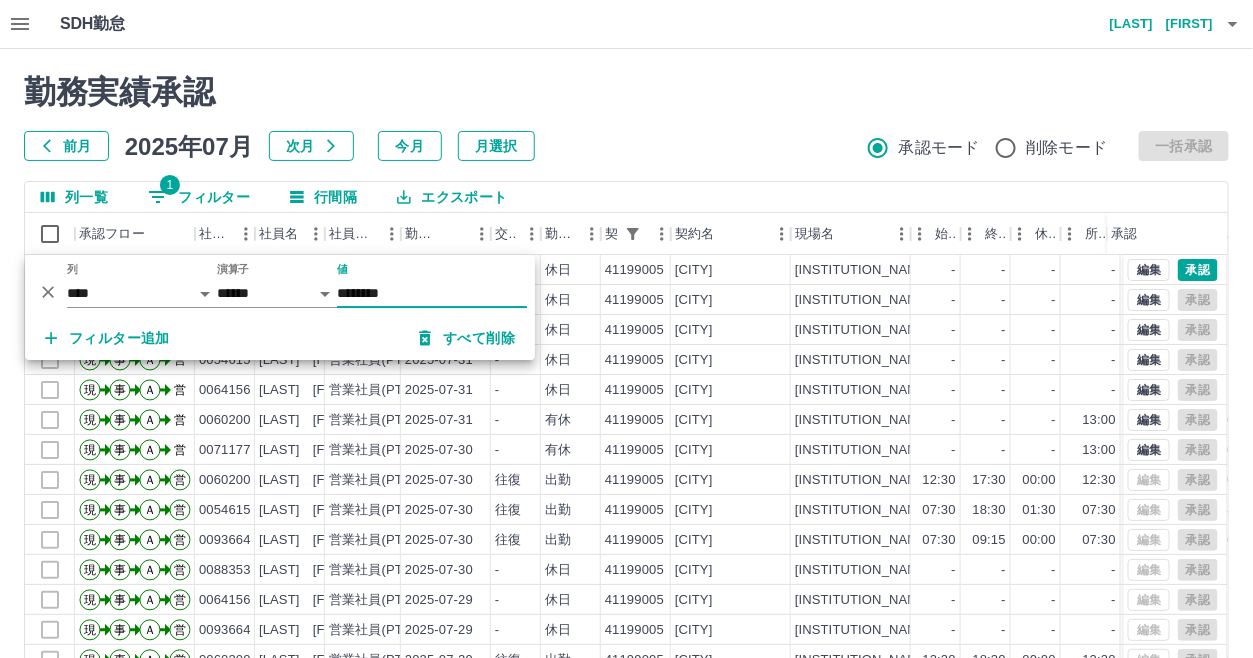 click on "前月 [DATE] 次月 今月 月選択 承認モード 削除モード 一括承認" at bounding box center (626, 146) 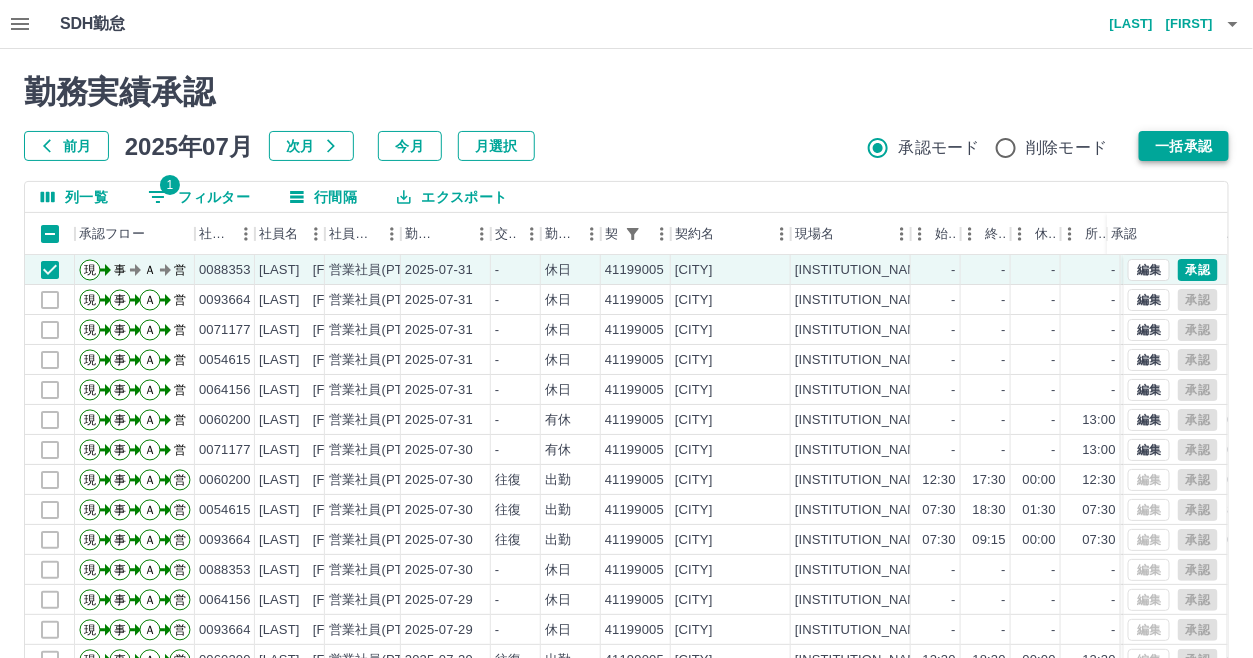 click on "一括承認" at bounding box center [1184, 146] 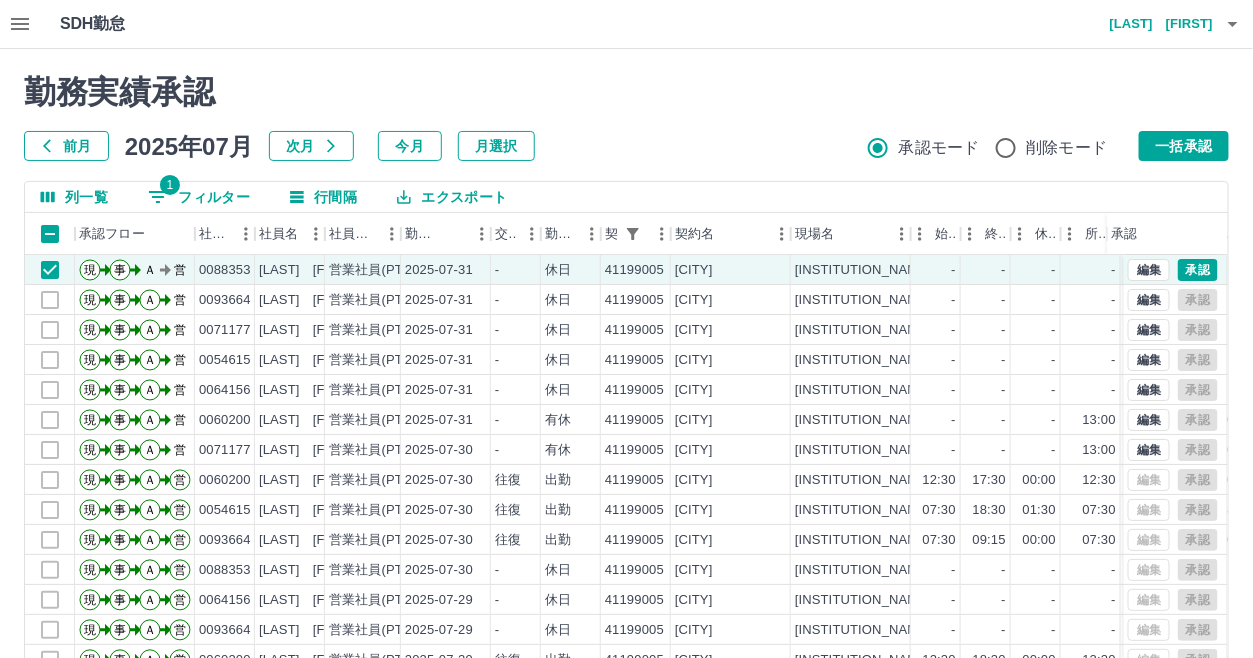 click on "勤務実績承認" at bounding box center (626, 92) 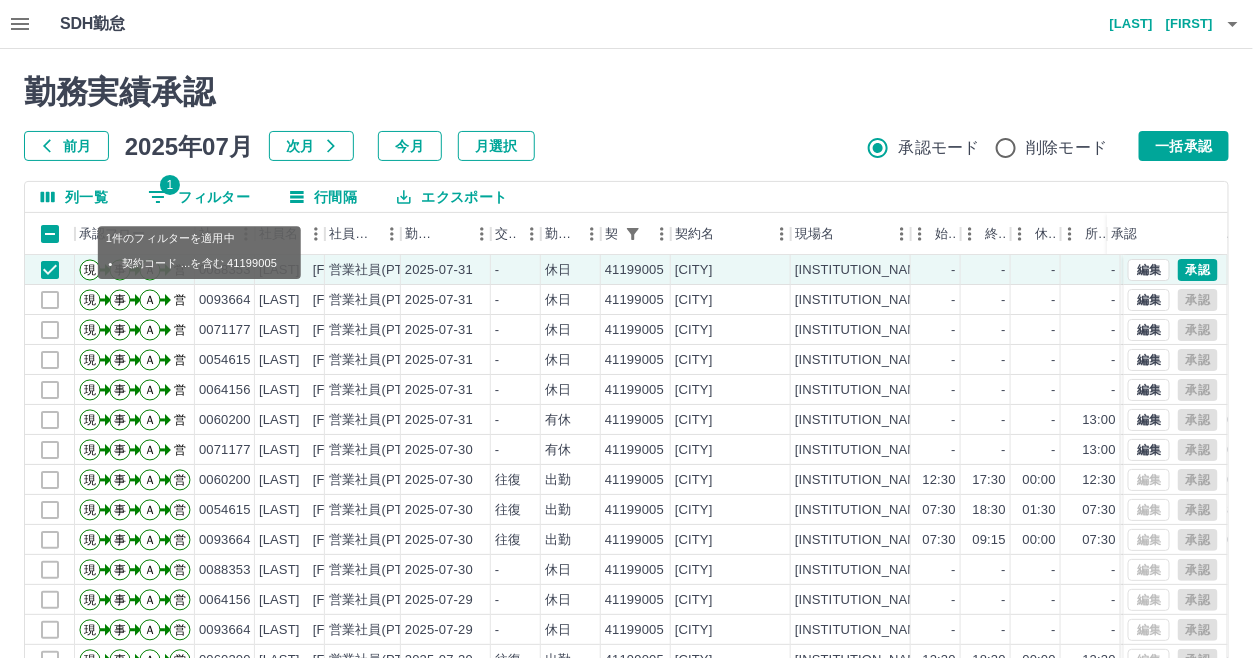 click on "1 フィルター" at bounding box center [199, 197] 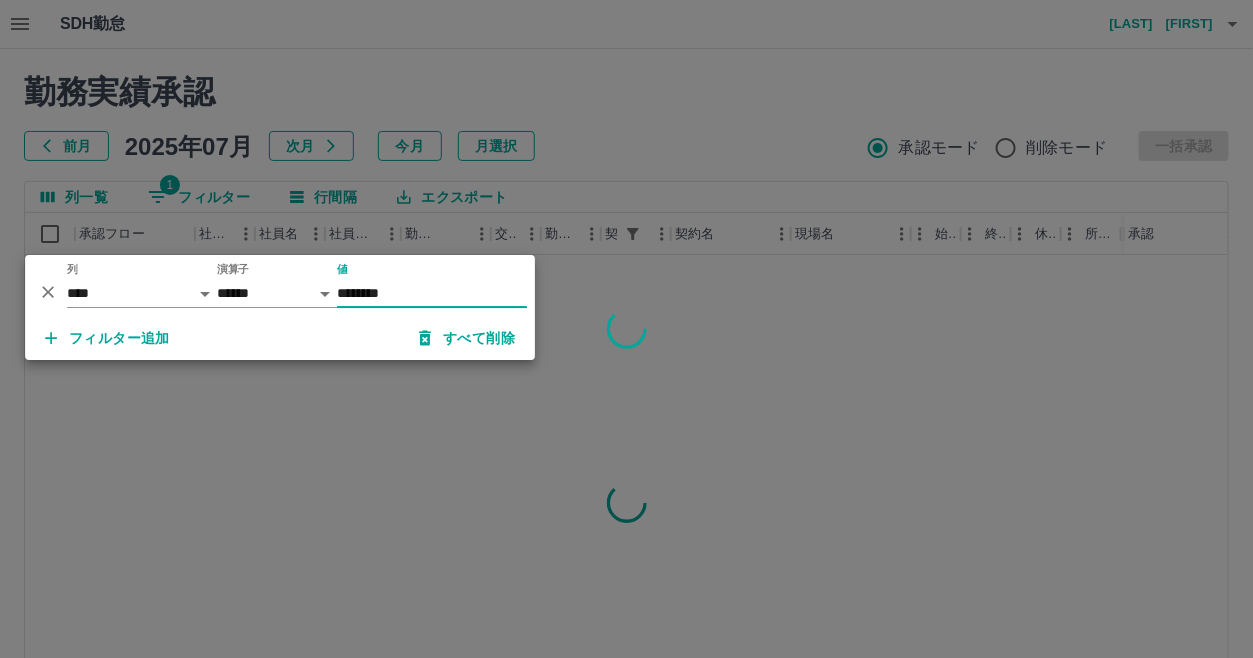 type on "********" 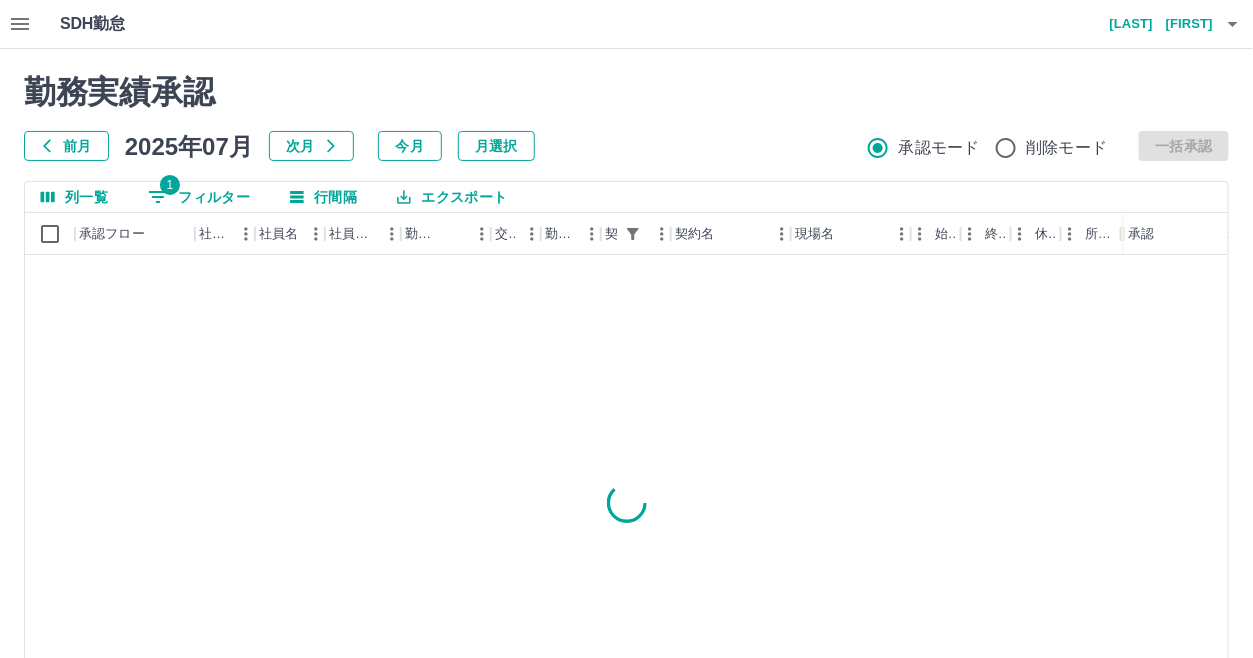 click on "前月 [DATE] 次月 今月 月選択 承認モード 削除モード 一括承認" at bounding box center (626, 146) 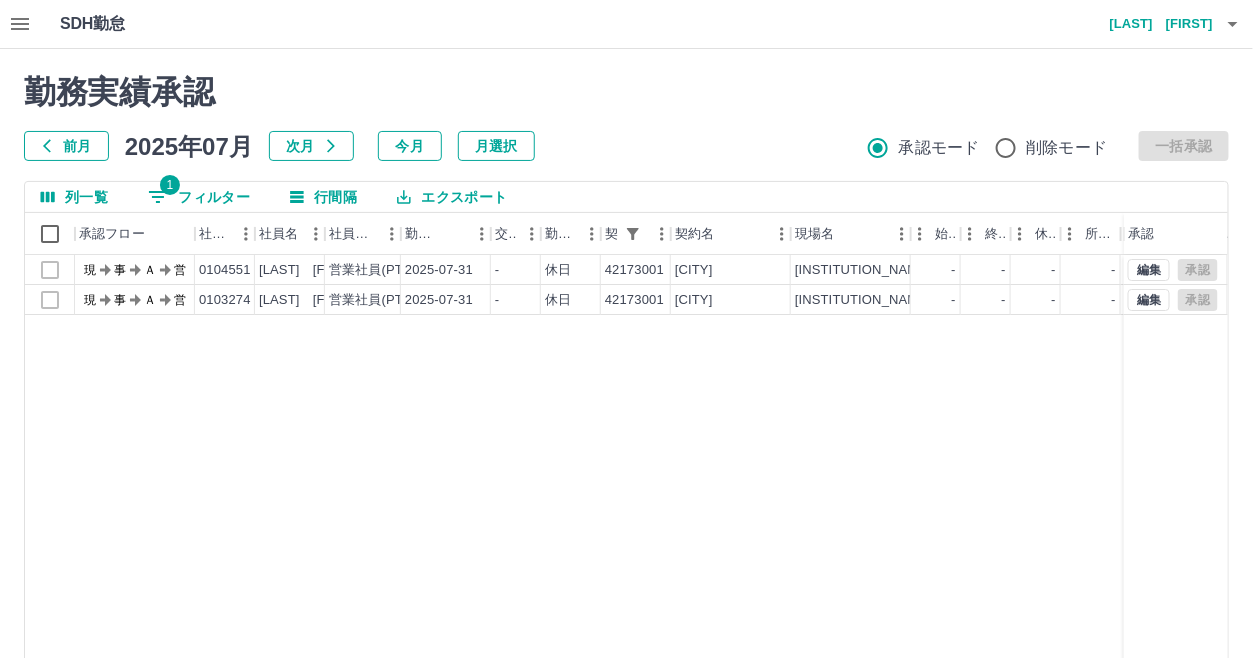 click on "勤務実績承認" at bounding box center [626, 92] 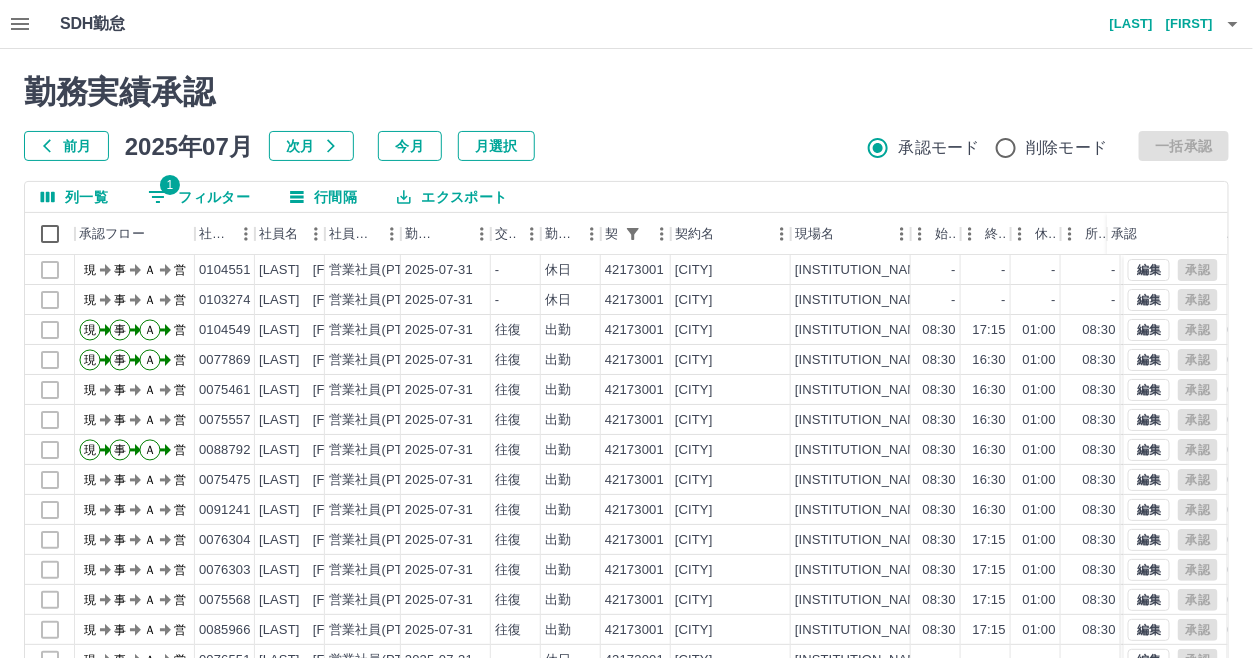 scroll, scrollTop: 187, scrollLeft: 0, axis: vertical 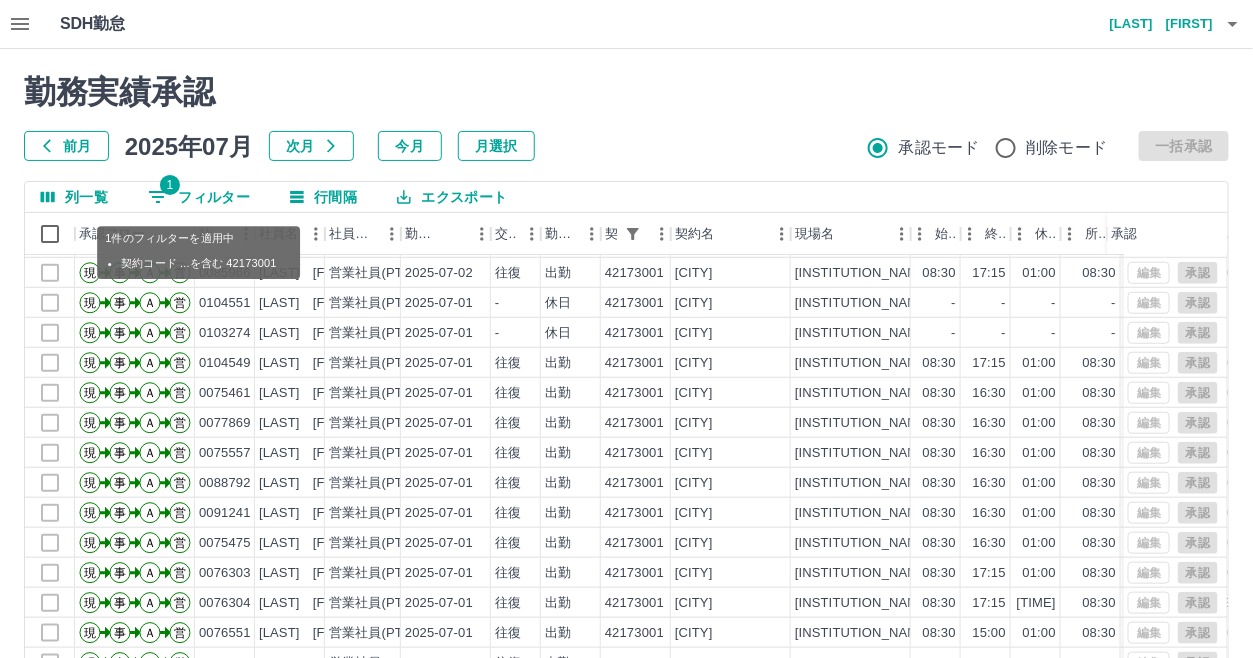 click on "1 フィルター" at bounding box center [199, 197] 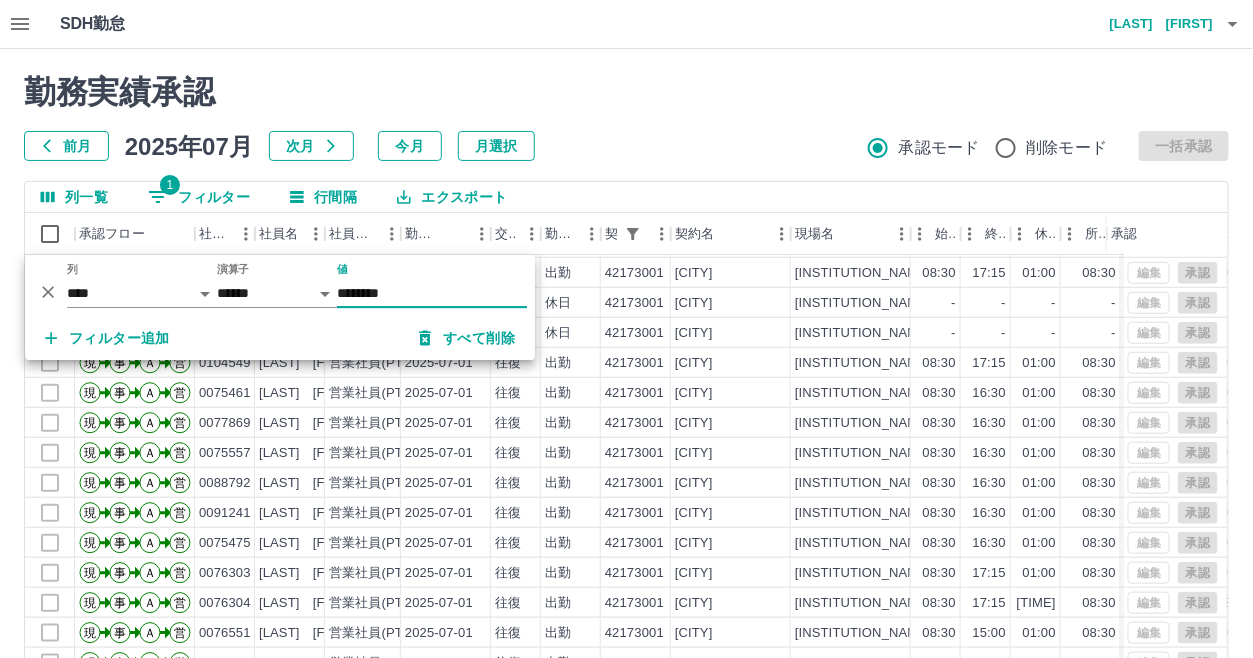 click on "********" at bounding box center (432, 293) 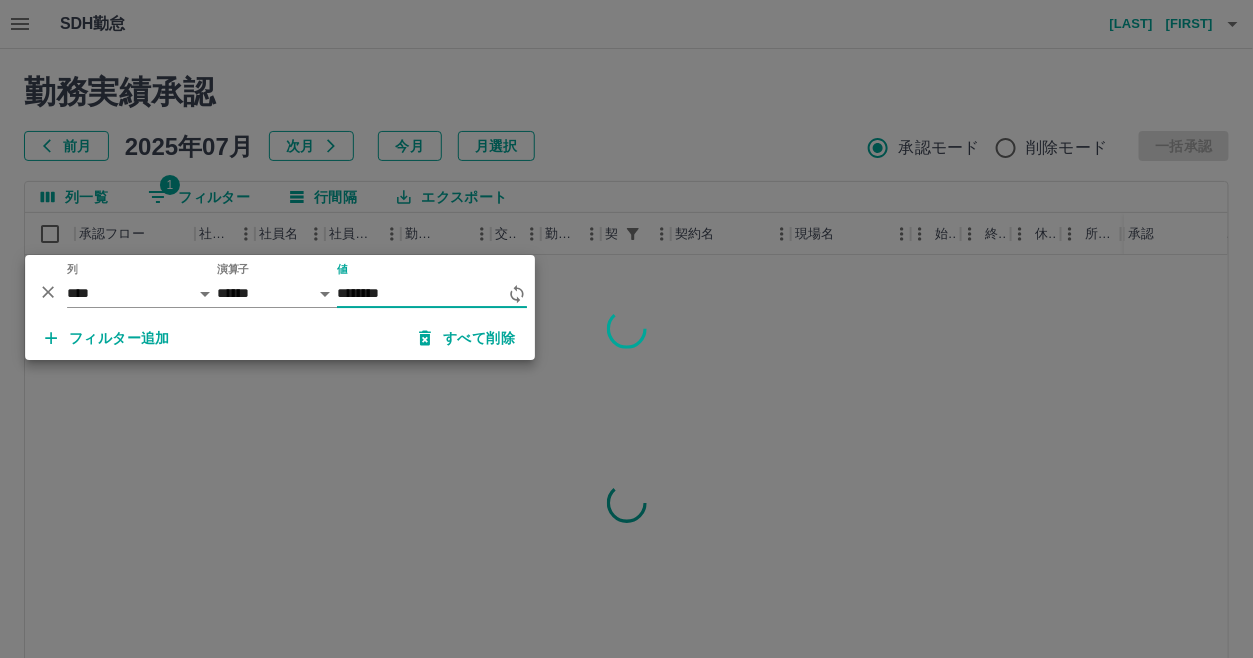 scroll, scrollTop: 0, scrollLeft: 0, axis: both 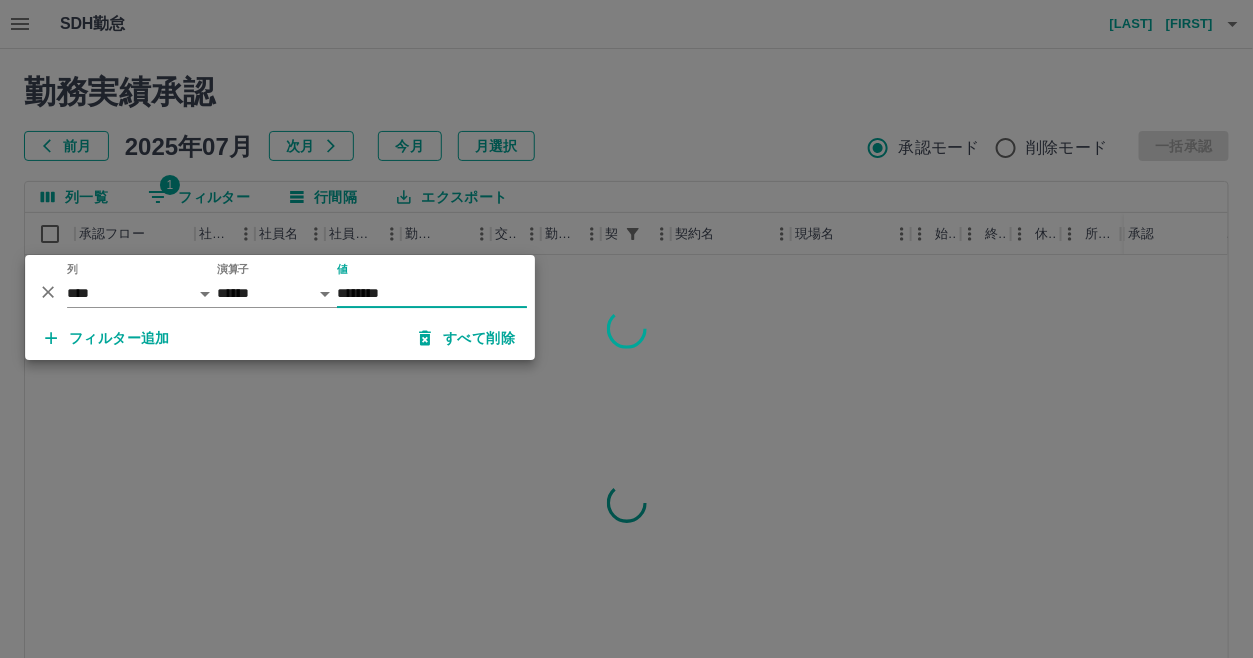 type on "********" 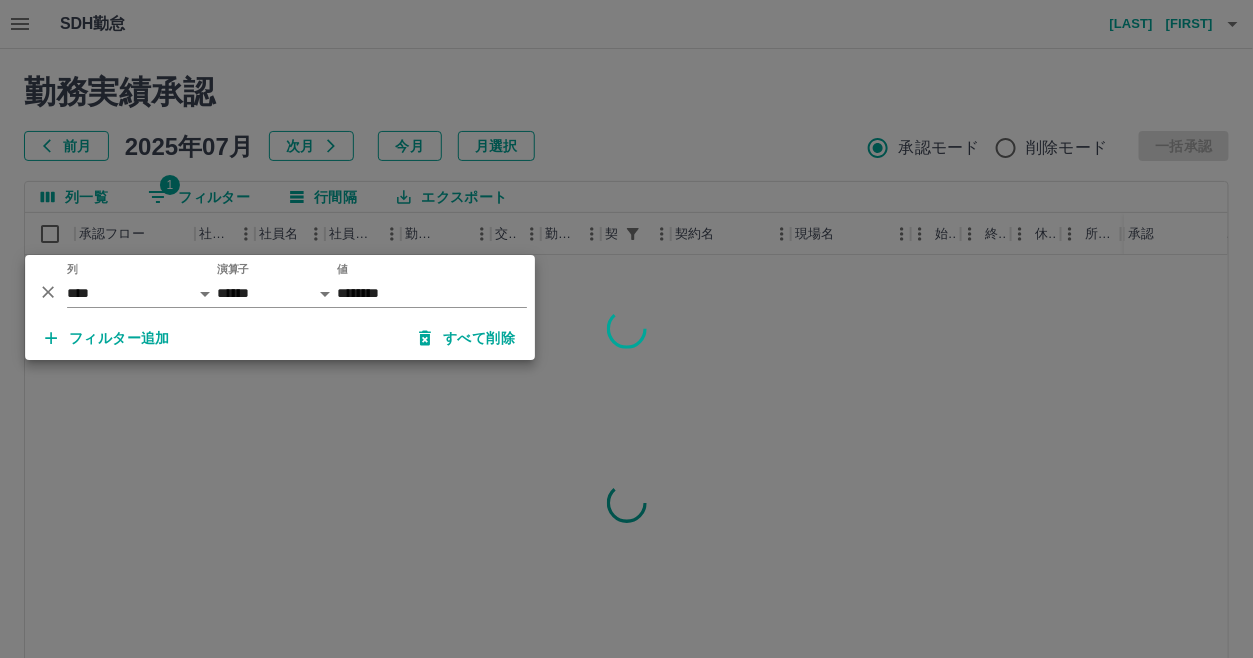 click at bounding box center (626, 329) 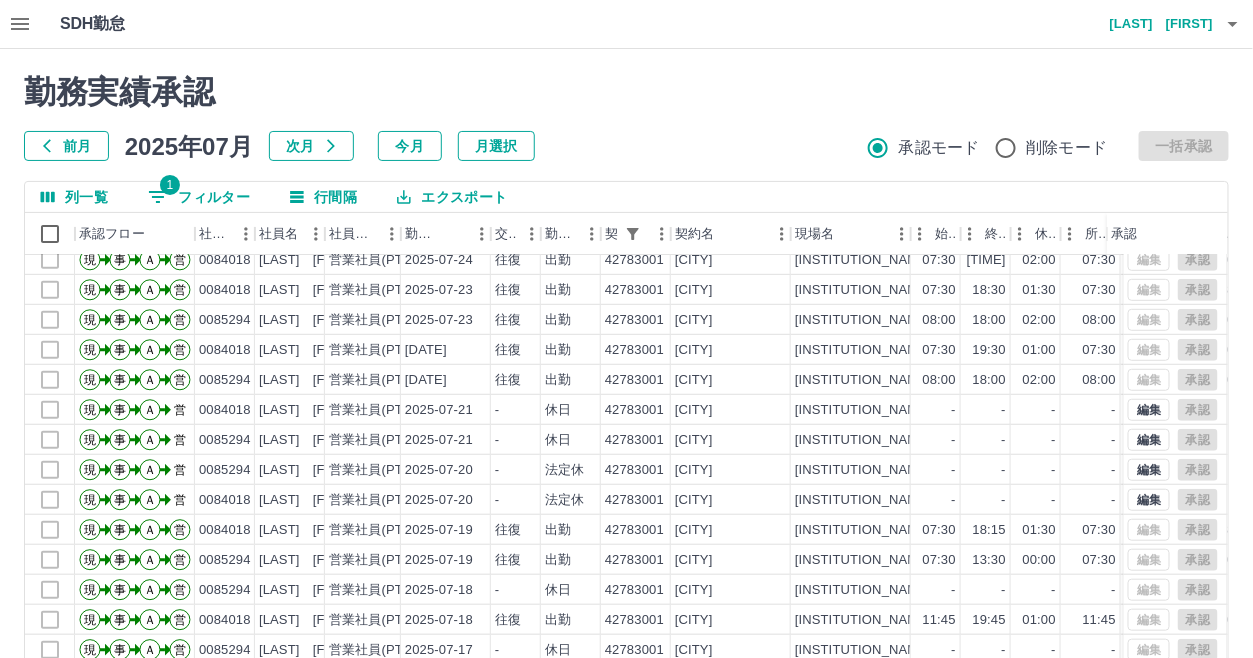 scroll, scrollTop: 0, scrollLeft: 0, axis: both 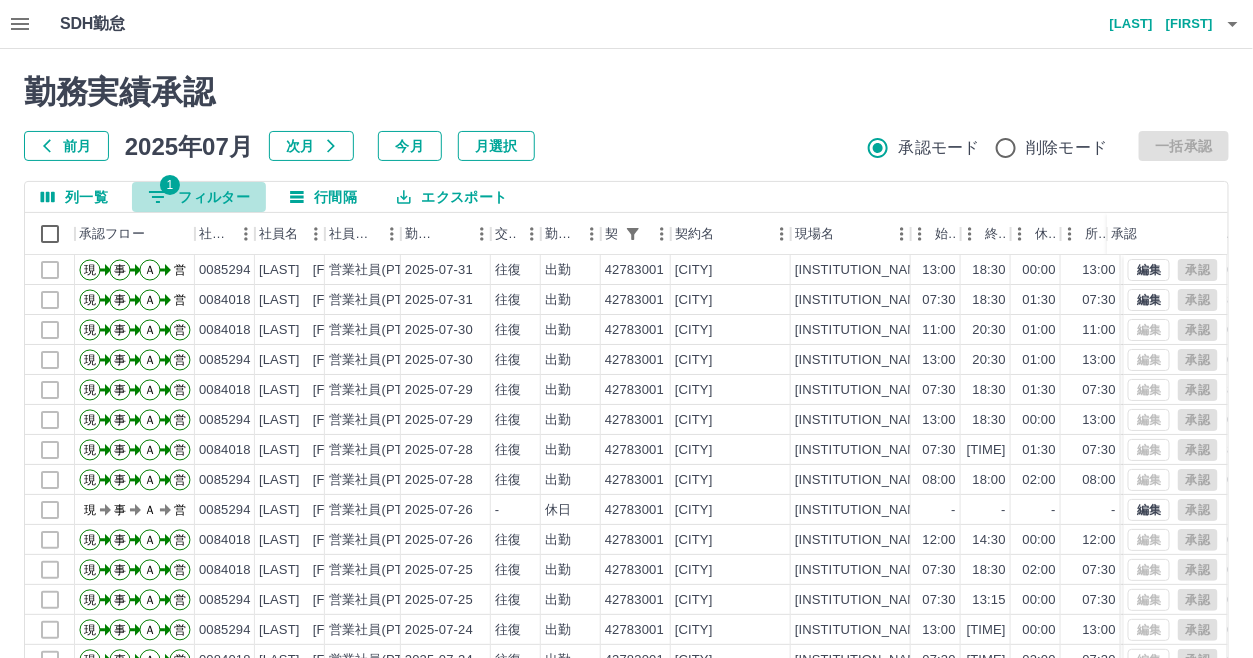 click on "1 フィルター" at bounding box center [199, 197] 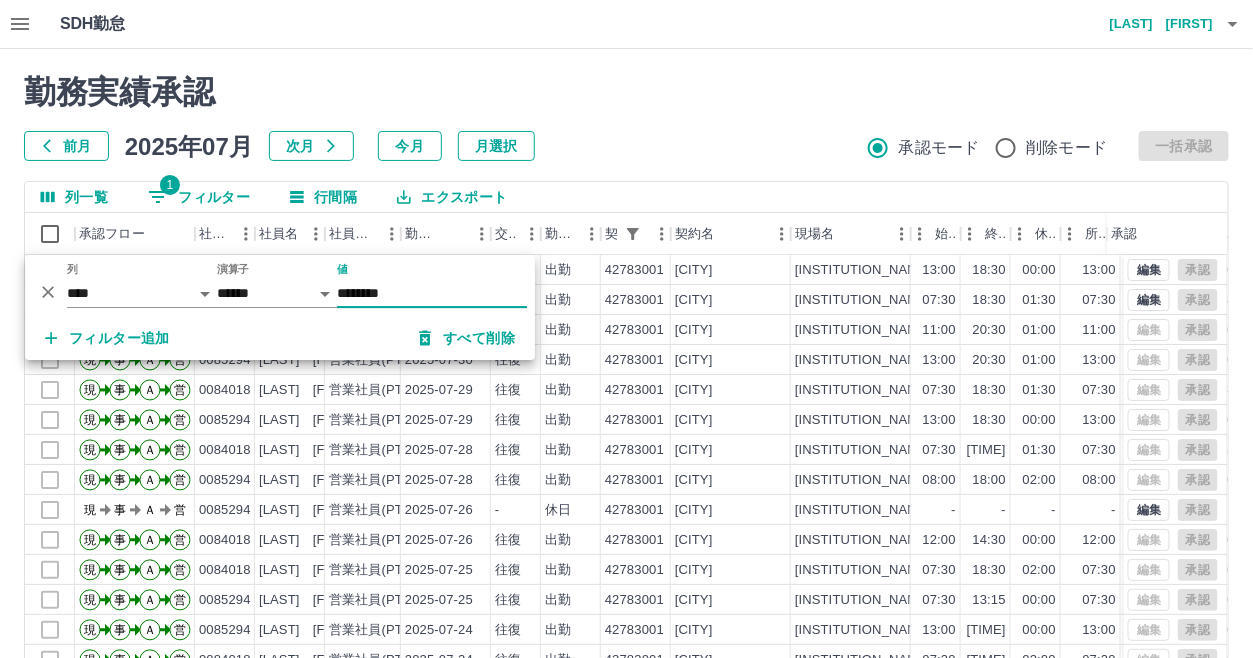 click on "********" at bounding box center (432, 293) 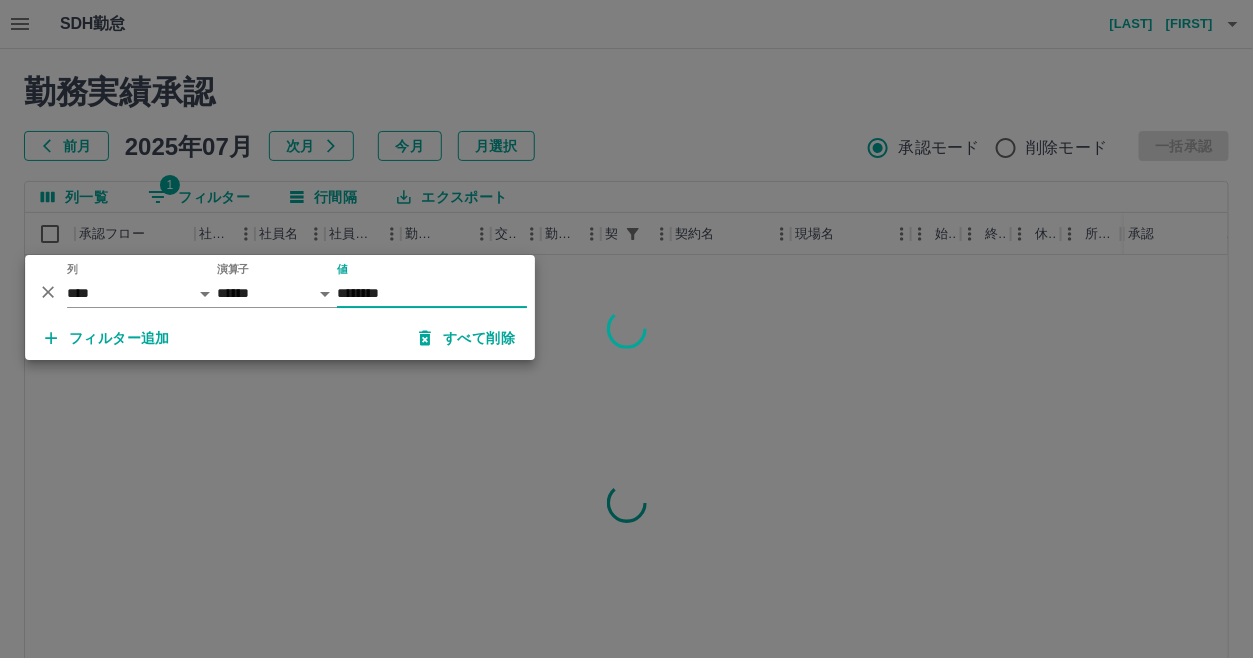 type on "********" 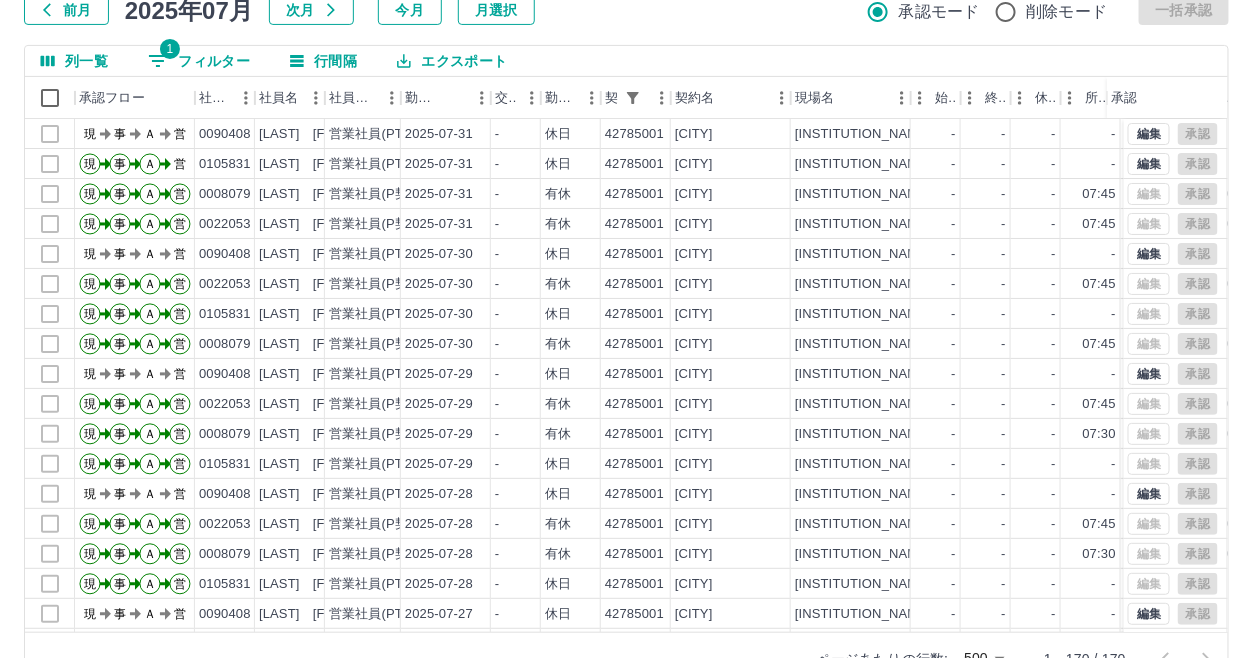 scroll, scrollTop: 187, scrollLeft: 0, axis: vertical 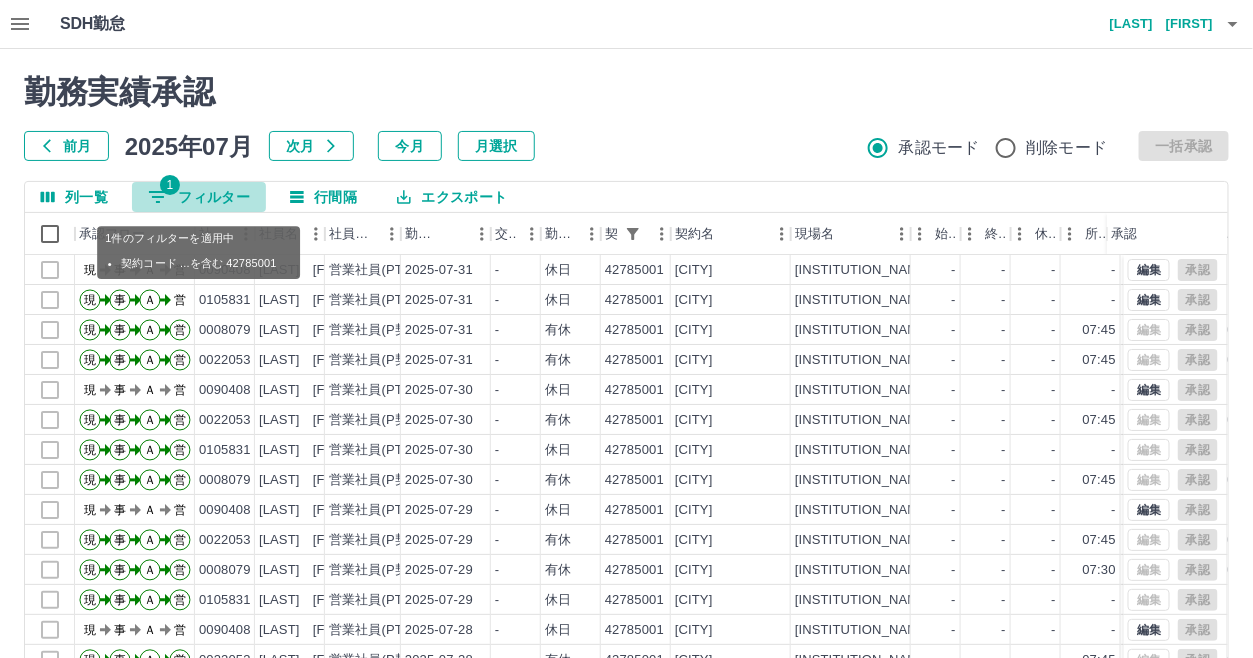 click on "1 フィルター" at bounding box center [199, 197] 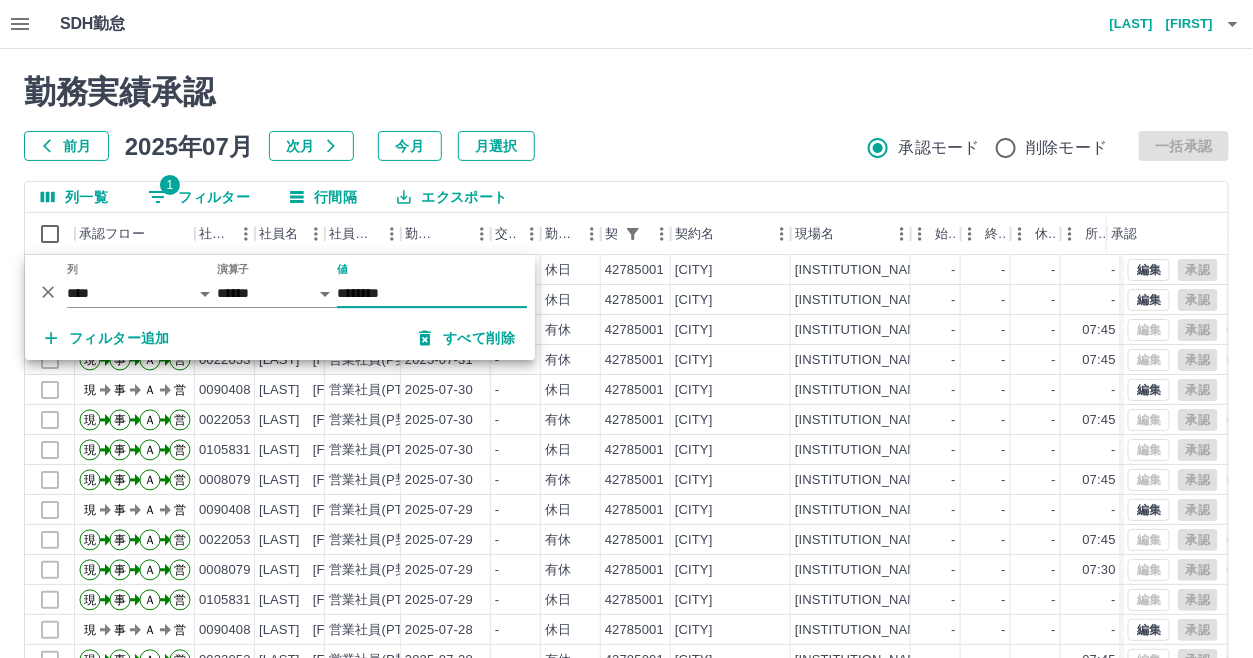 click on "********" at bounding box center [432, 293] 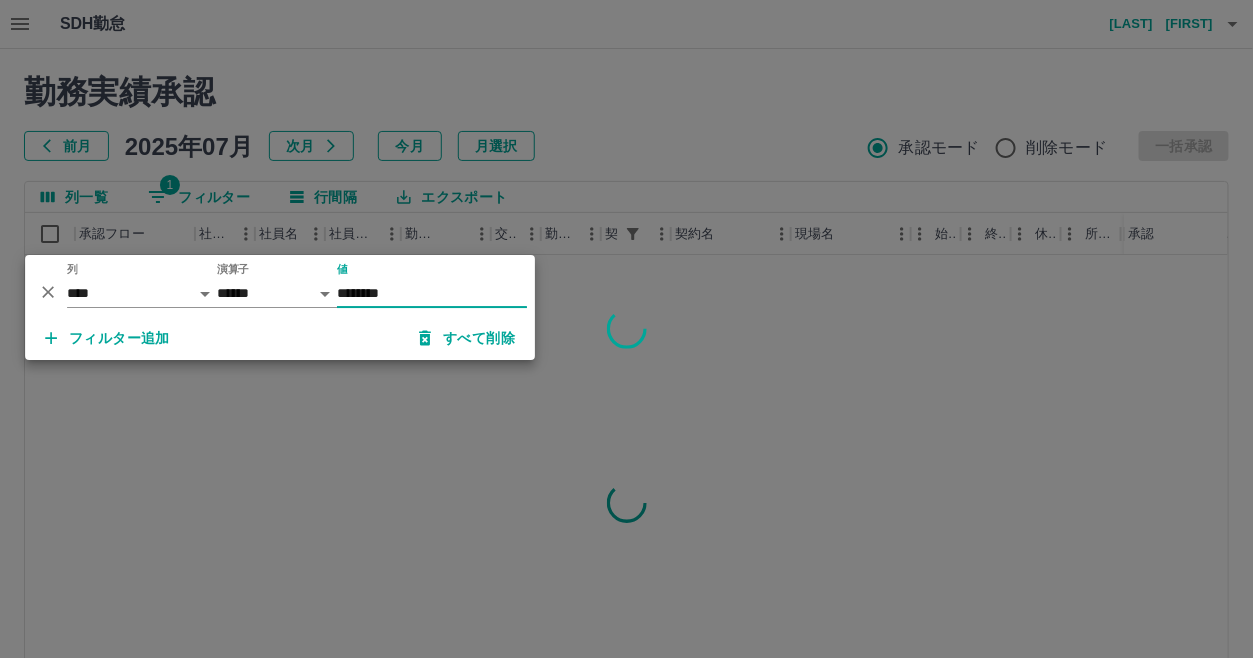 type on "********" 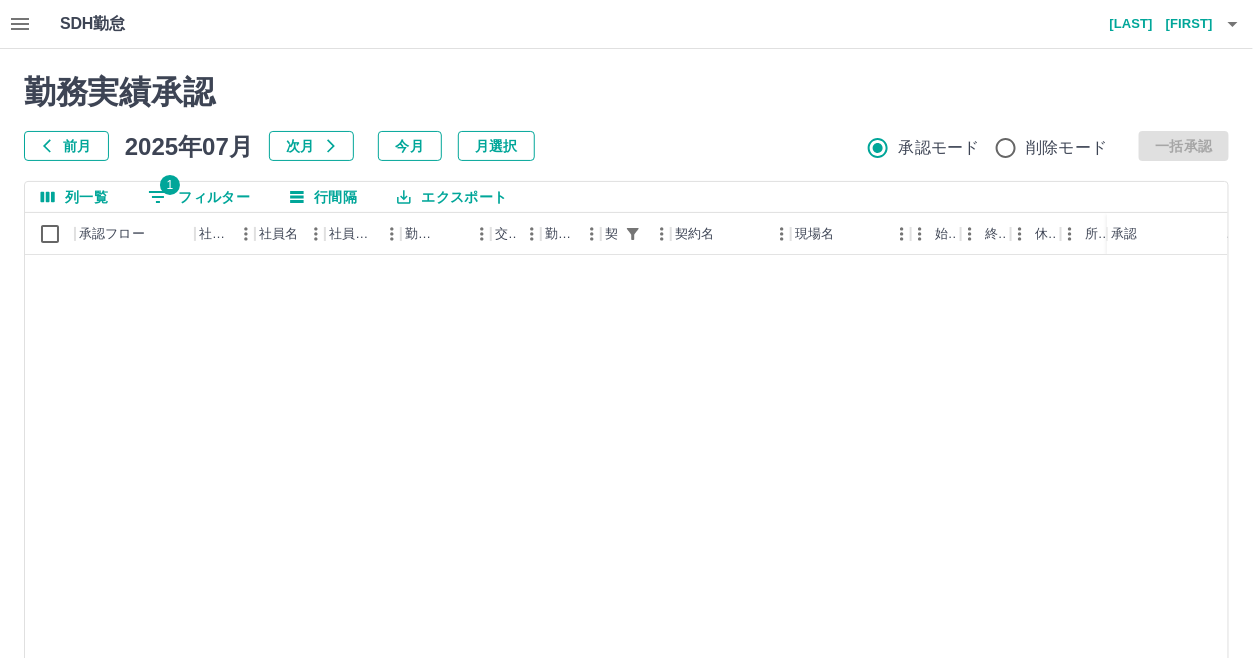 scroll, scrollTop: 700, scrollLeft: 0, axis: vertical 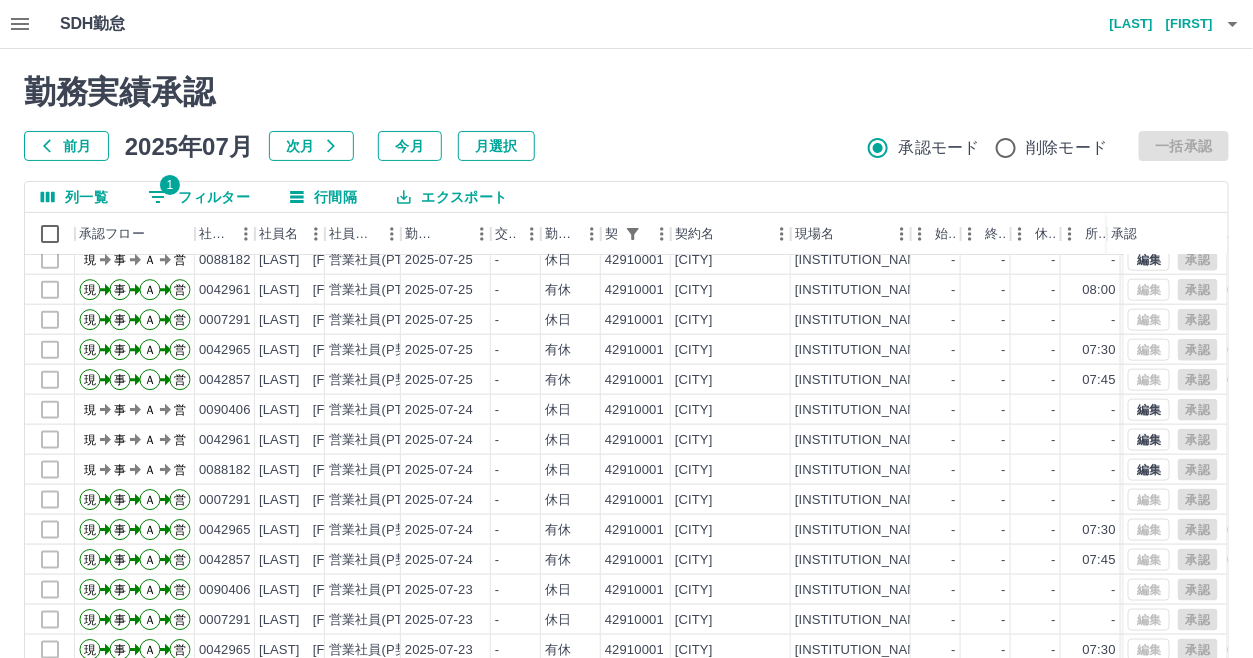 click on "1 フィルター" at bounding box center (199, 197) 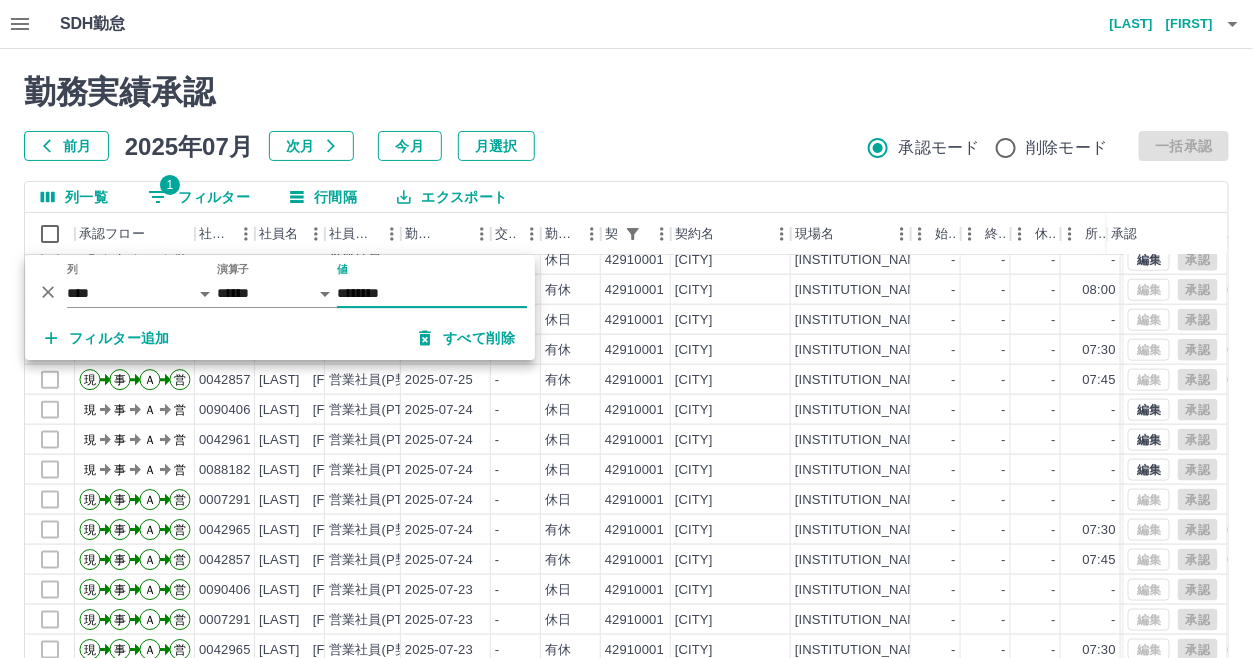 click on "********" at bounding box center [432, 293] 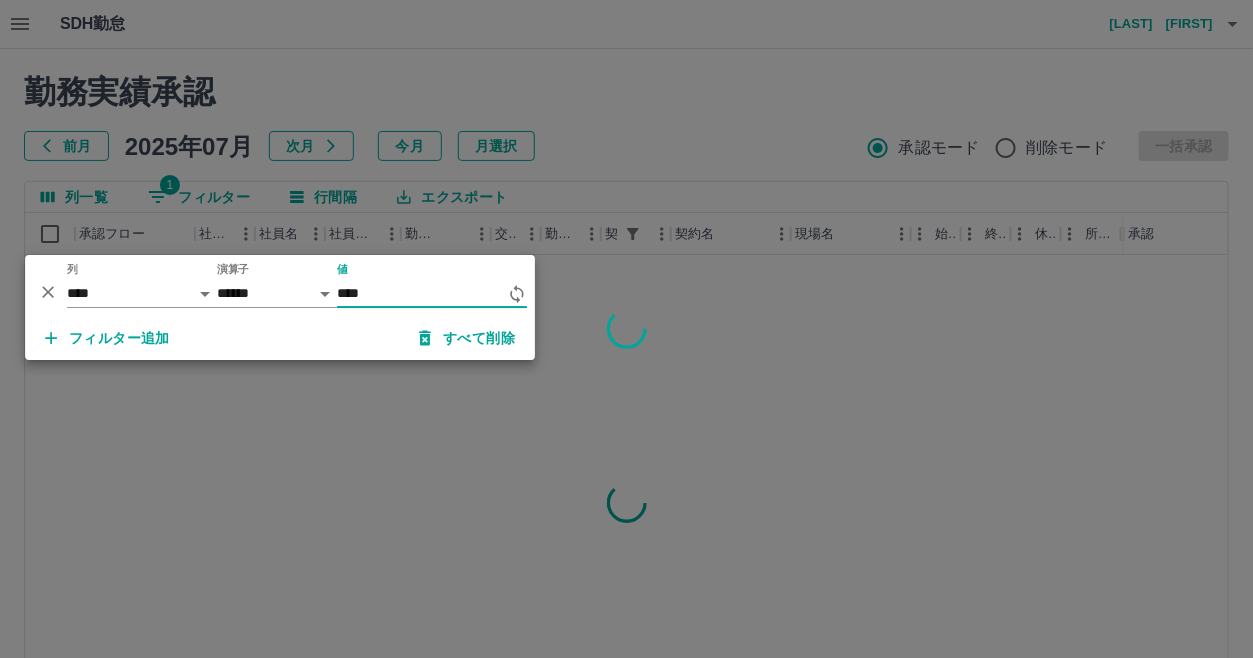 scroll, scrollTop: 0, scrollLeft: 0, axis: both 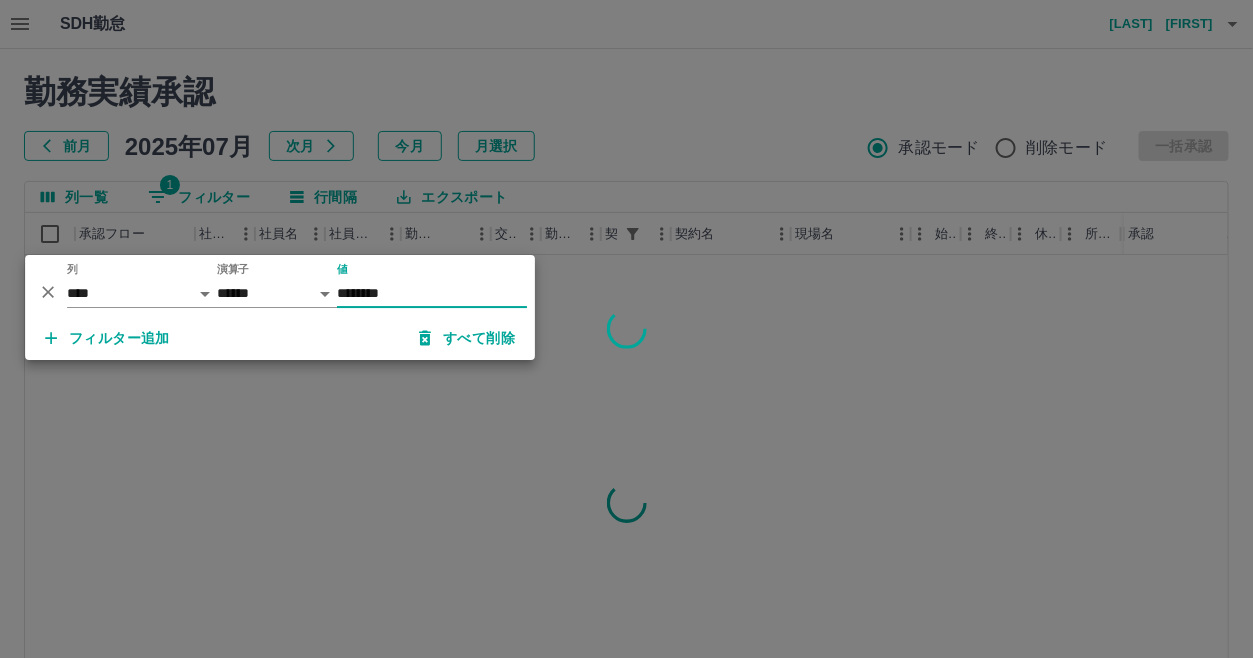 type on "********" 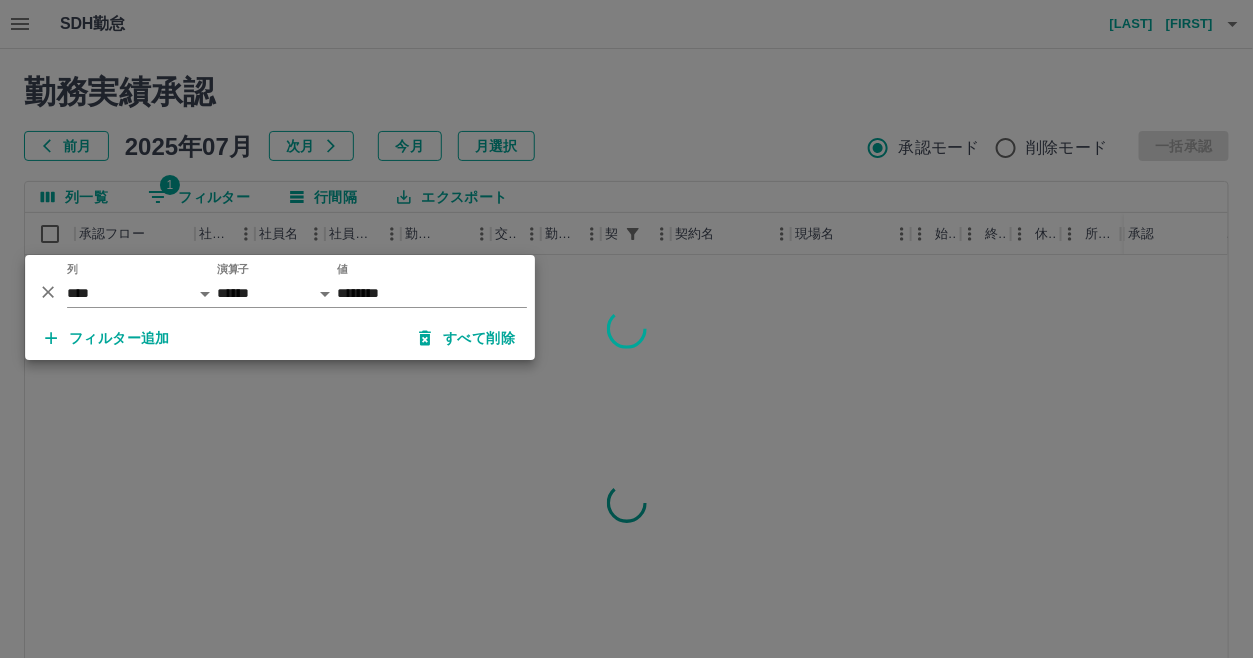 drag, startPoint x: 587, startPoint y: 158, endPoint x: 587, endPoint y: 203, distance: 45 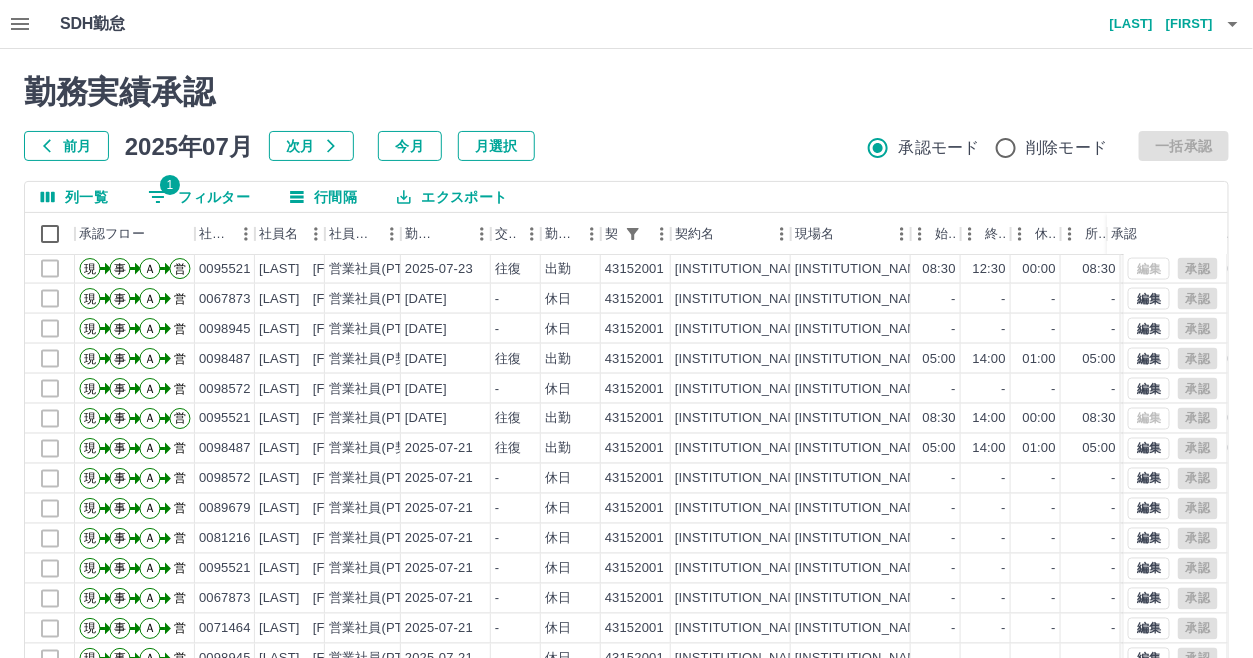 scroll, scrollTop: 1000, scrollLeft: 0, axis: vertical 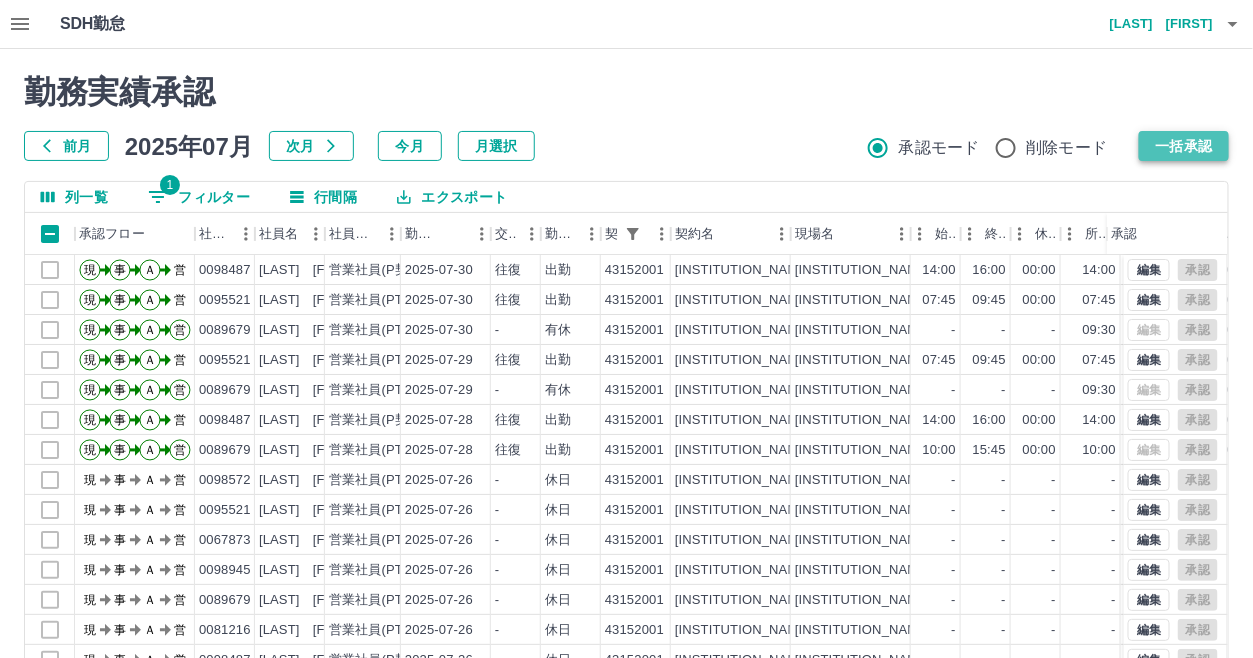 click on "一括承認" at bounding box center [1184, 146] 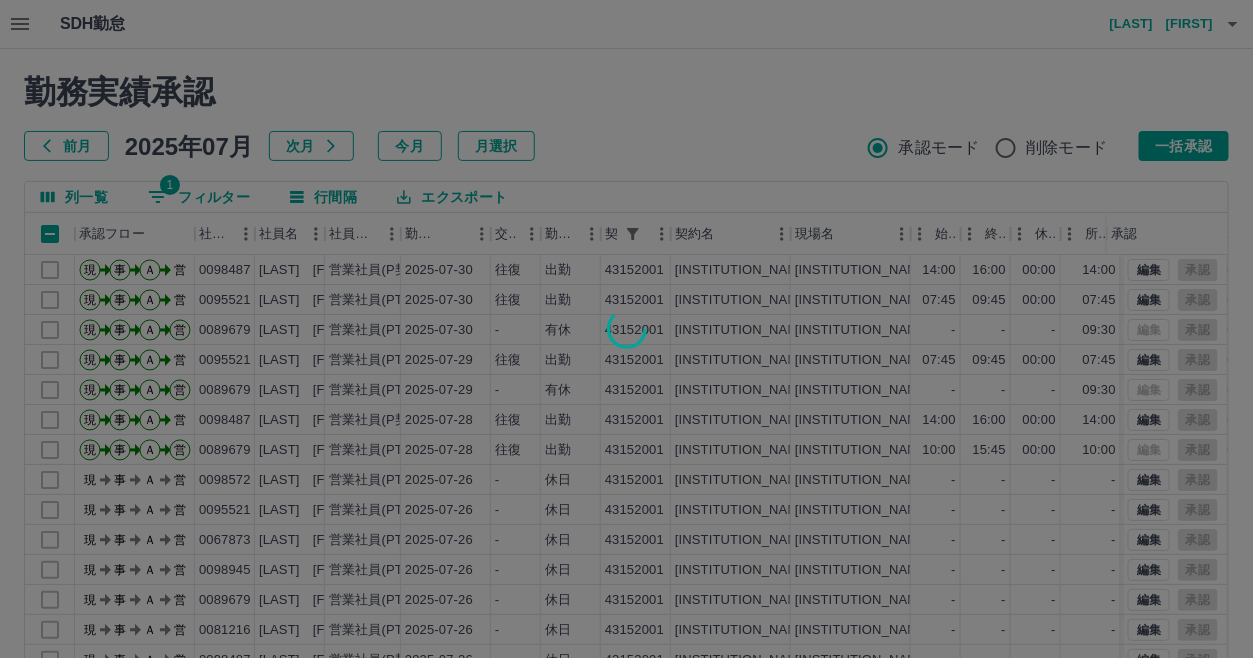 click at bounding box center [626, 329] 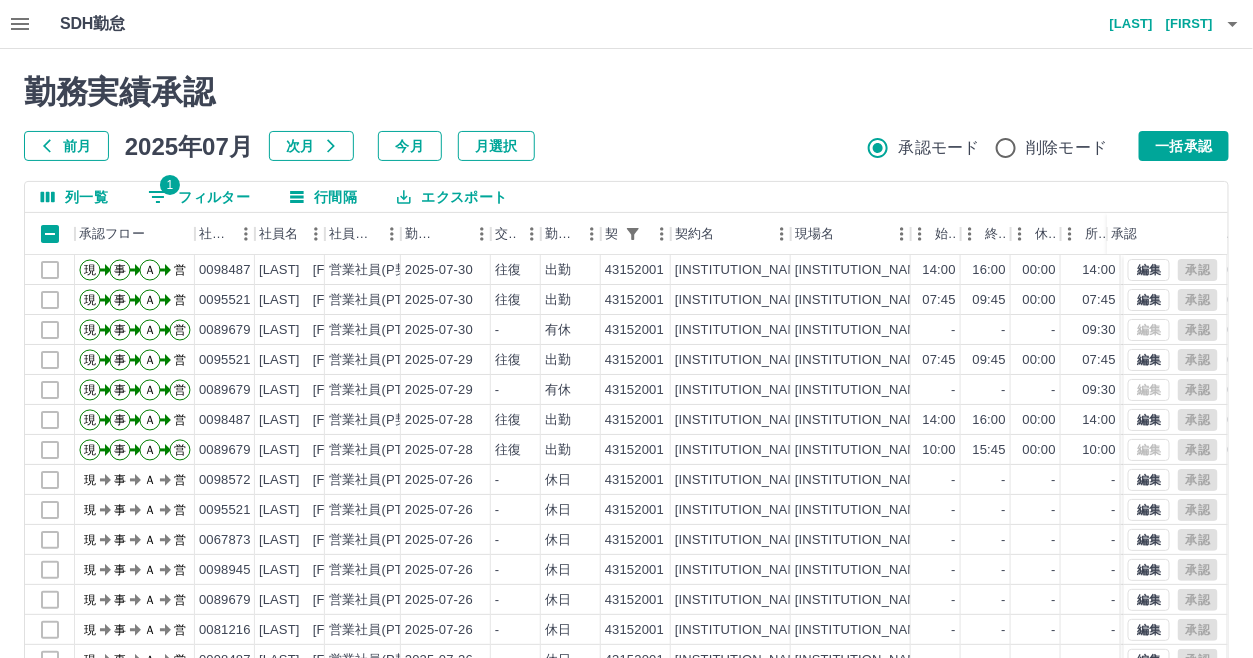 click on "勤務実績承認 前月 2025年07月 次月 今月 月選択 承認モード 削除モード 一括承認" at bounding box center (626, 117) 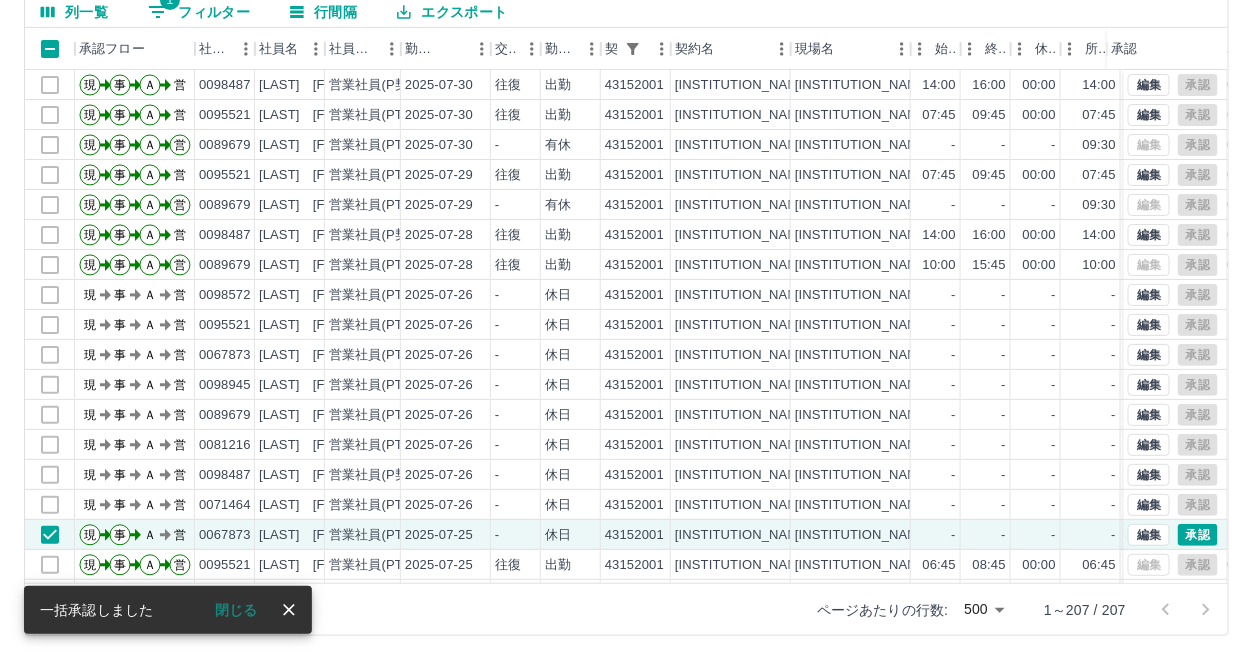 scroll, scrollTop: 0, scrollLeft: 0, axis: both 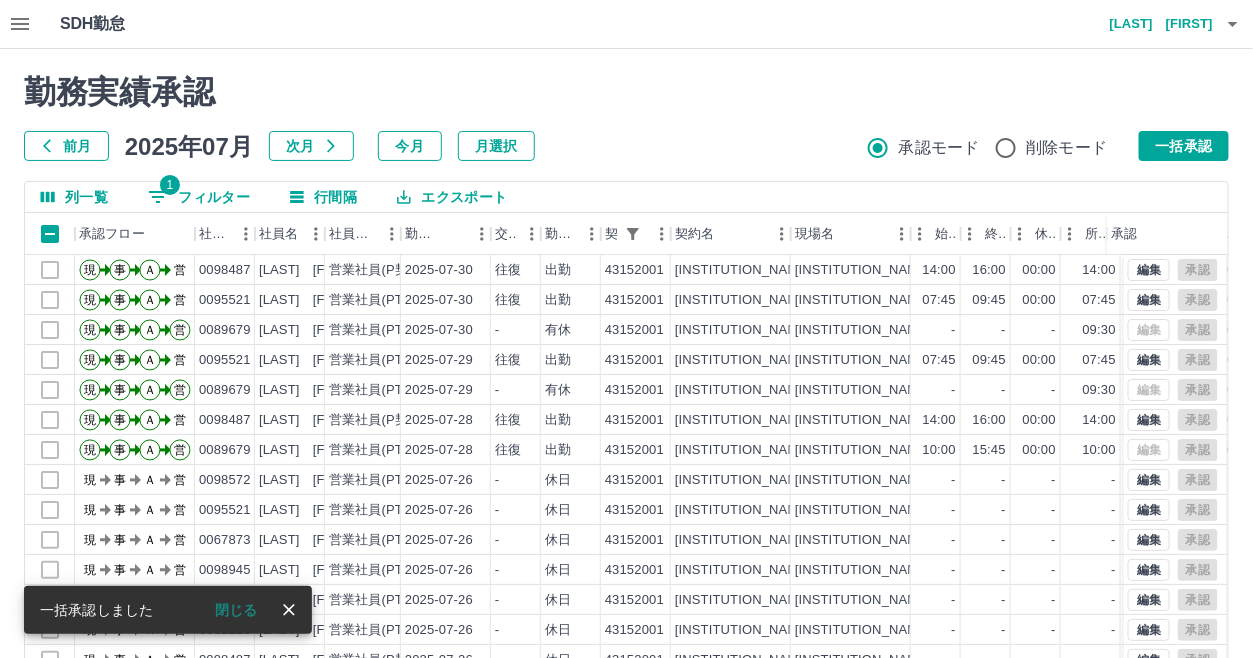drag, startPoint x: 205, startPoint y: 191, endPoint x: 328, endPoint y: 186, distance: 123.101585 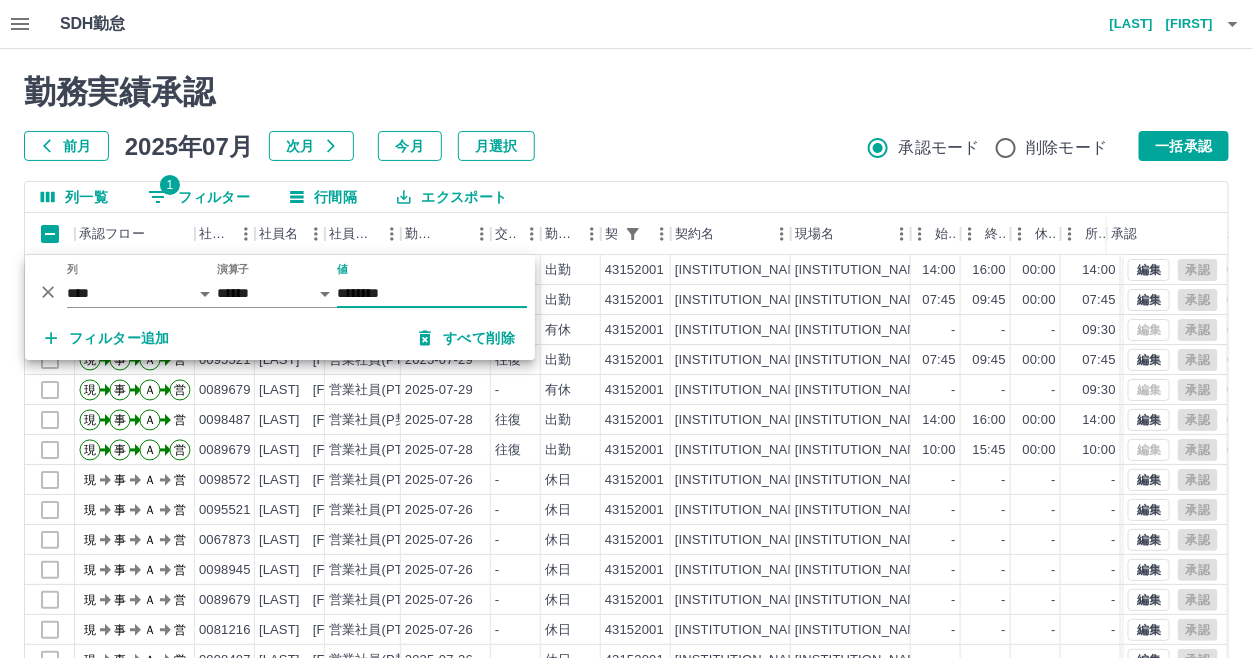 click on "前月 [DATE] 次月 今月 月選択 承認モード 削除モード 一括承認" at bounding box center (626, 146) 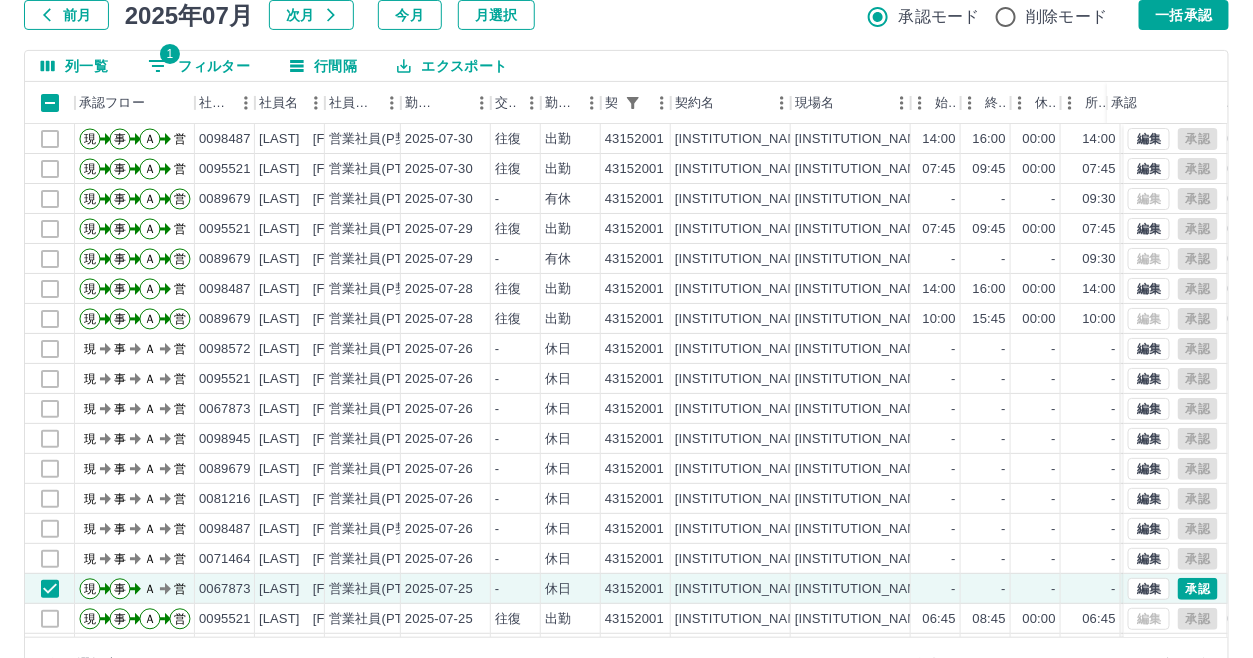 scroll, scrollTop: 187, scrollLeft: 0, axis: vertical 